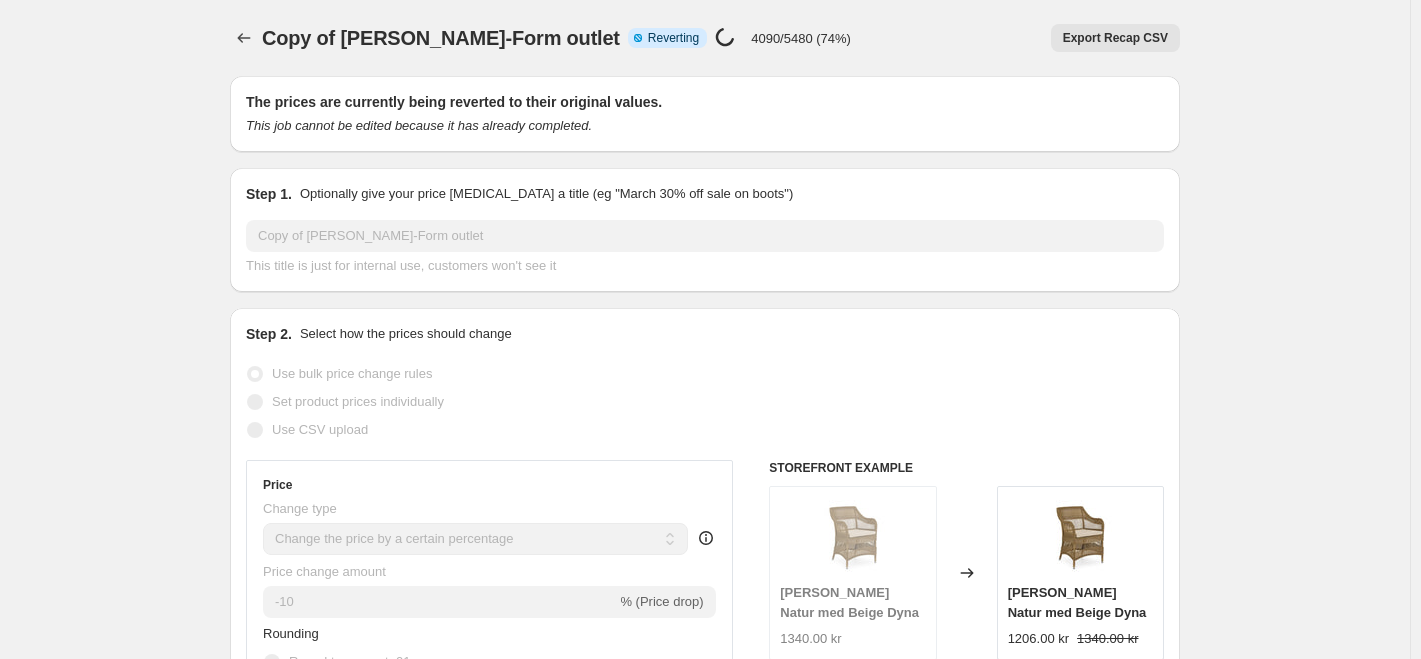 select on "percentage" 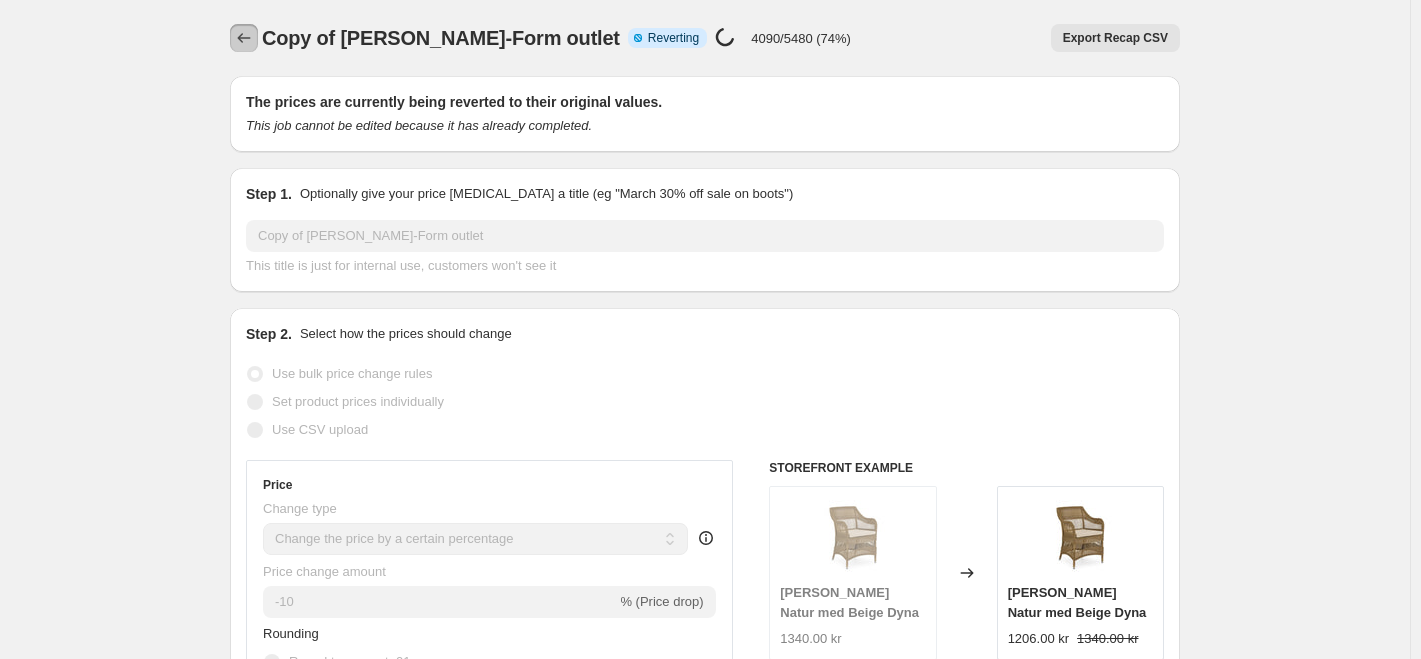 click 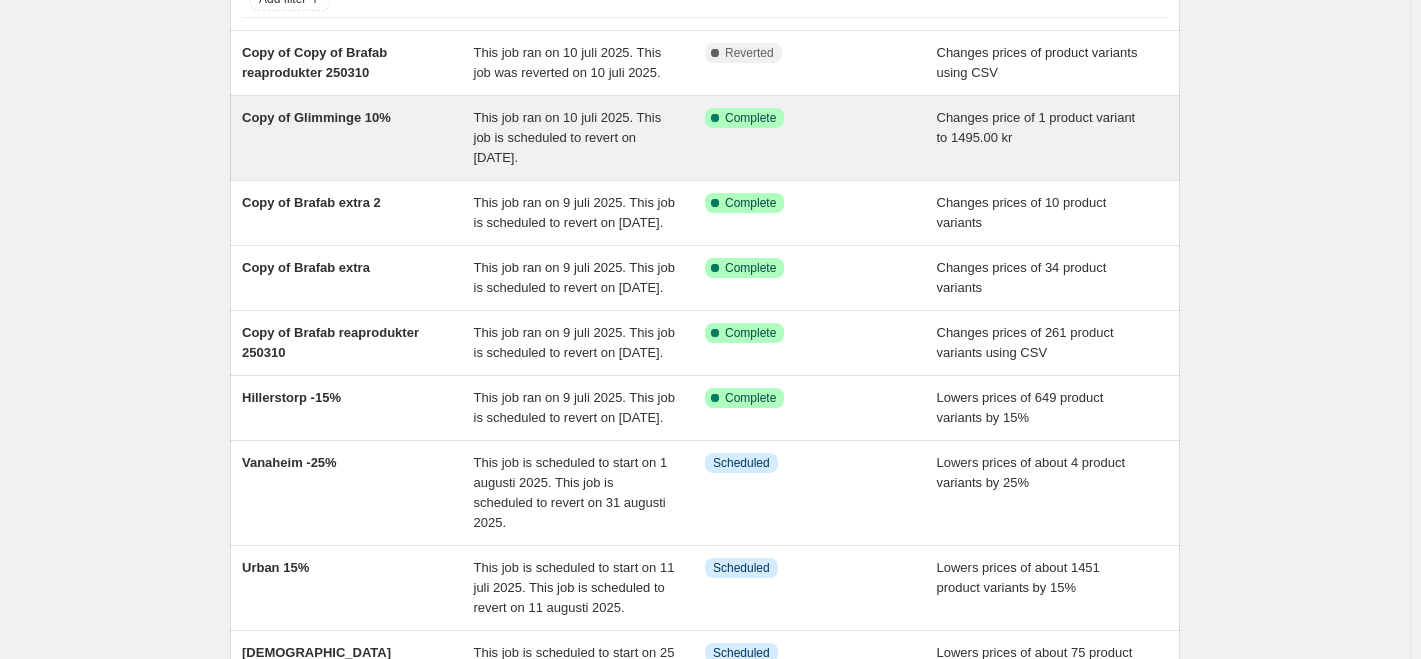 scroll, scrollTop: 0, scrollLeft: 0, axis: both 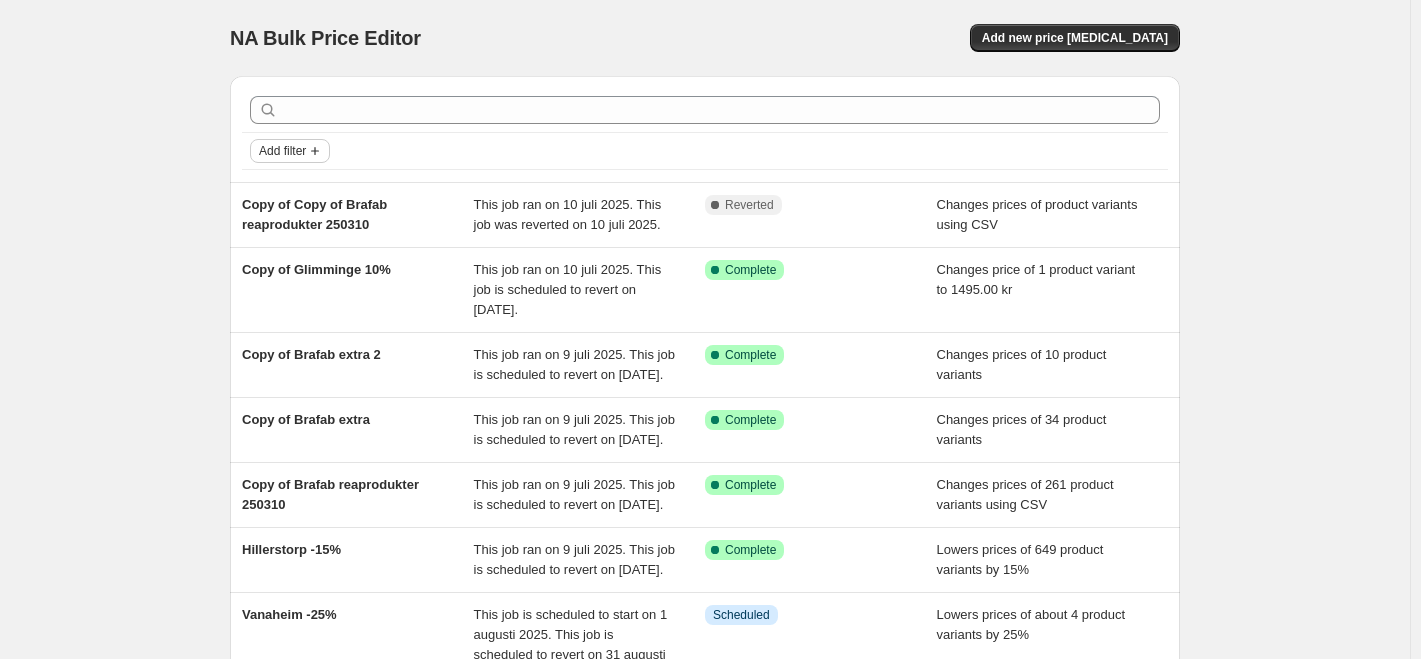 click 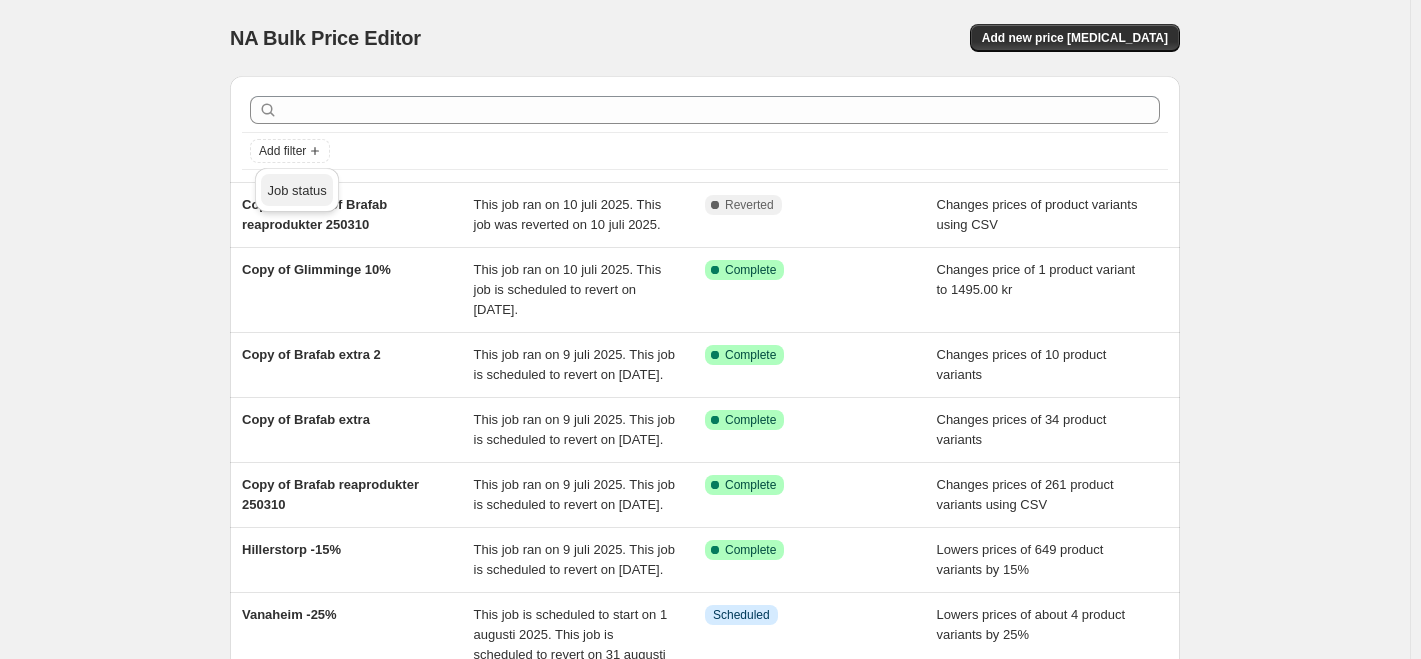 click on "Job status" at bounding box center [296, 190] 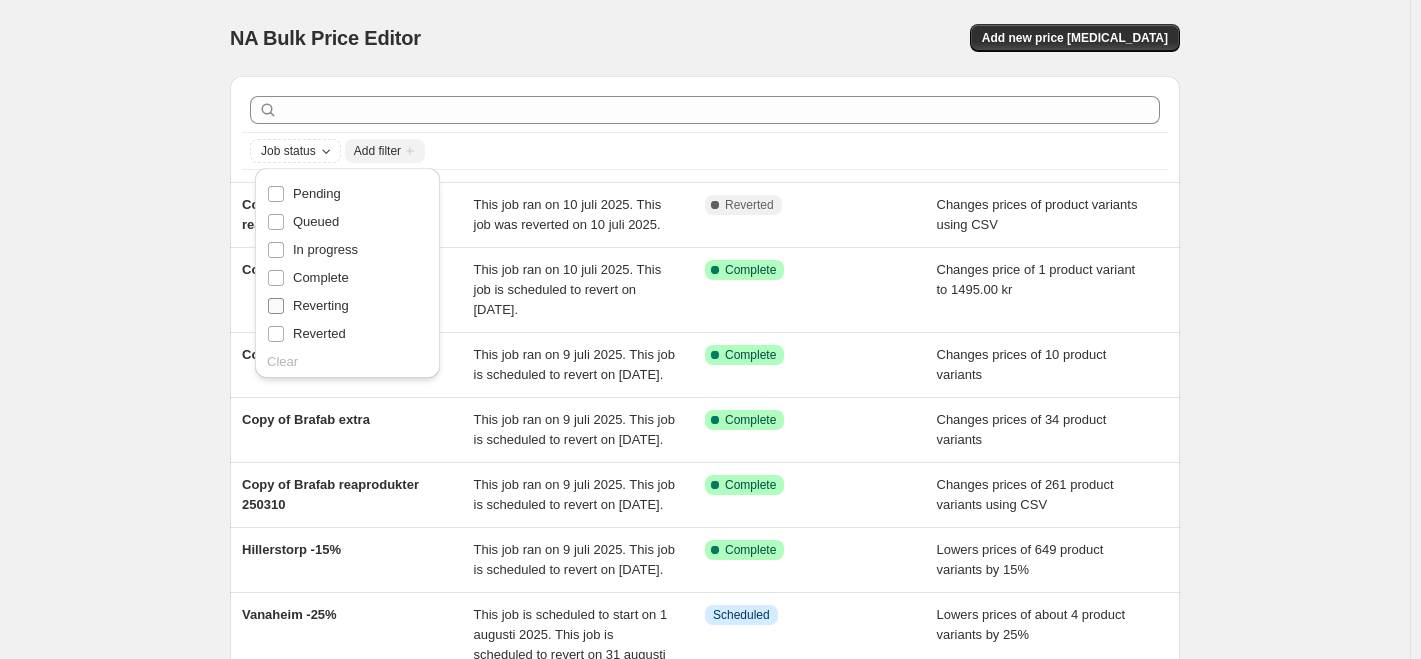 click on "Reverting" at bounding box center [321, 305] 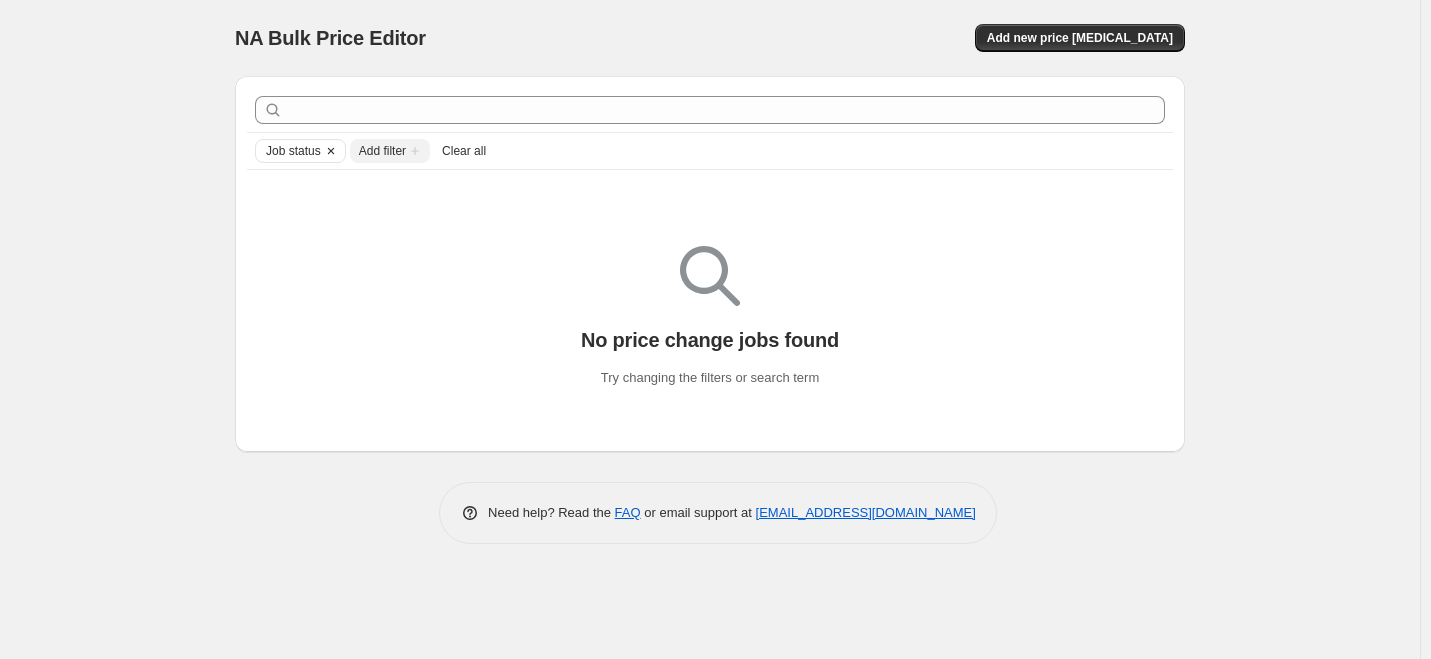 click 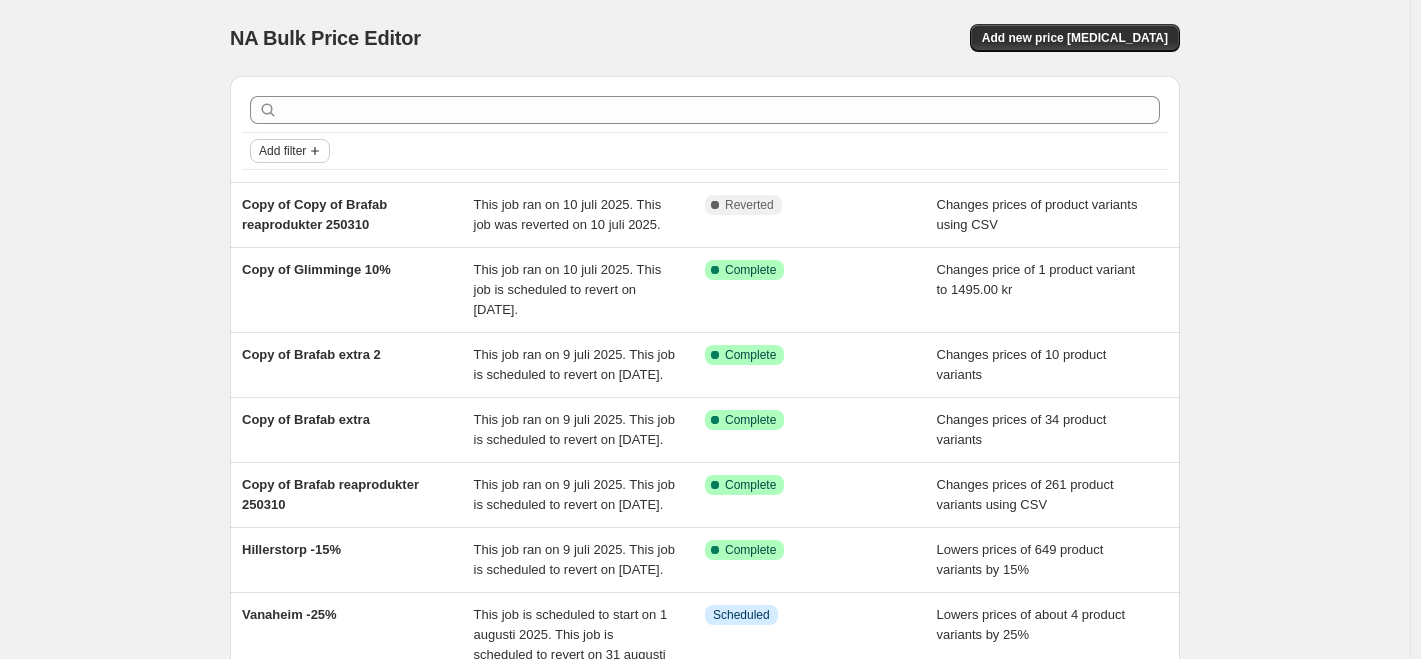 click 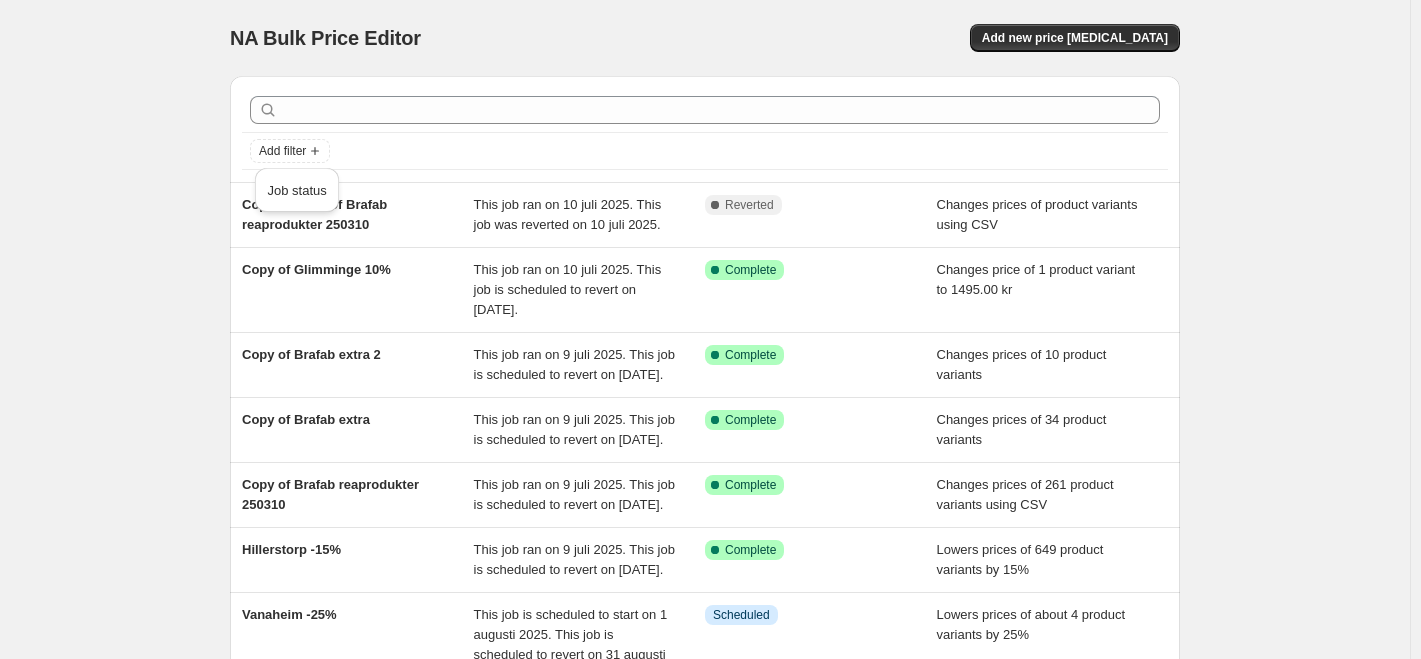 click on "NA Bulk Price Editor" at bounding box center (458, 38) 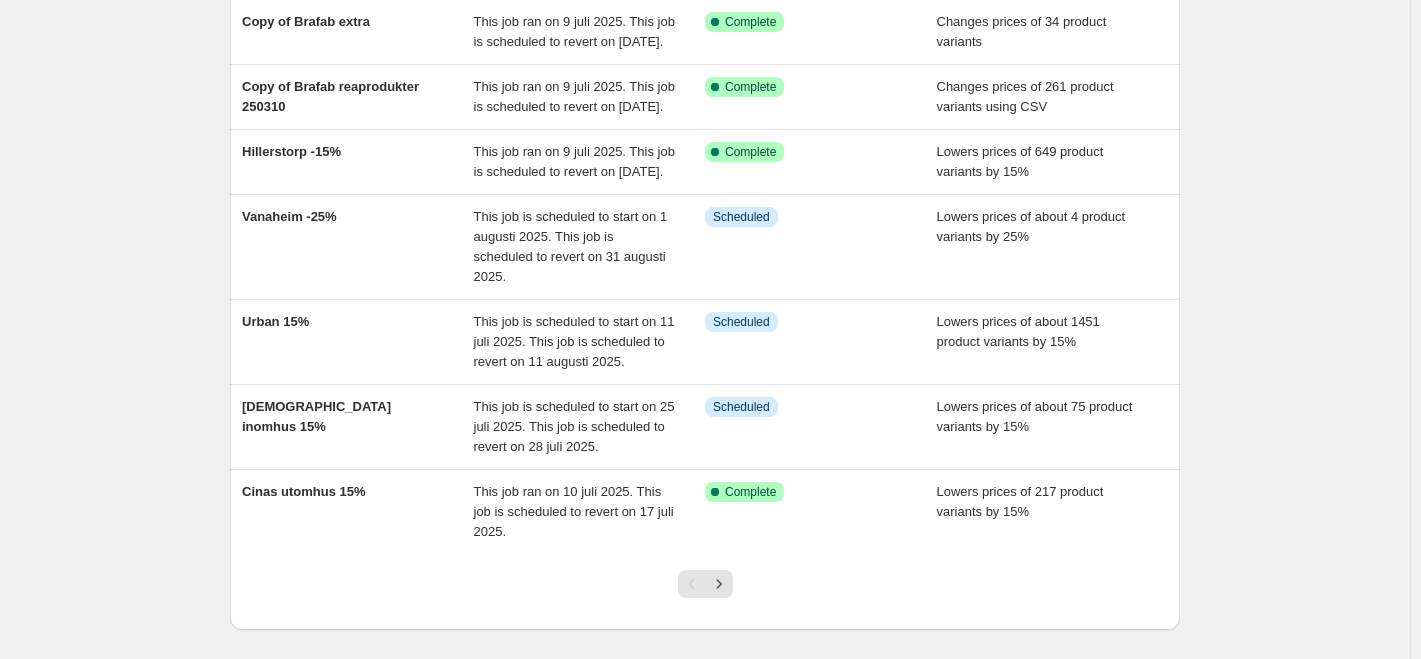 scroll, scrollTop: 551, scrollLeft: 0, axis: vertical 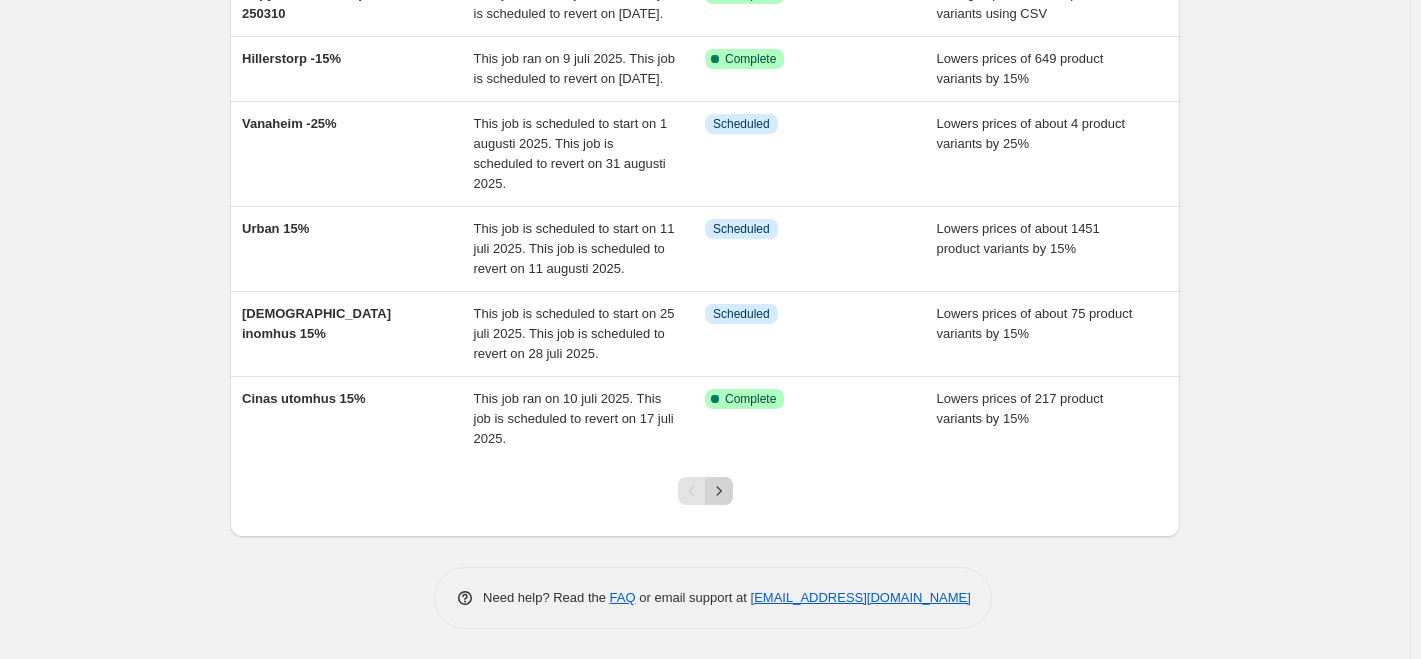 click 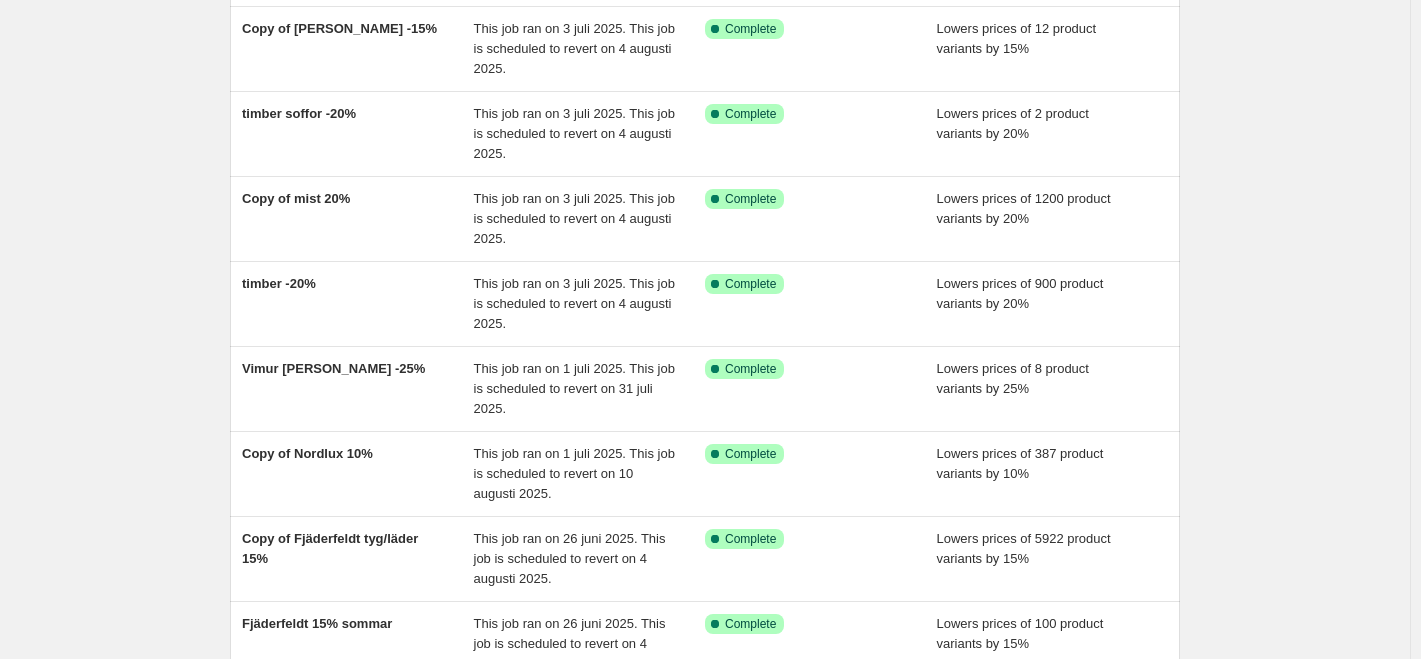 scroll, scrollTop: 571, scrollLeft: 0, axis: vertical 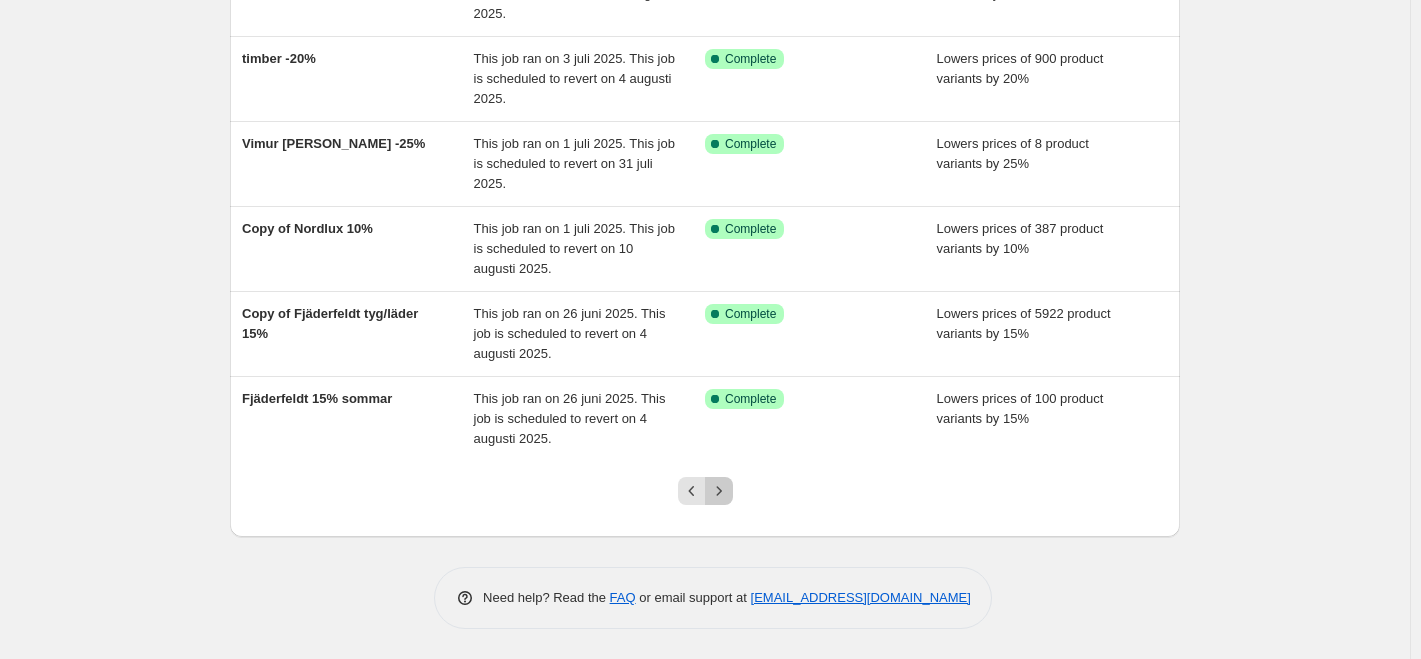 click at bounding box center (719, 491) 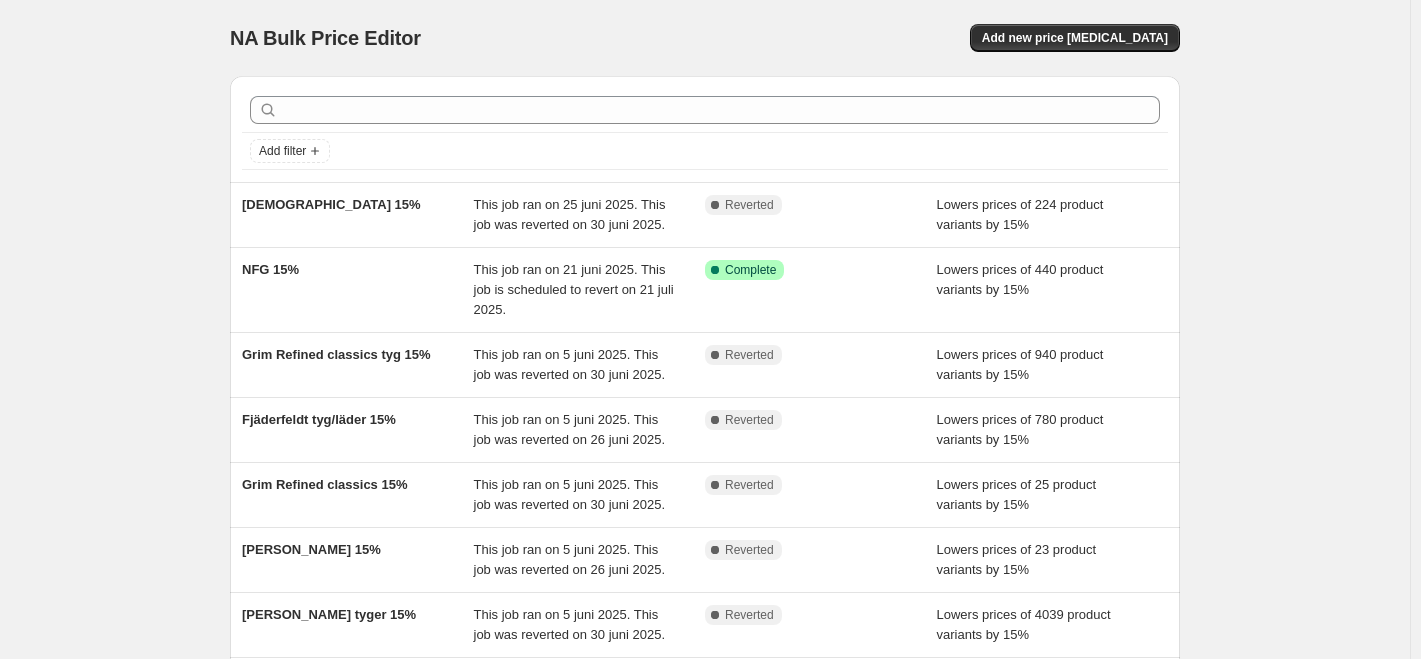 scroll, scrollTop: 391, scrollLeft: 0, axis: vertical 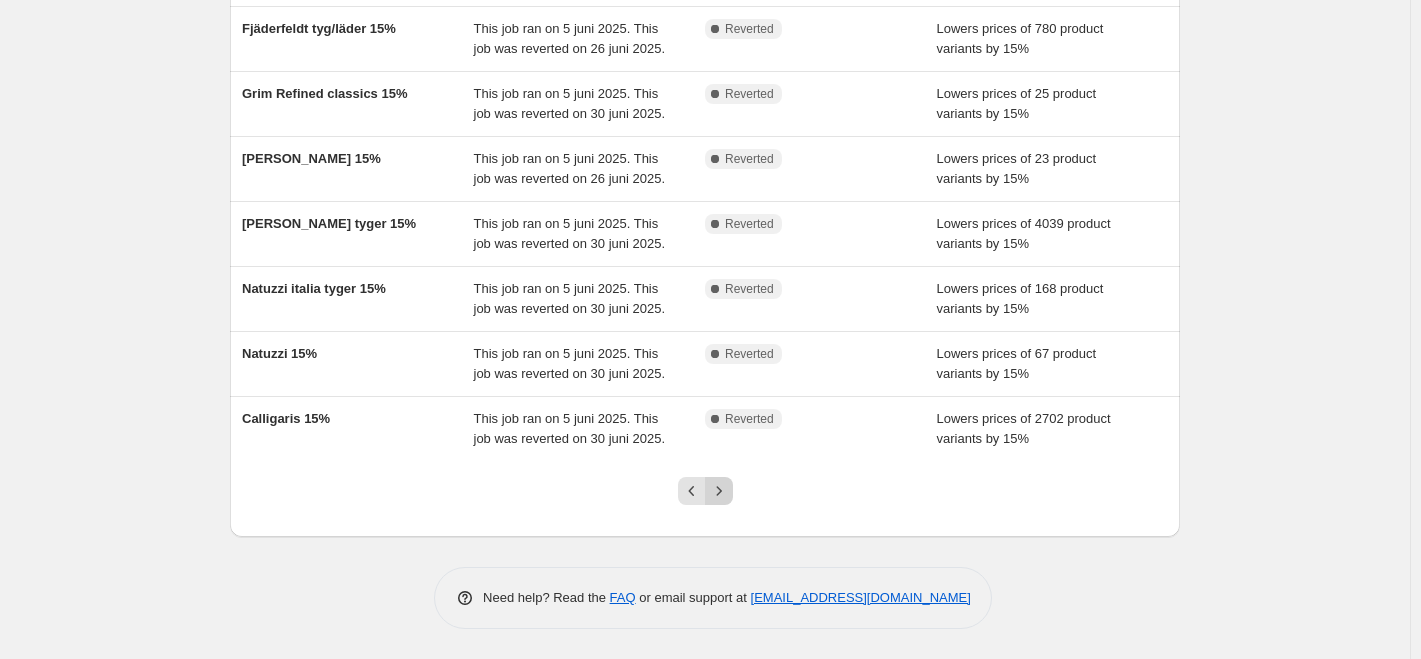 click at bounding box center [705, 499] 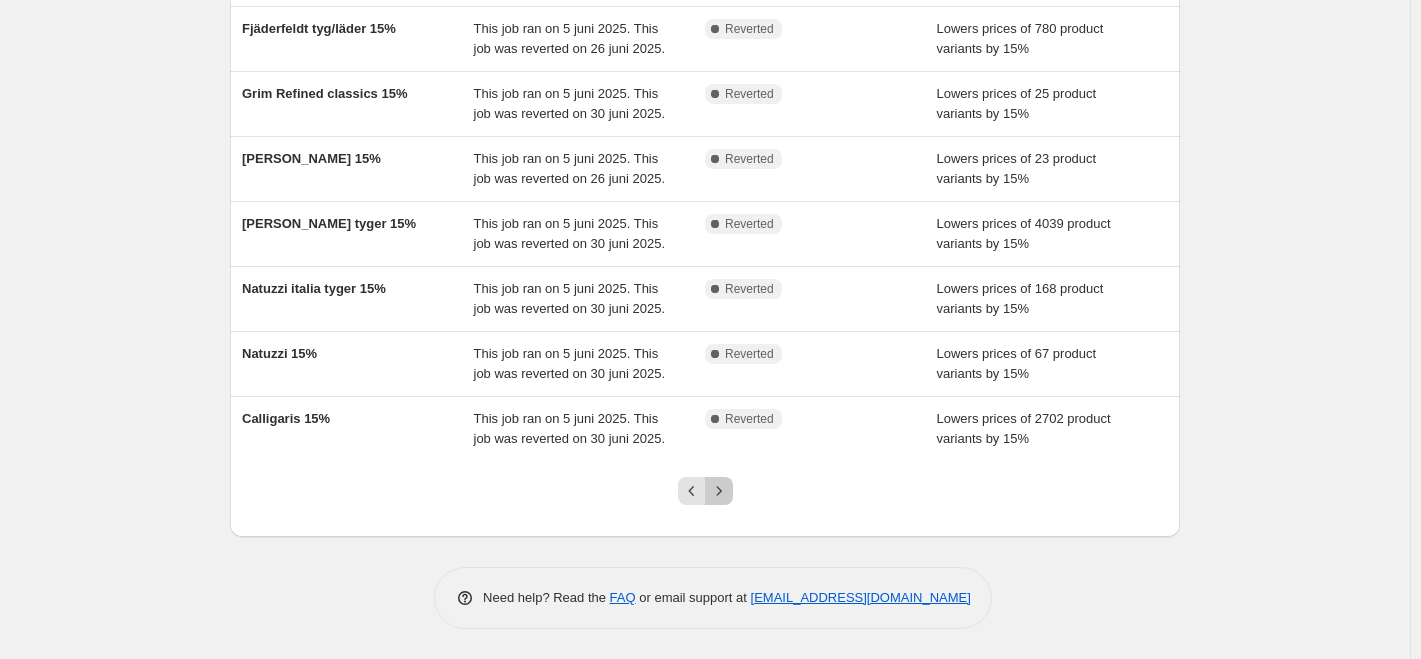 click 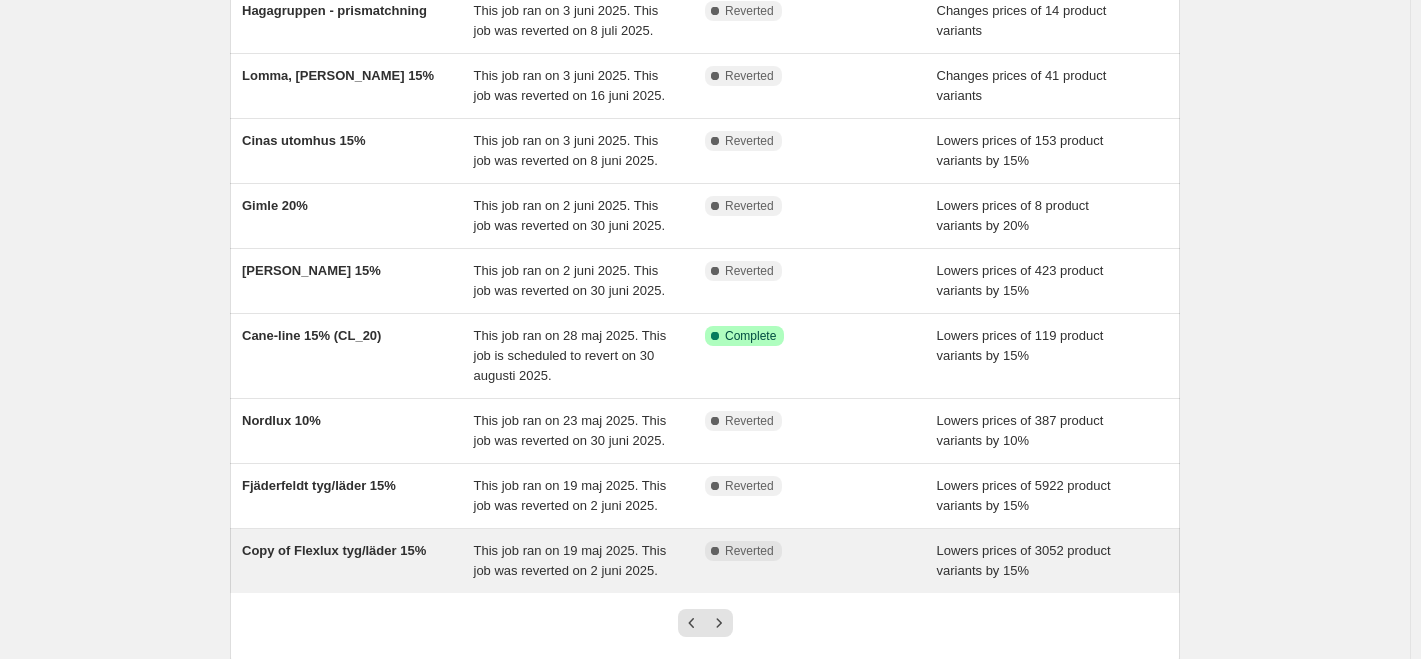 scroll, scrollTop: 391, scrollLeft: 0, axis: vertical 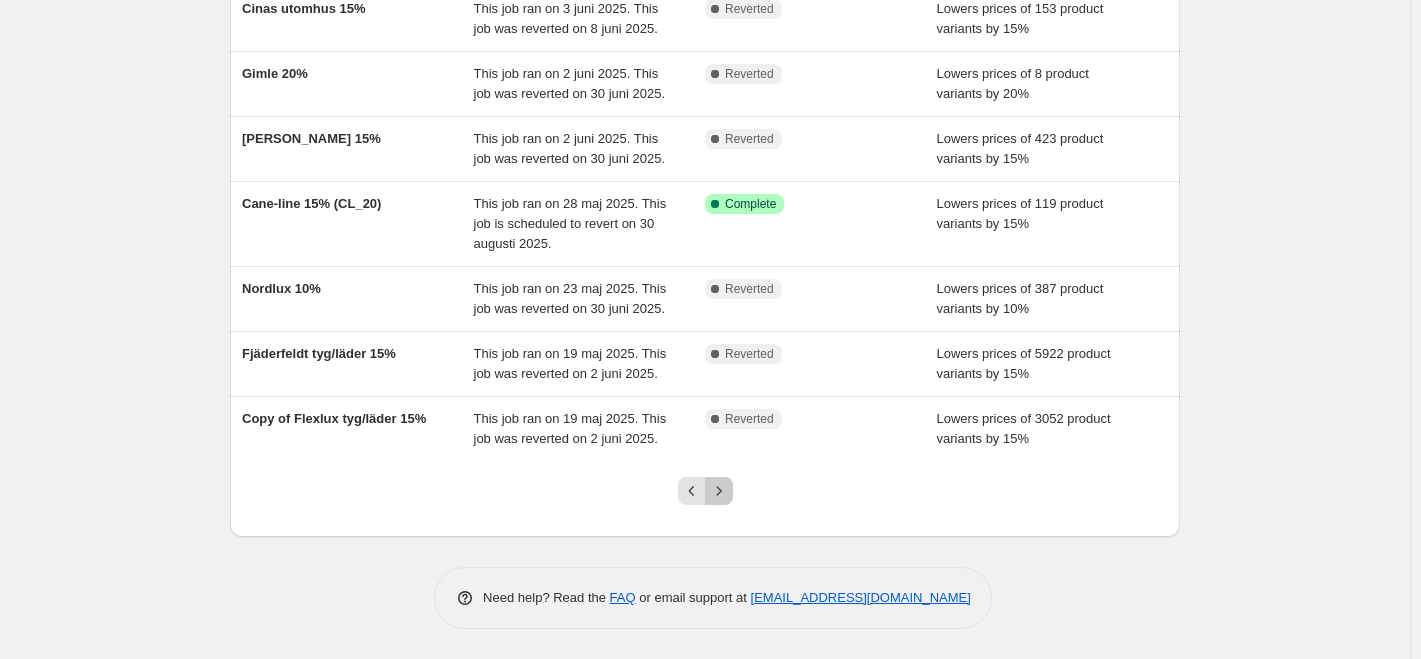 click 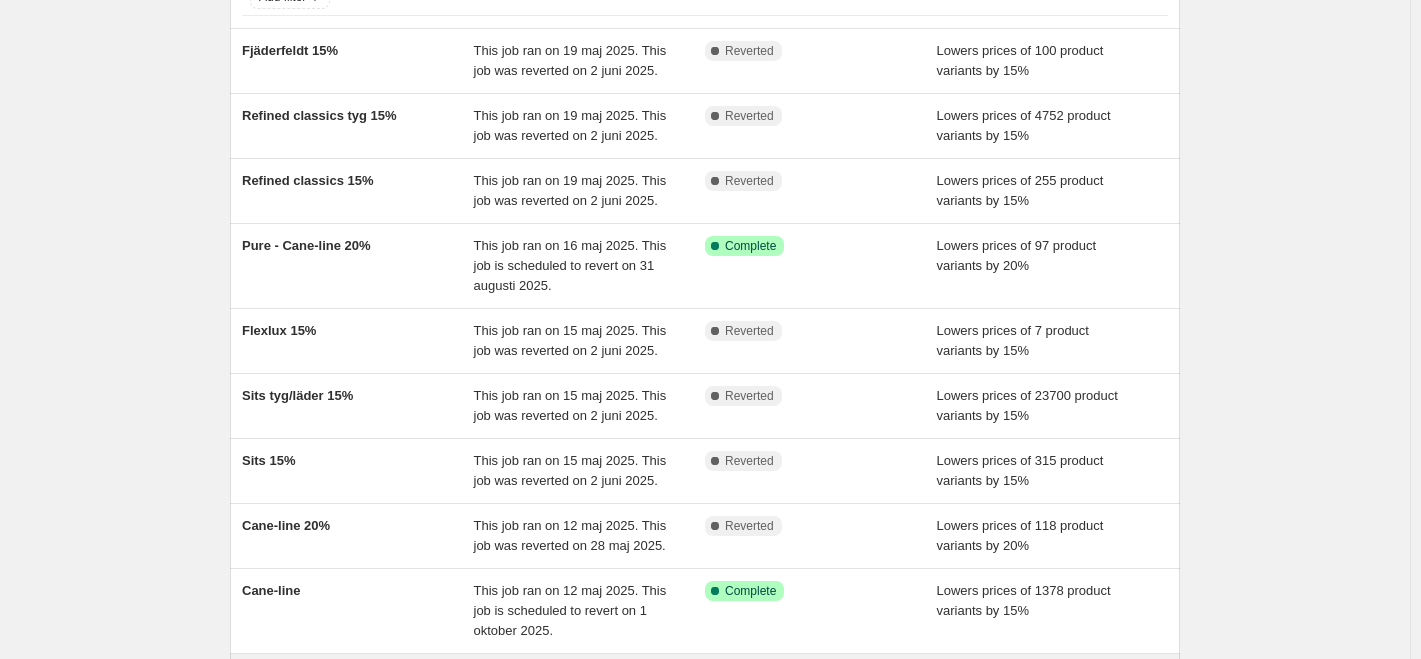 scroll, scrollTop: 411, scrollLeft: 0, axis: vertical 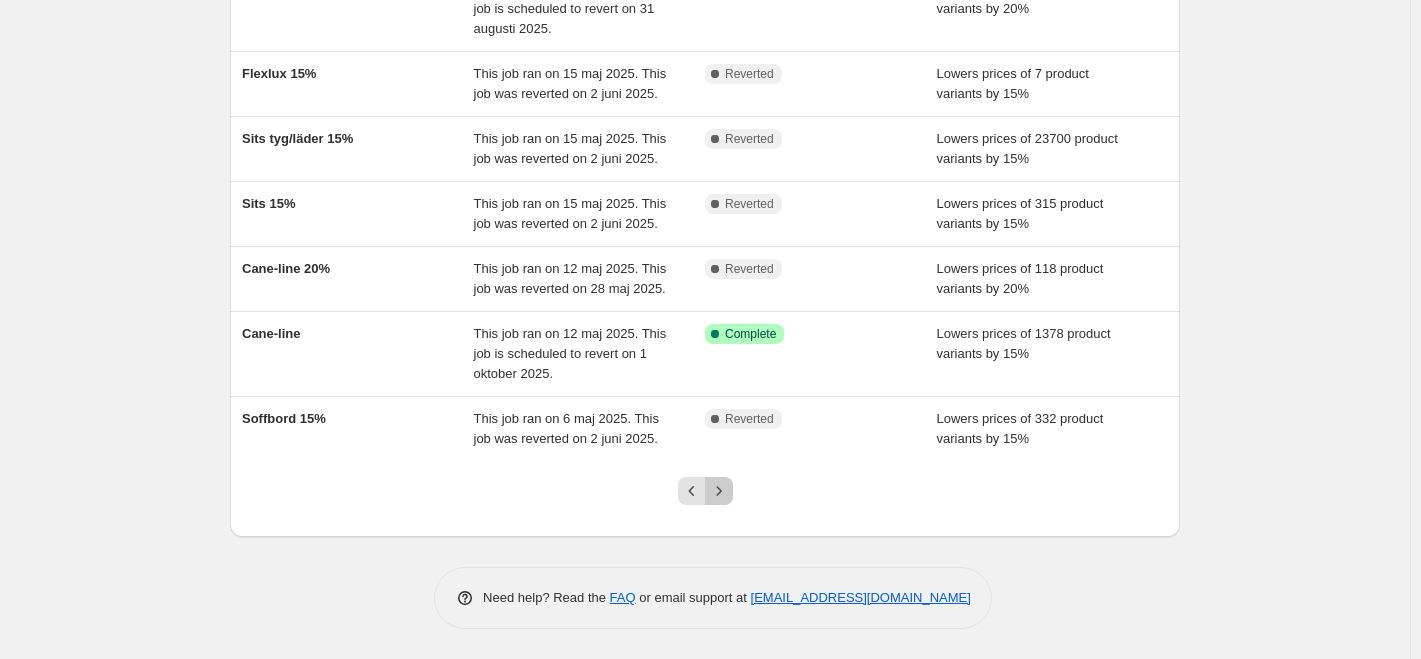 click 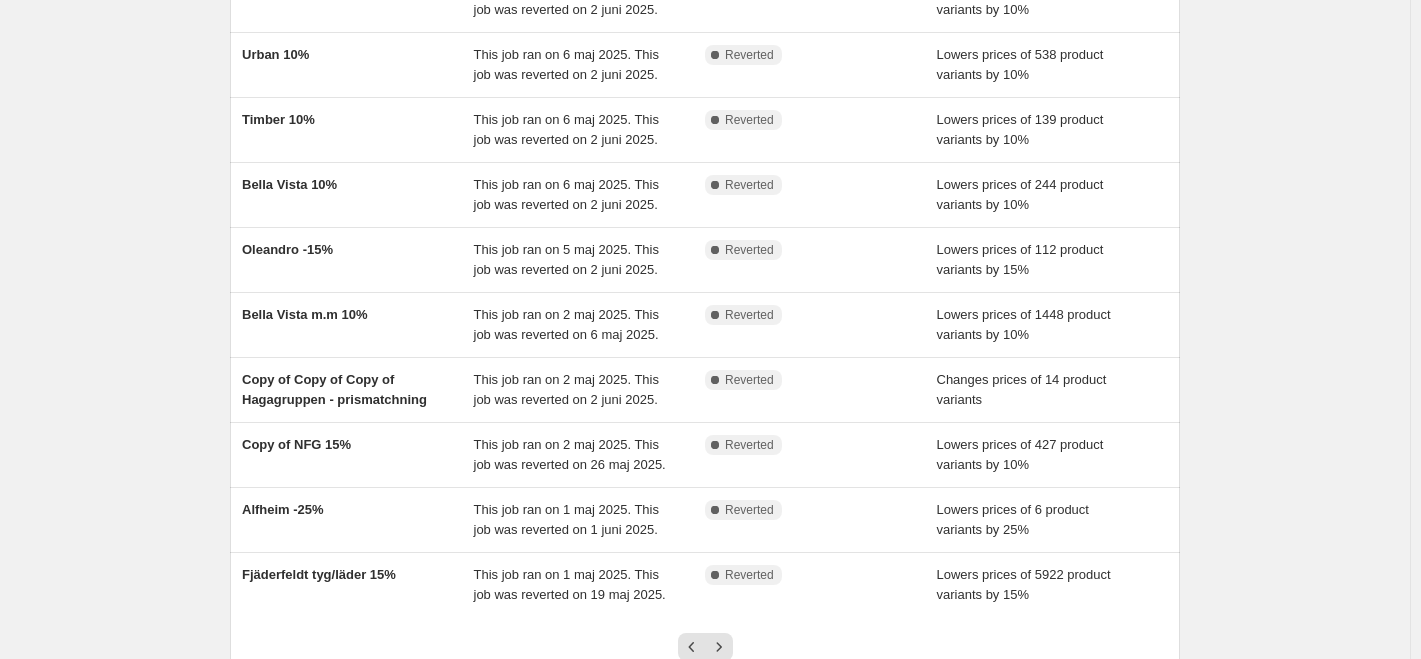 scroll, scrollTop: 371, scrollLeft: 0, axis: vertical 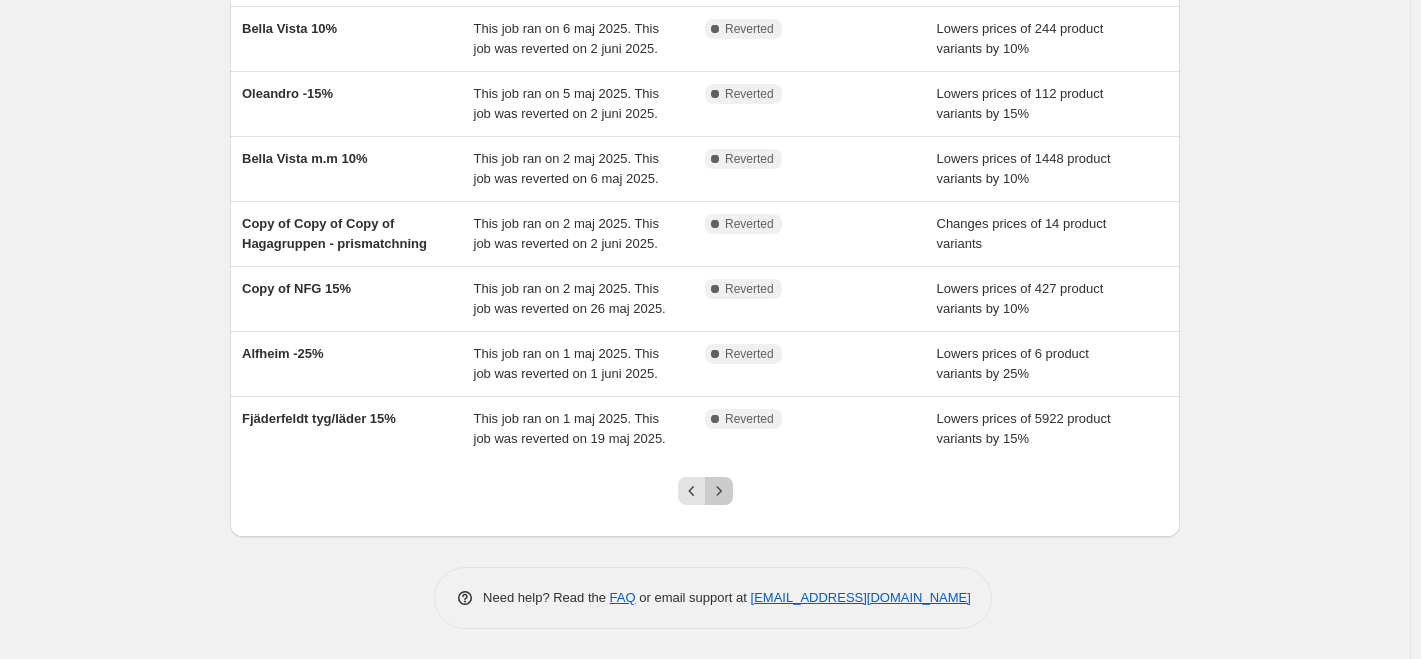 click 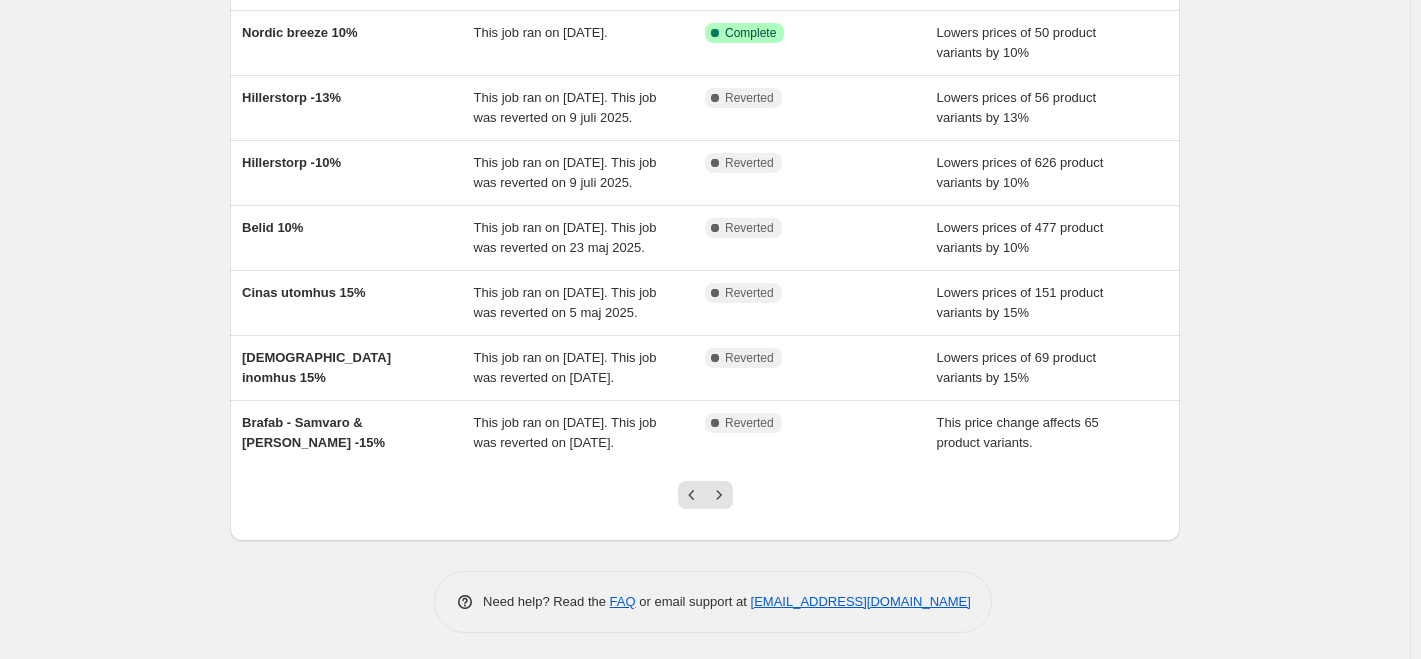 scroll, scrollTop: 371, scrollLeft: 0, axis: vertical 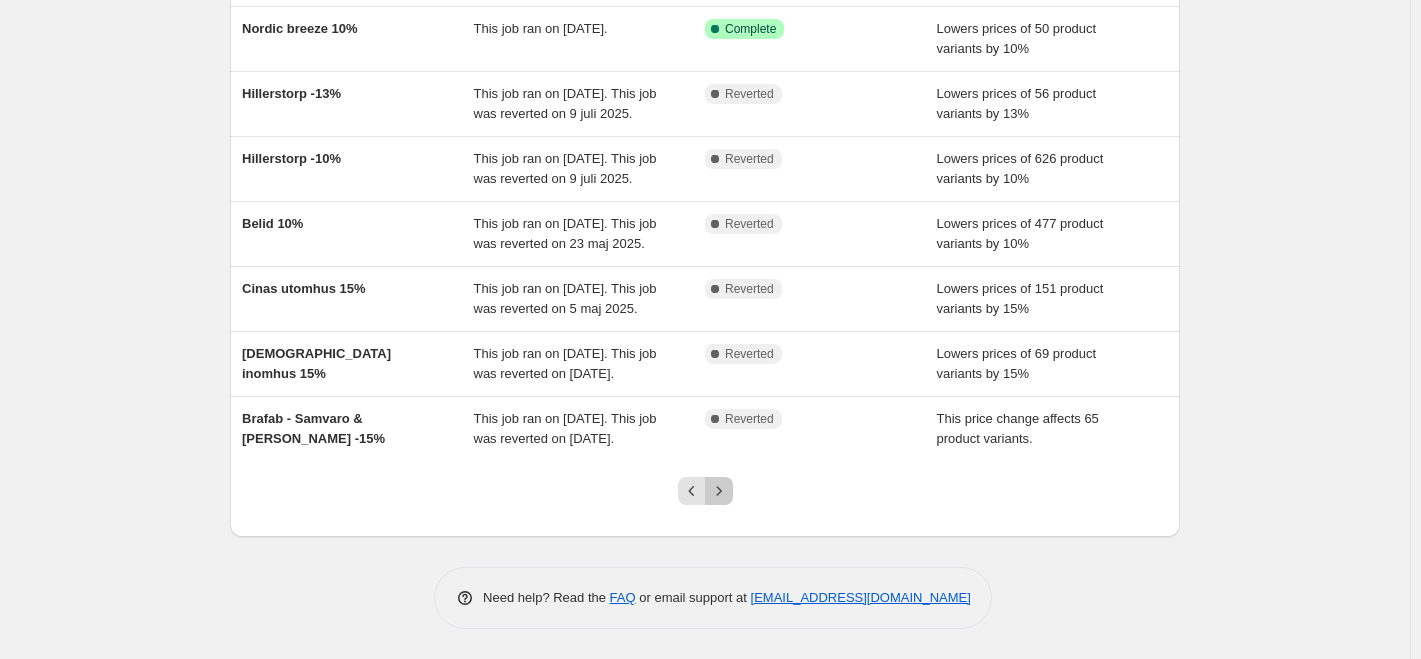 click 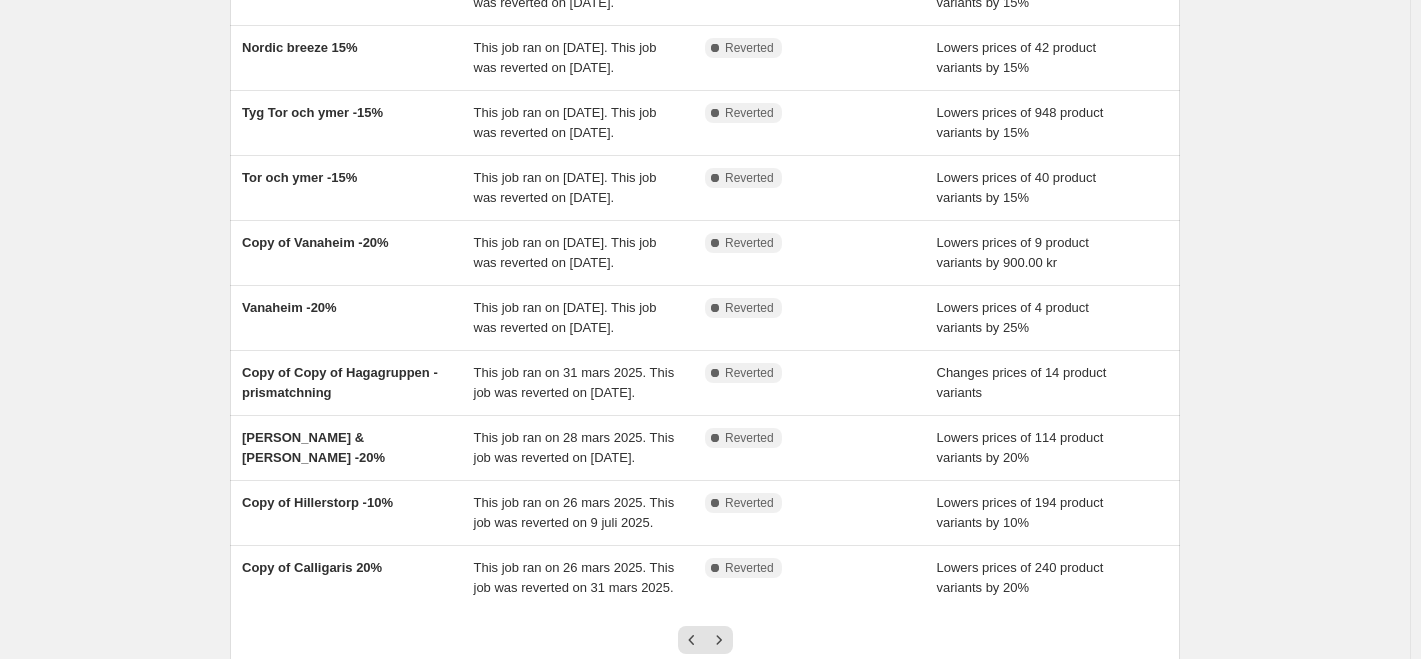 scroll, scrollTop: 371, scrollLeft: 0, axis: vertical 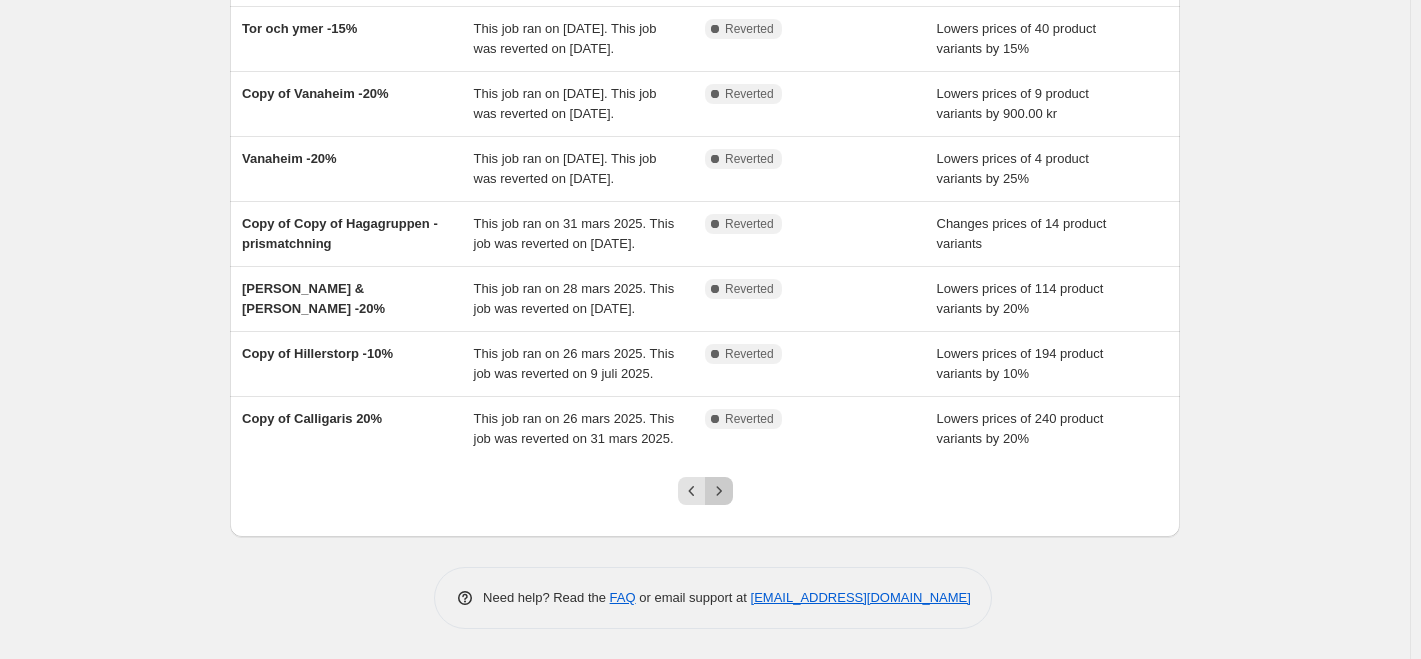 click 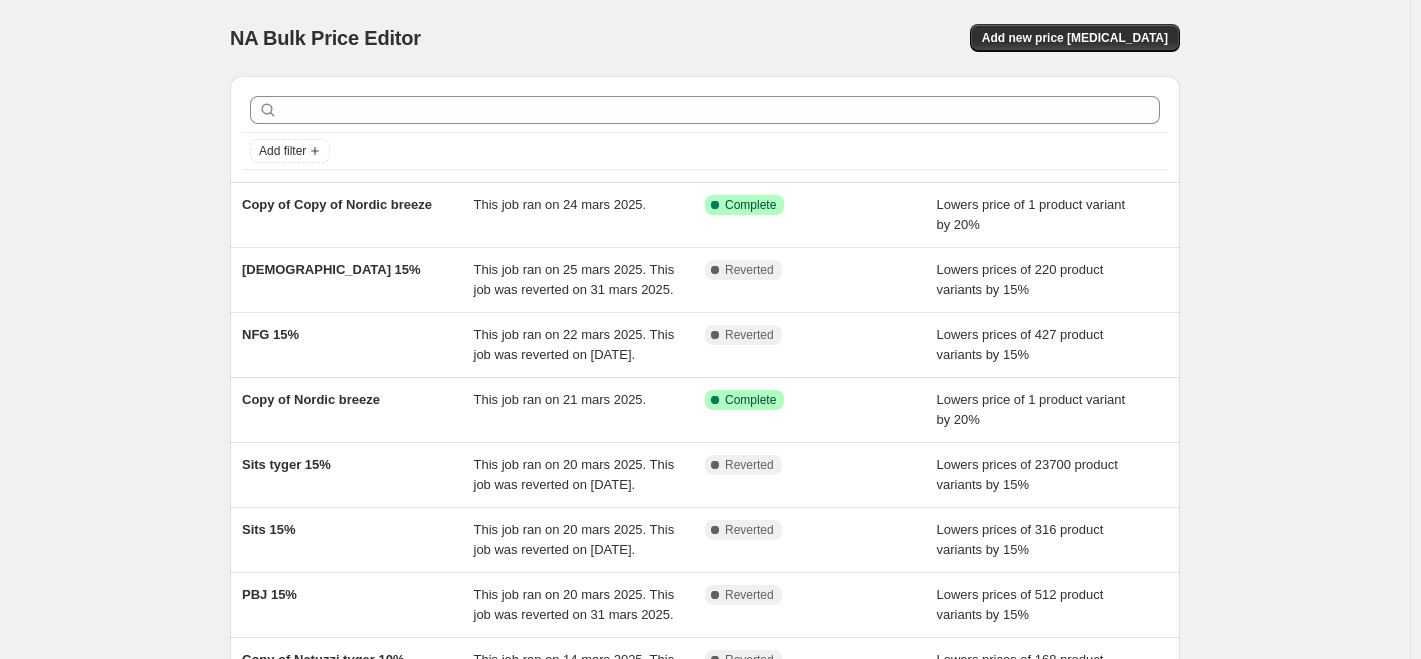 scroll, scrollTop: 371, scrollLeft: 0, axis: vertical 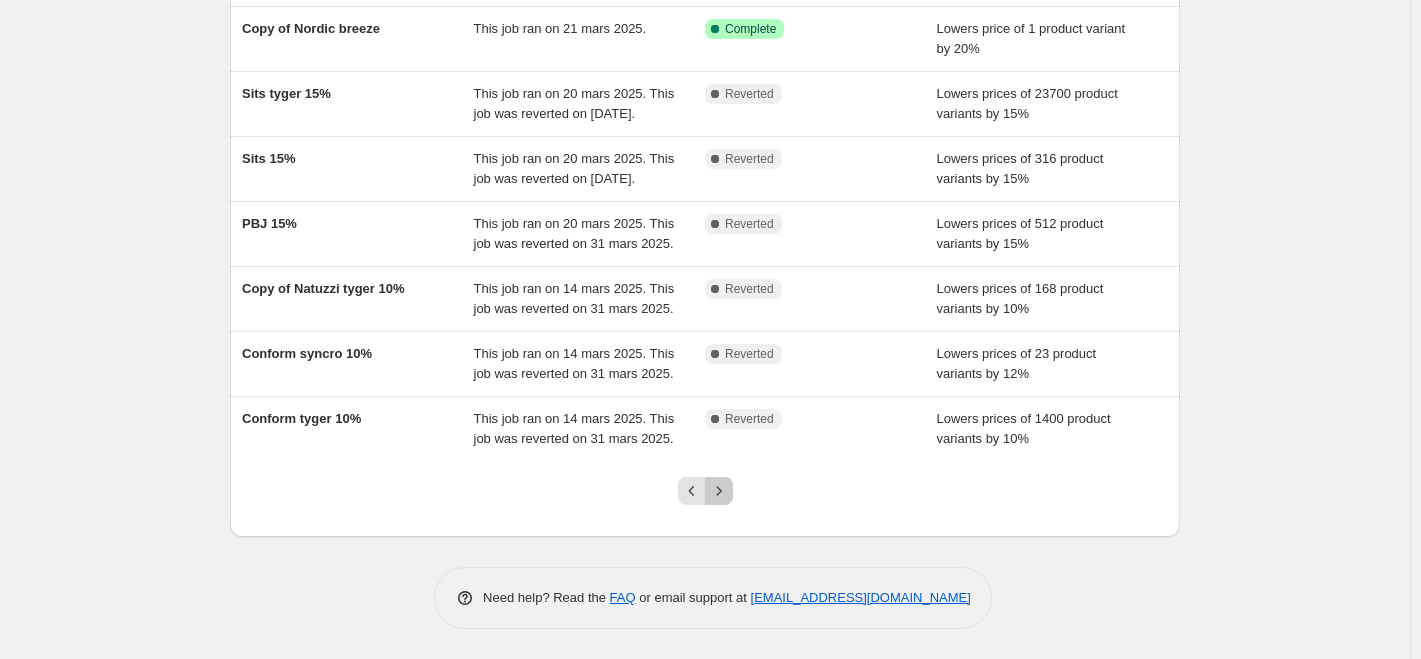 click 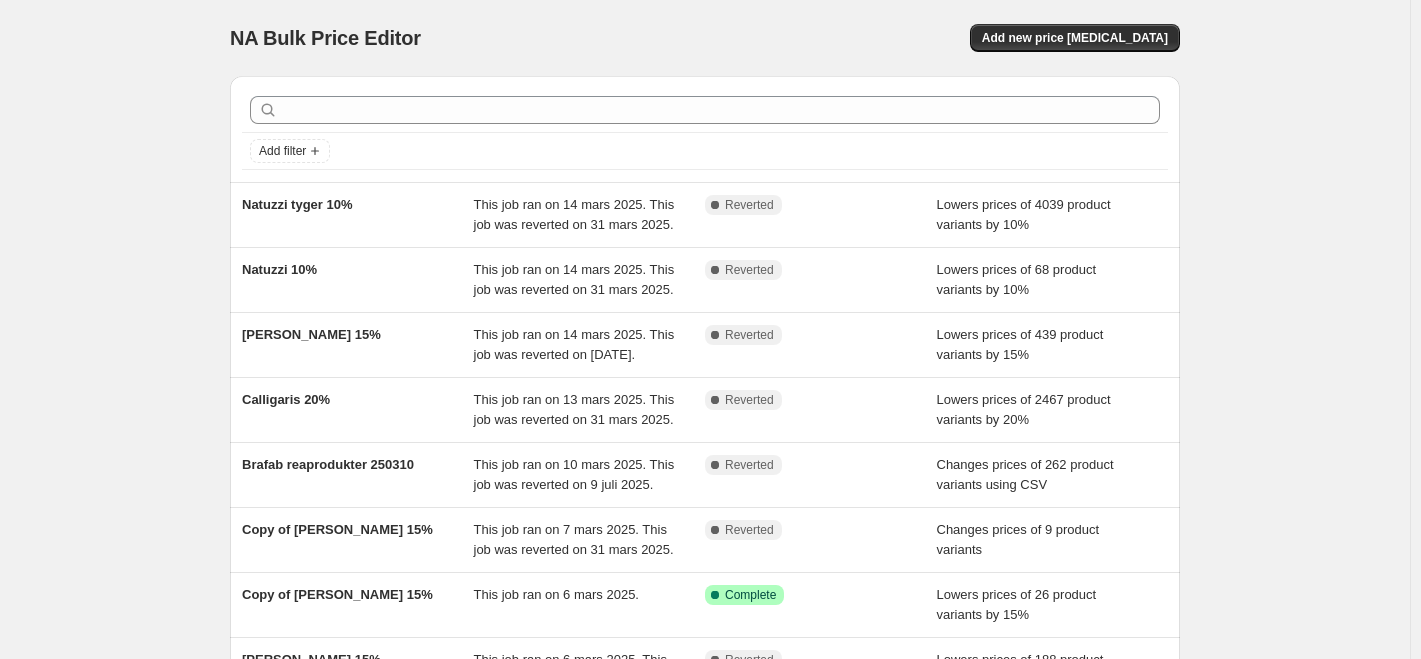 scroll, scrollTop: 391, scrollLeft: 0, axis: vertical 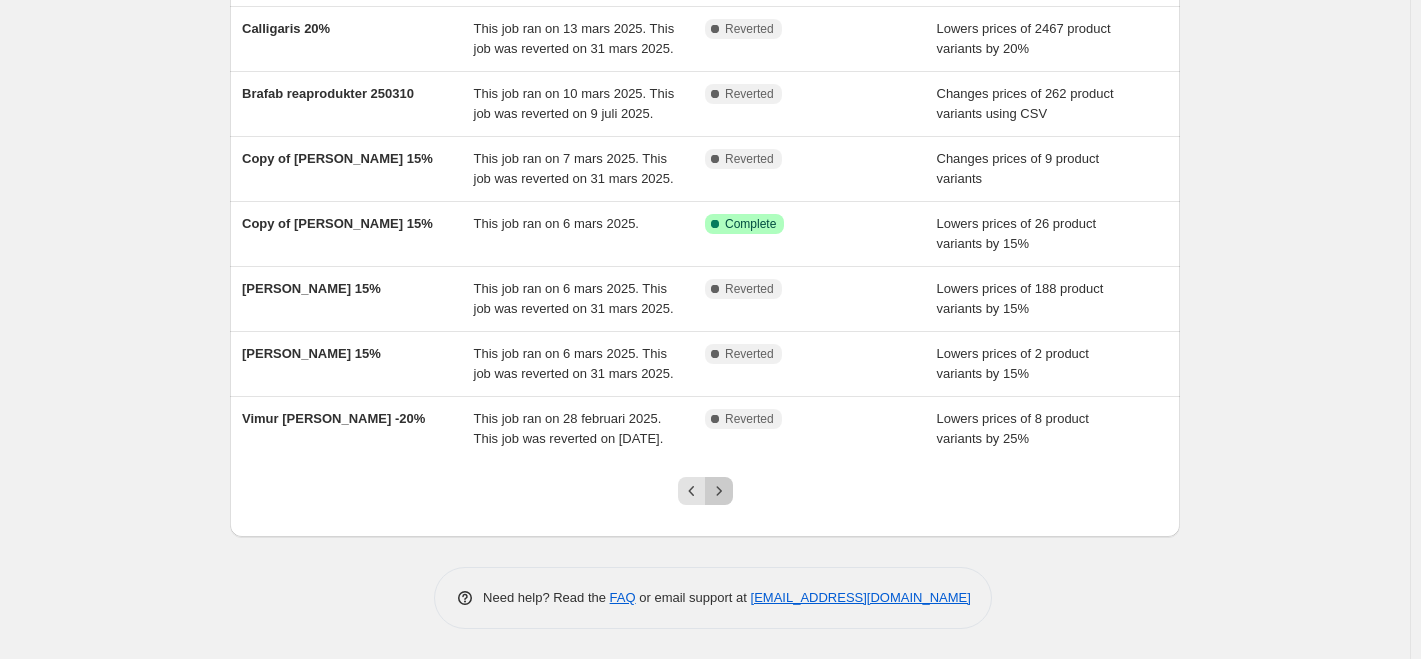 click 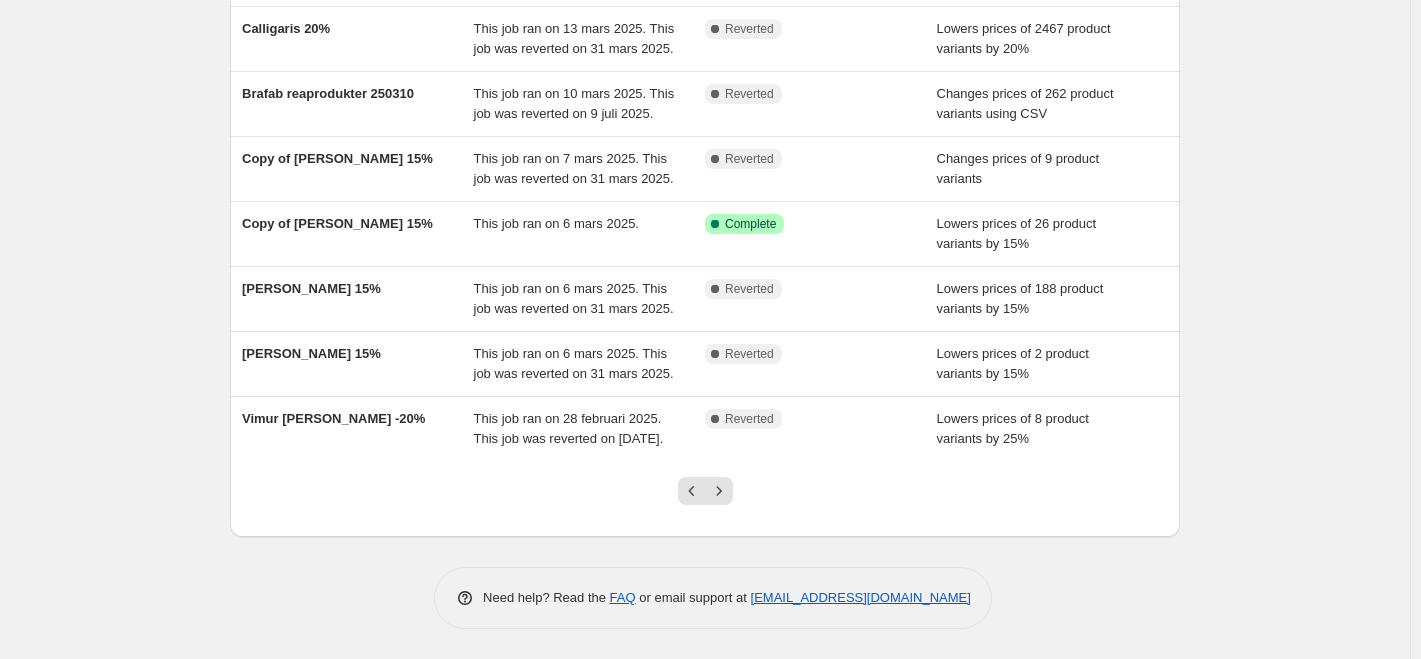 scroll, scrollTop: 0, scrollLeft: 0, axis: both 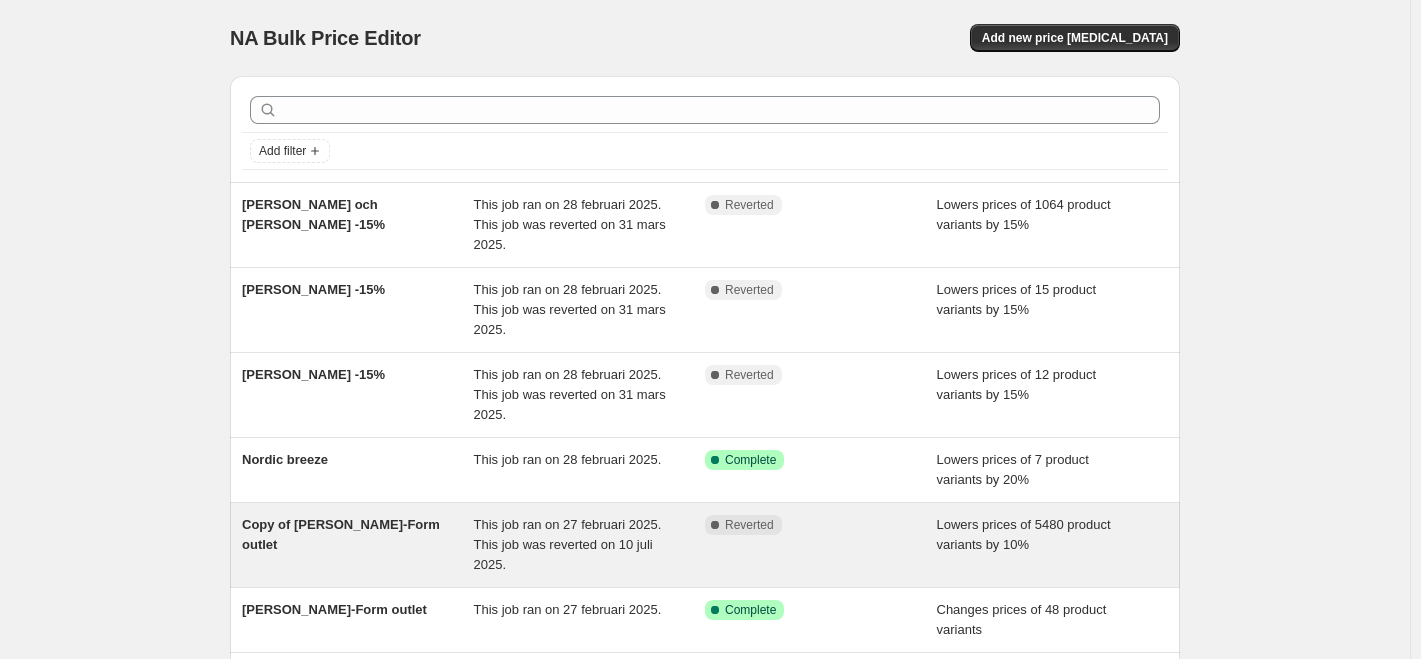 click on "This job ran on 27 februari 2025. This job was reverted on 10 juli 2025." at bounding box center [590, 545] 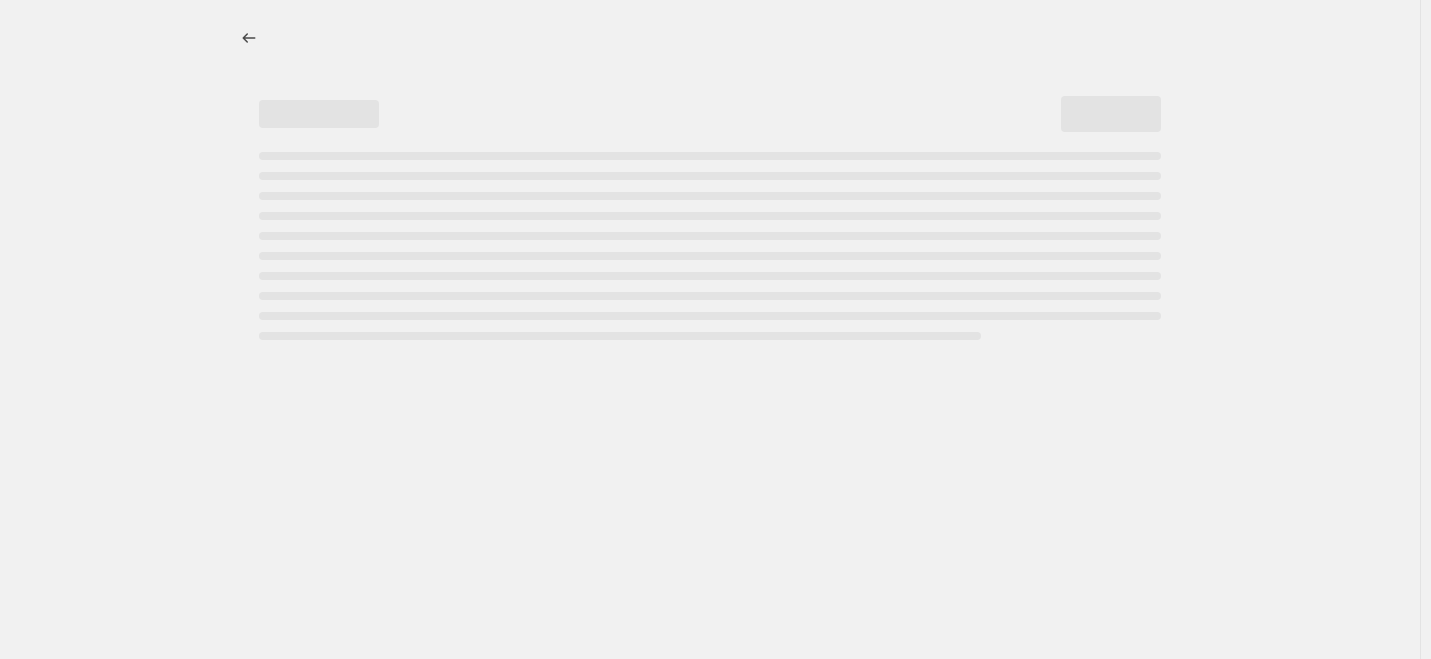 select on "percentage" 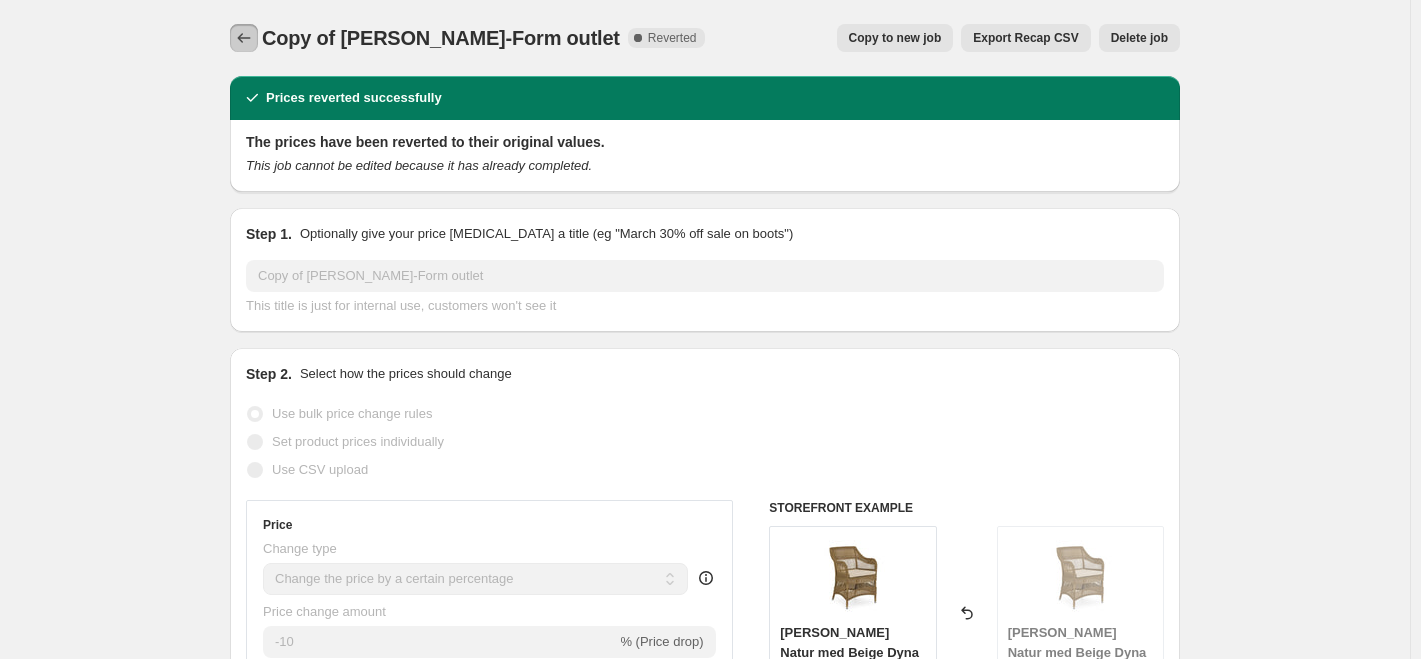 click 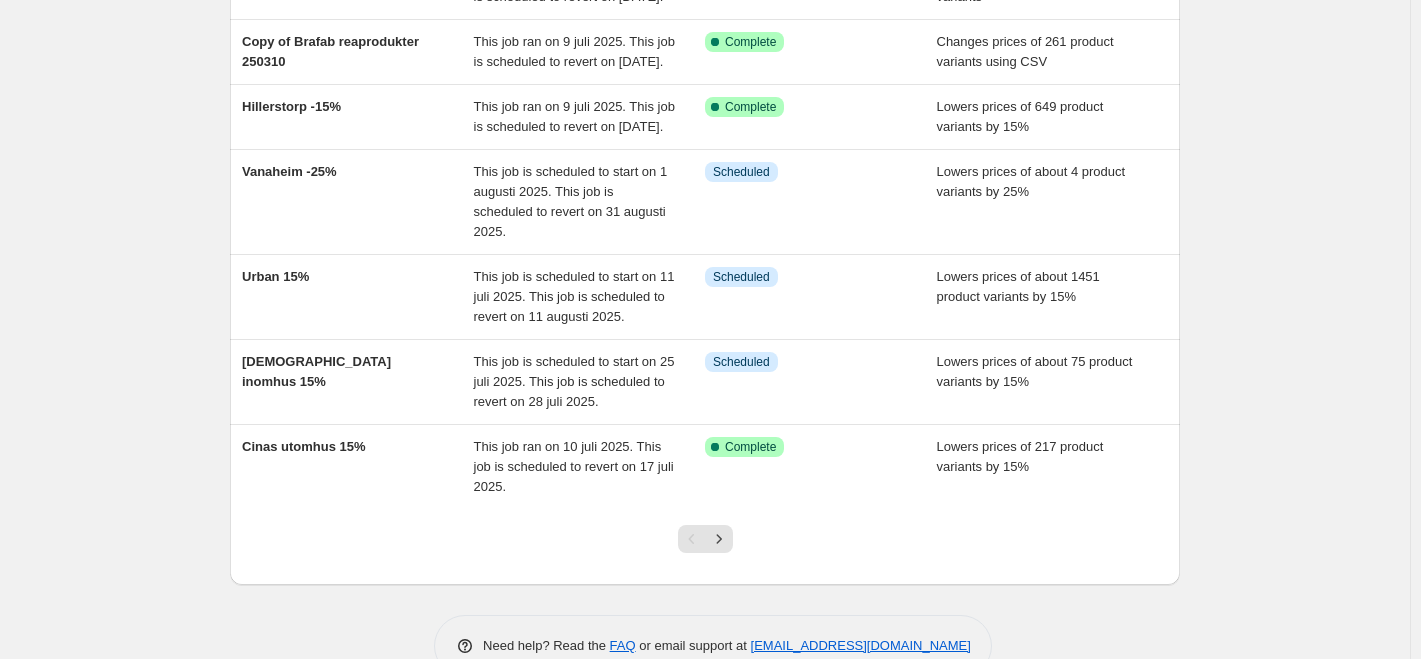 scroll, scrollTop: 500, scrollLeft: 0, axis: vertical 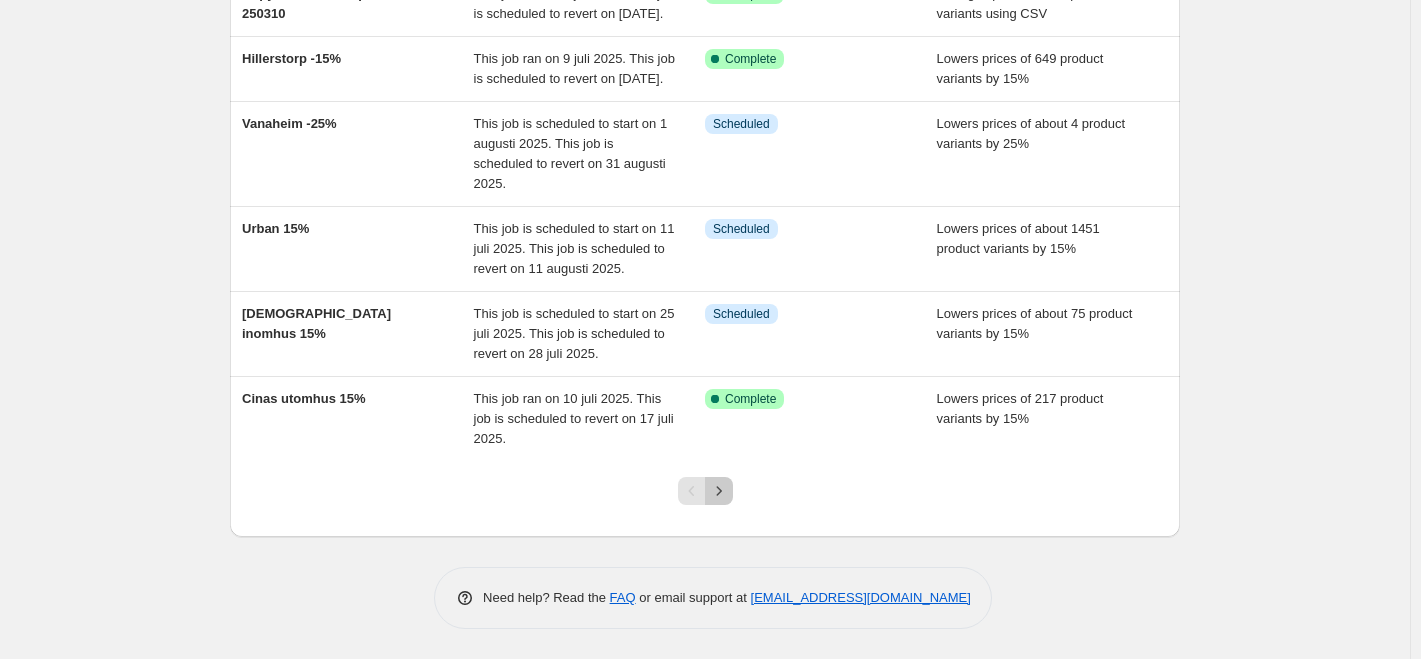 click at bounding box center [719, 491] 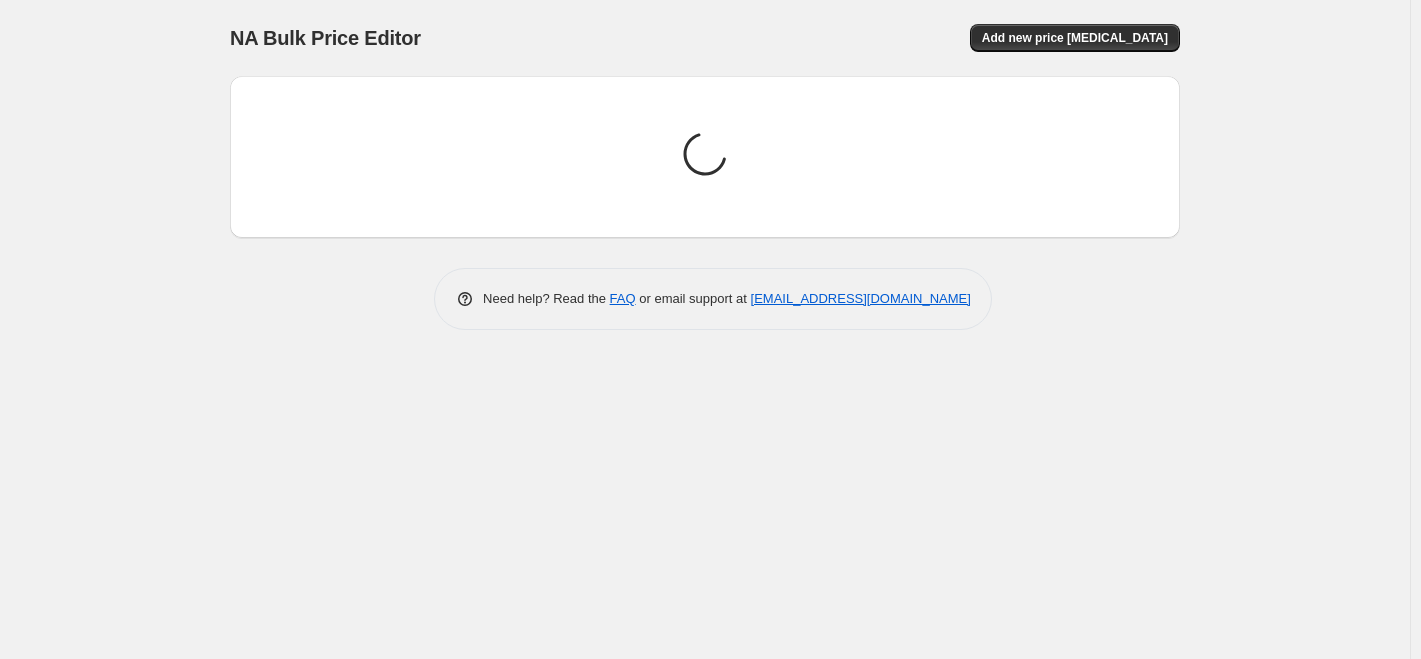 scroll, scrollTop: 0, scrollLeft: 0, axis: both 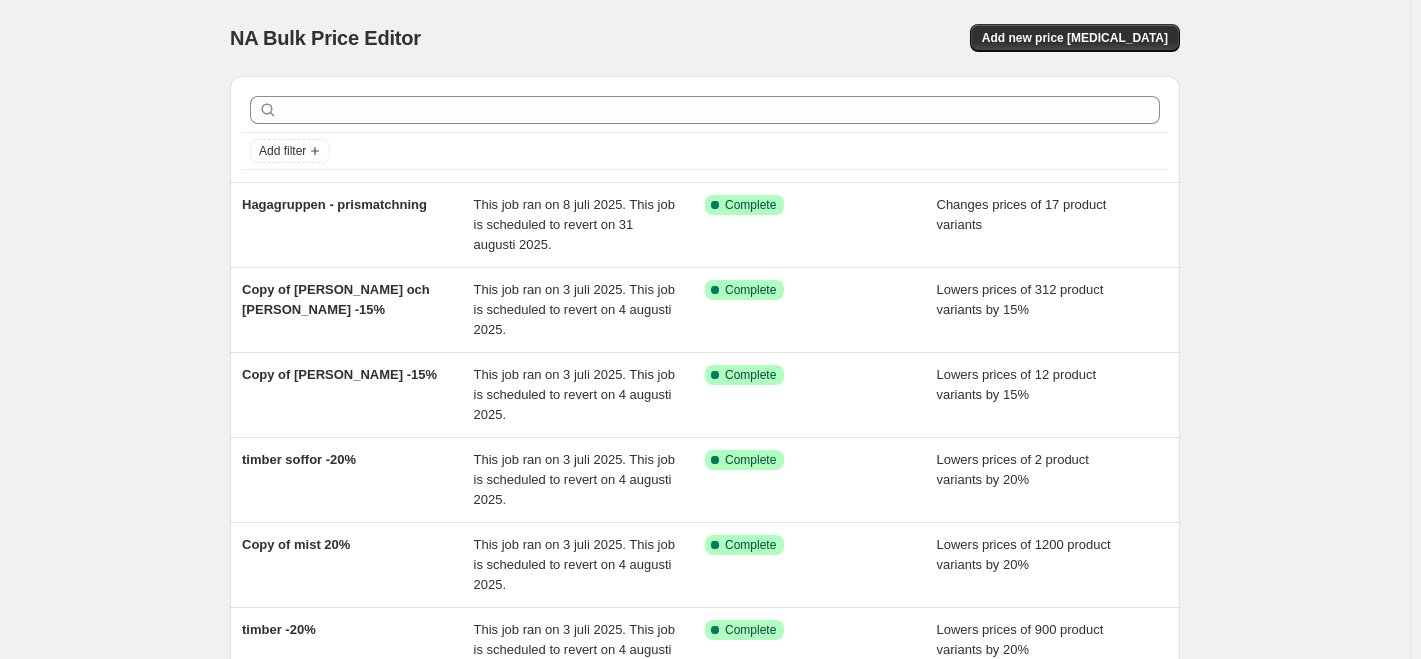 click at bounding box center [705, 110] 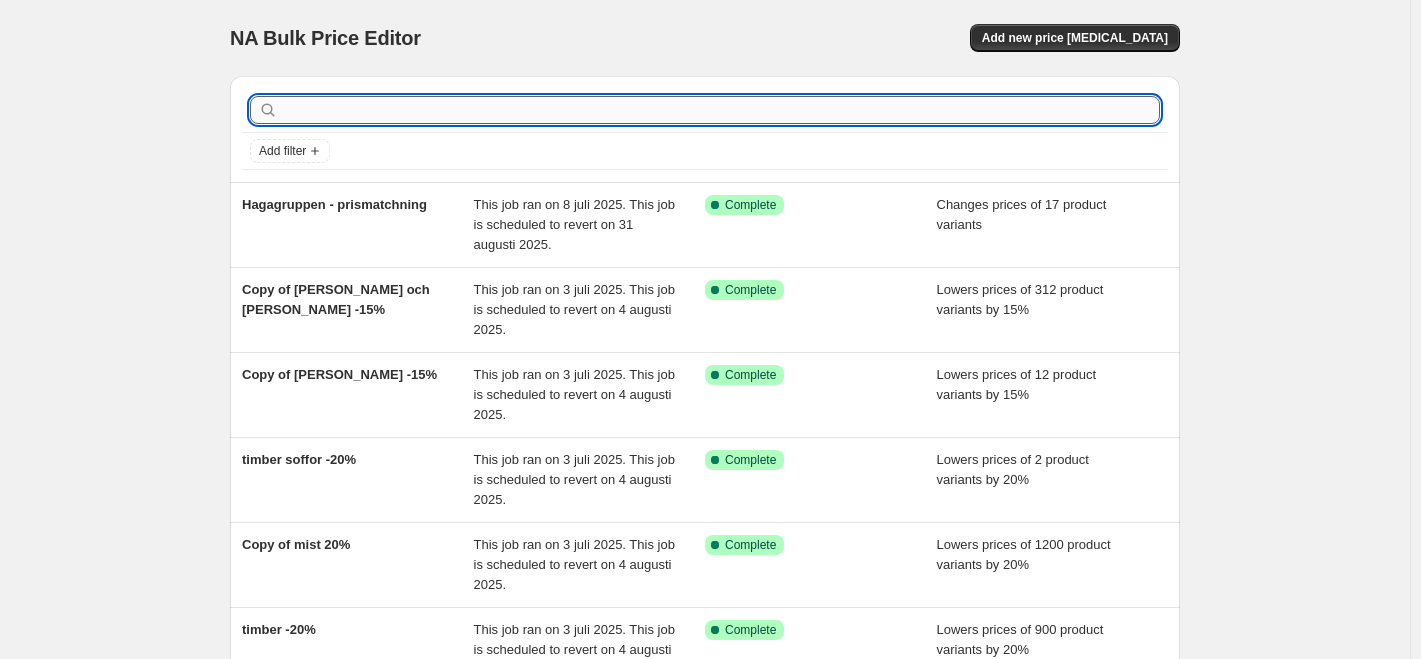 click at bounding box center [721, 110] 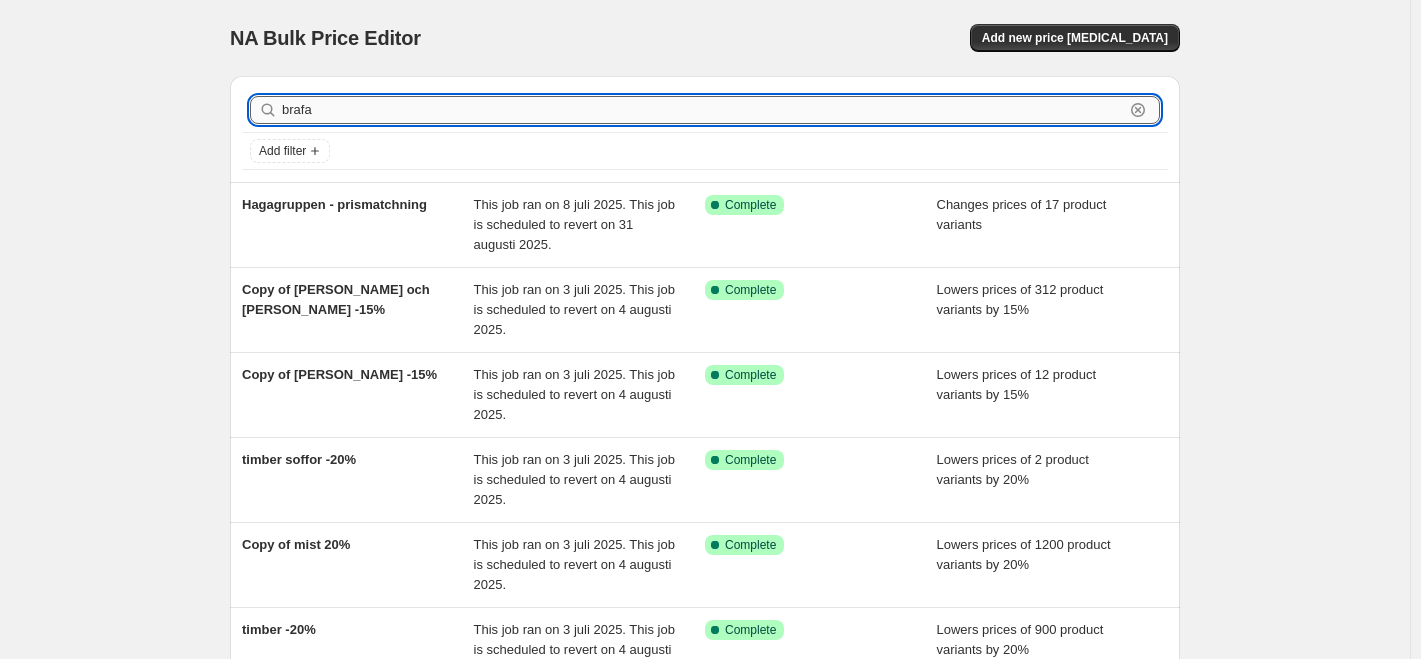 type on "brafab" 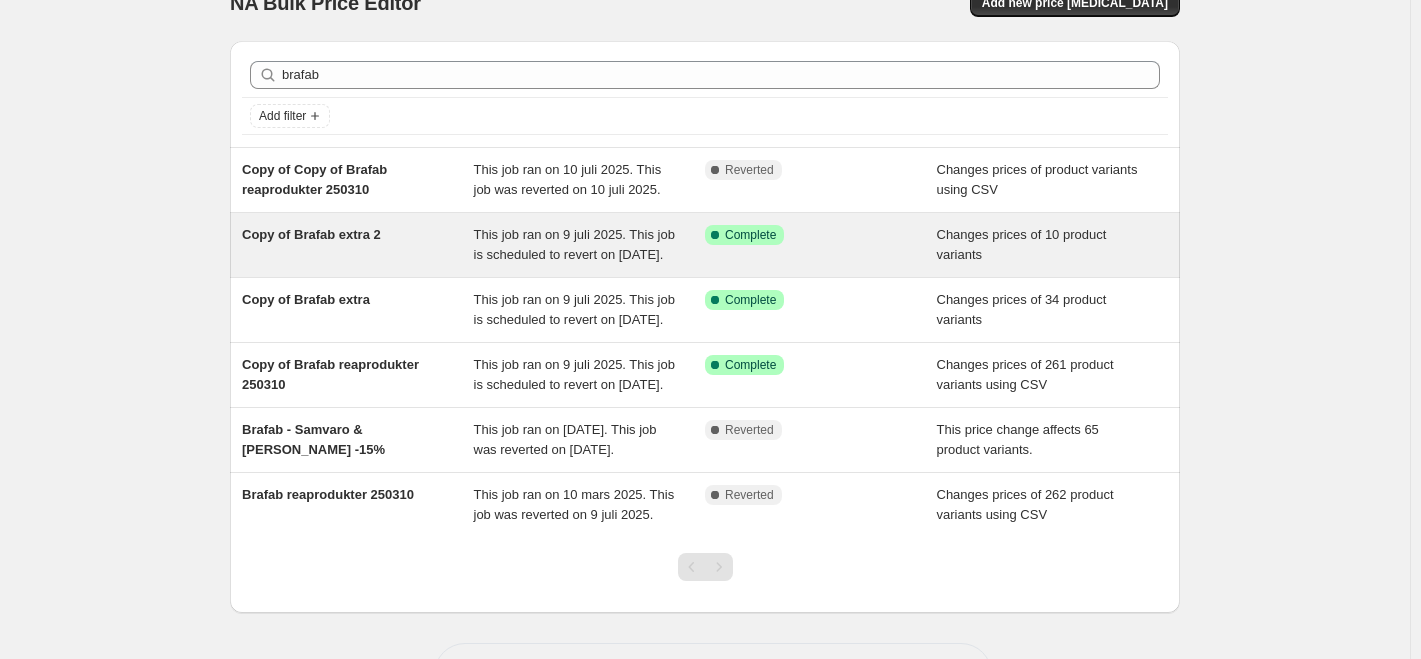 scroll, scrollTop: 0, scrollLeft: 0, axis: both 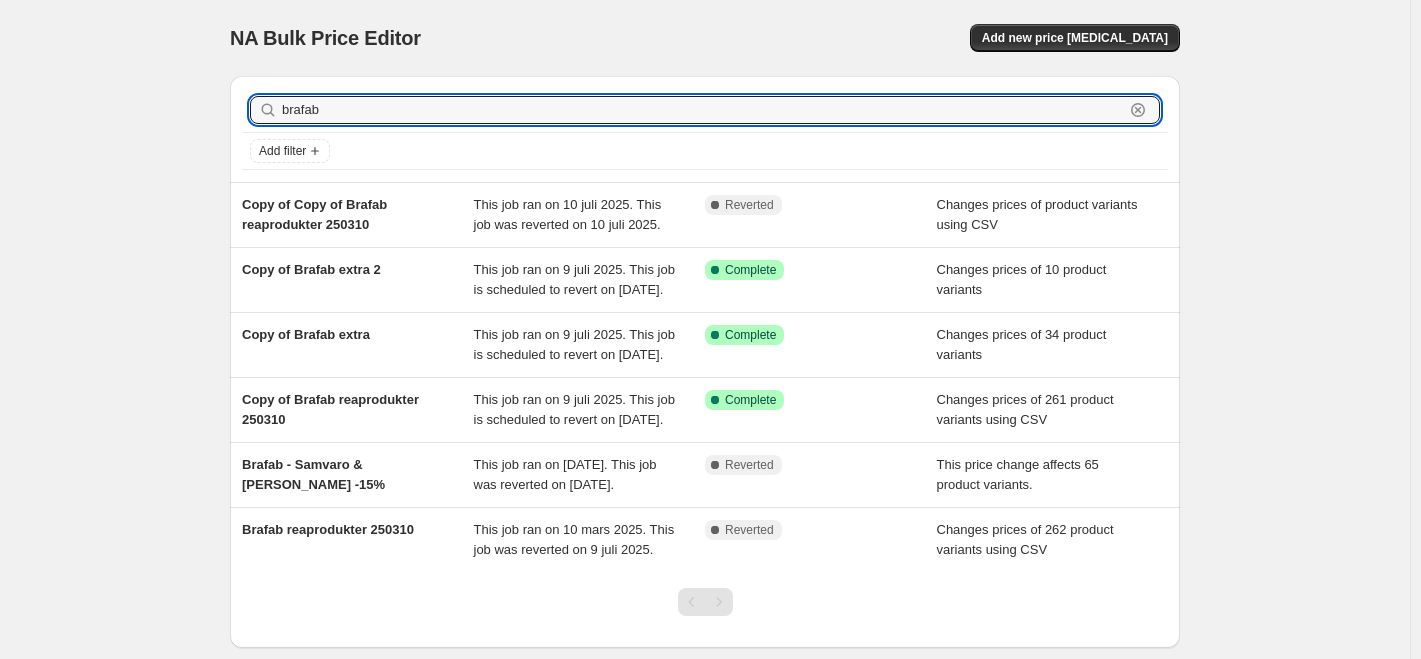 drag, startPoint x: 392, startPoint y: 98, endPoint x: 173, endPoint y: 94, distance: 219.03653 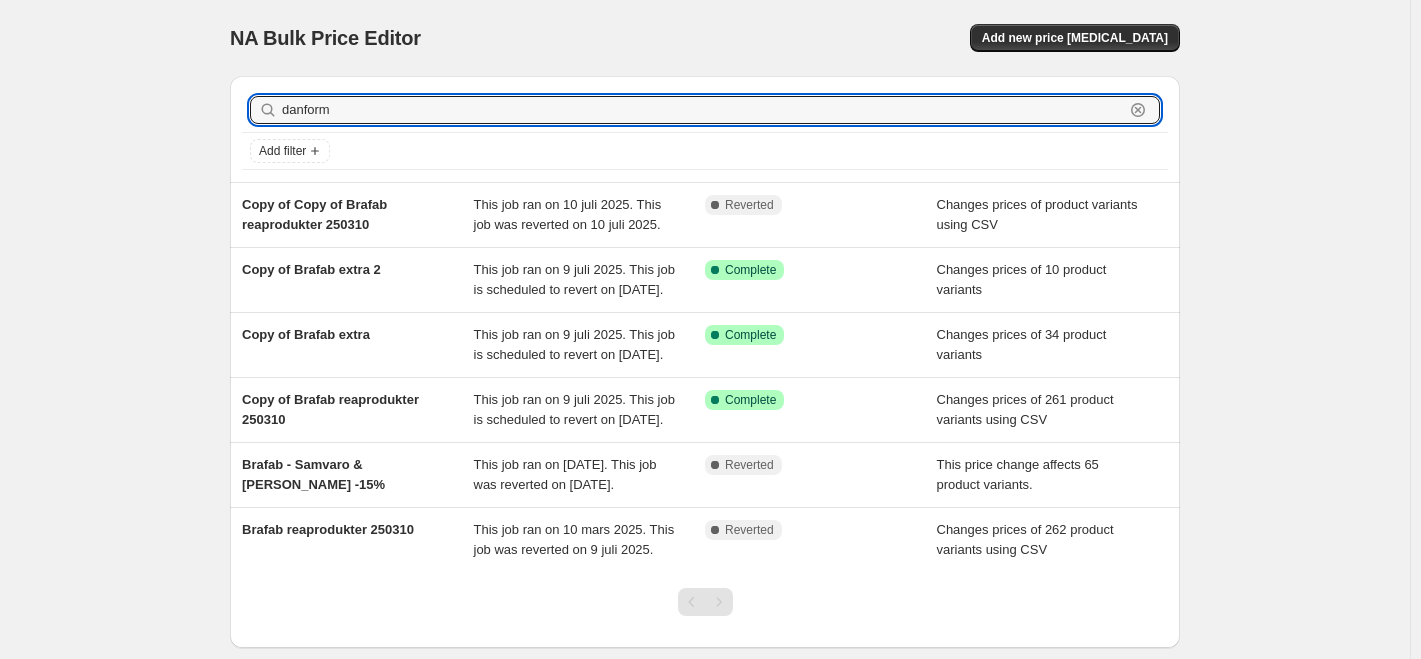 type on "danform" 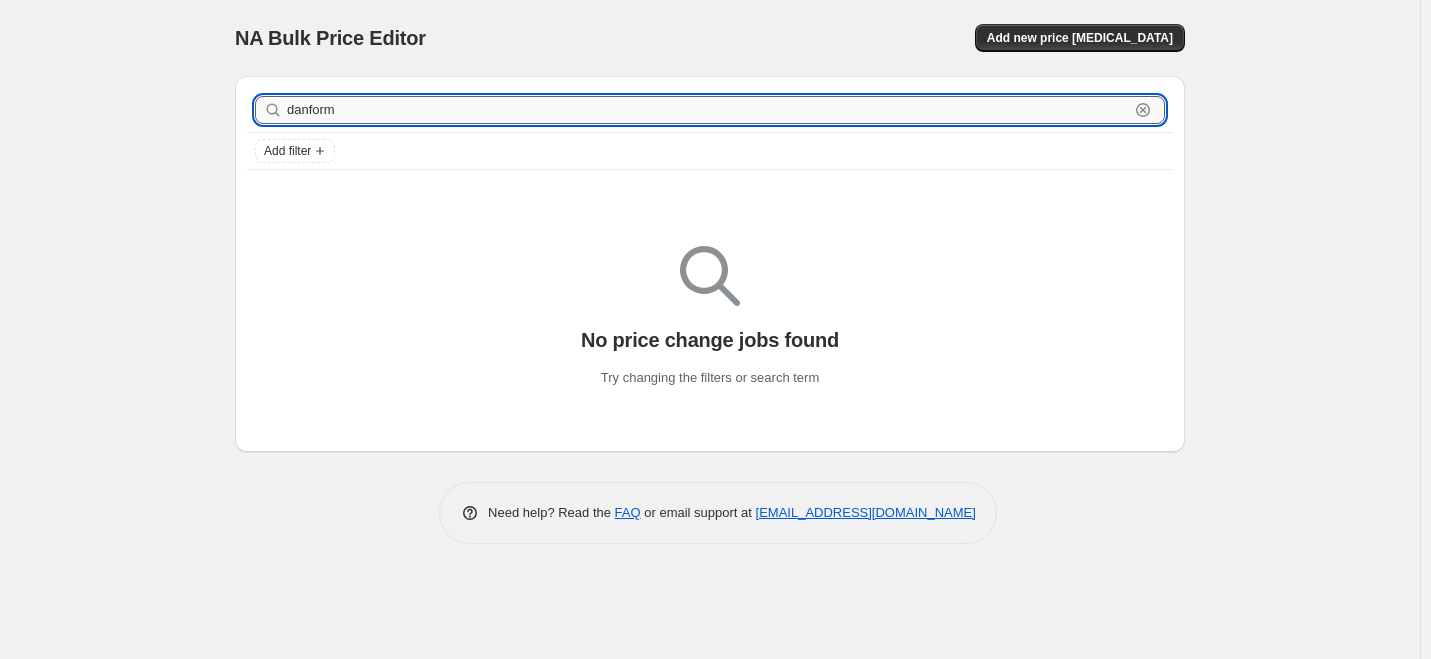 click on "danform" at bounding box center (708, 110) 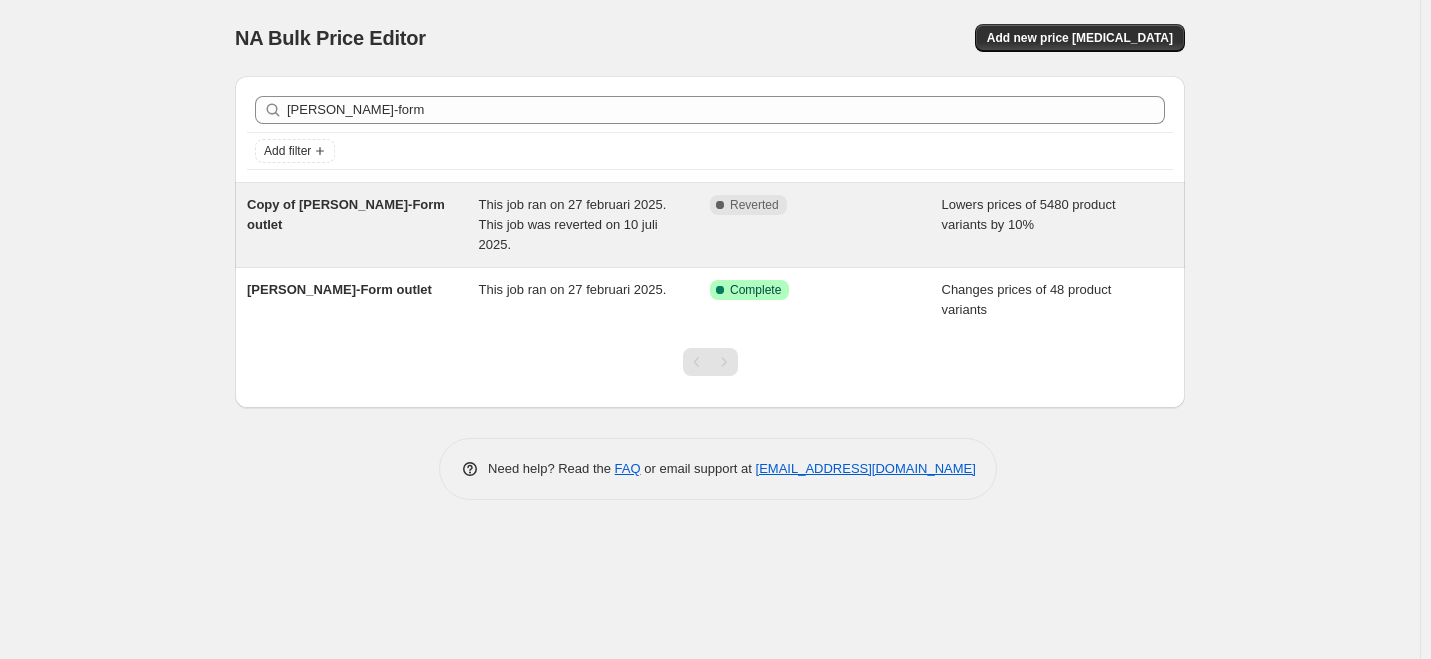 click on "Copy of Dan-Form outlet" at bounding box center (363, 225) 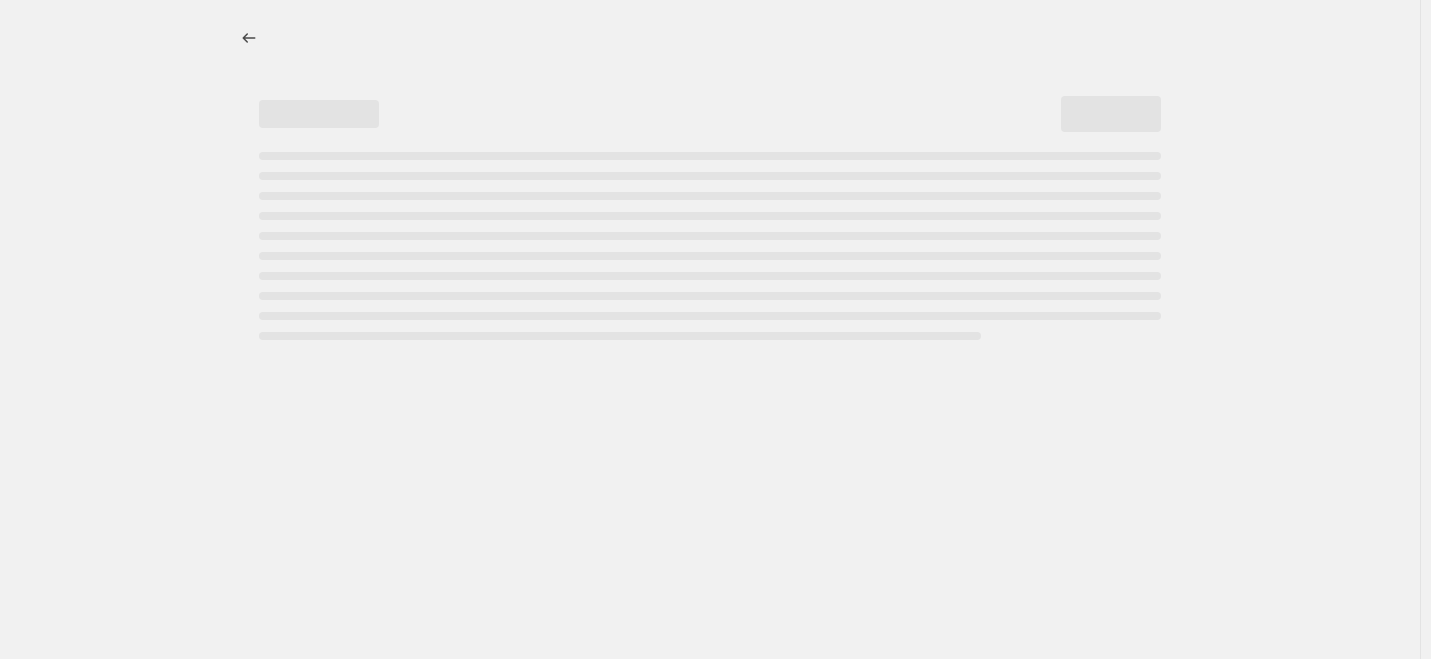 select on "percentage" 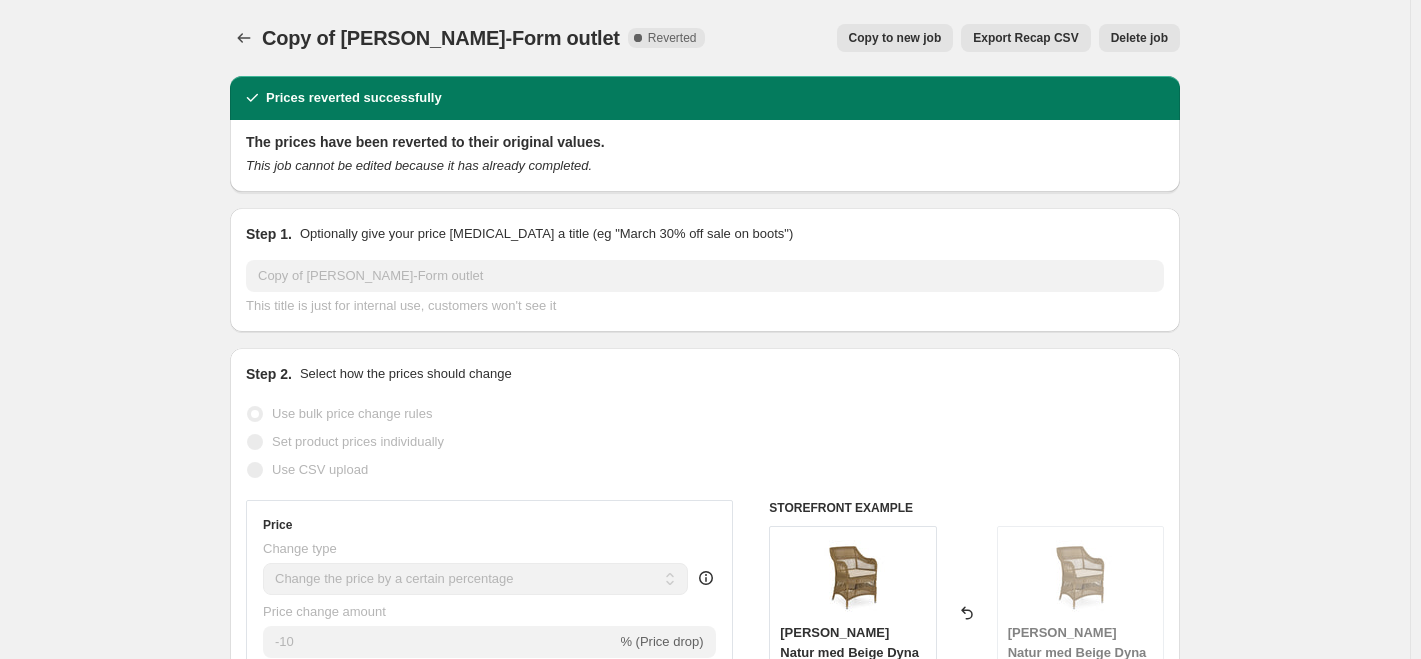 click on "Copy to new job" at bounding box center (895, 38) 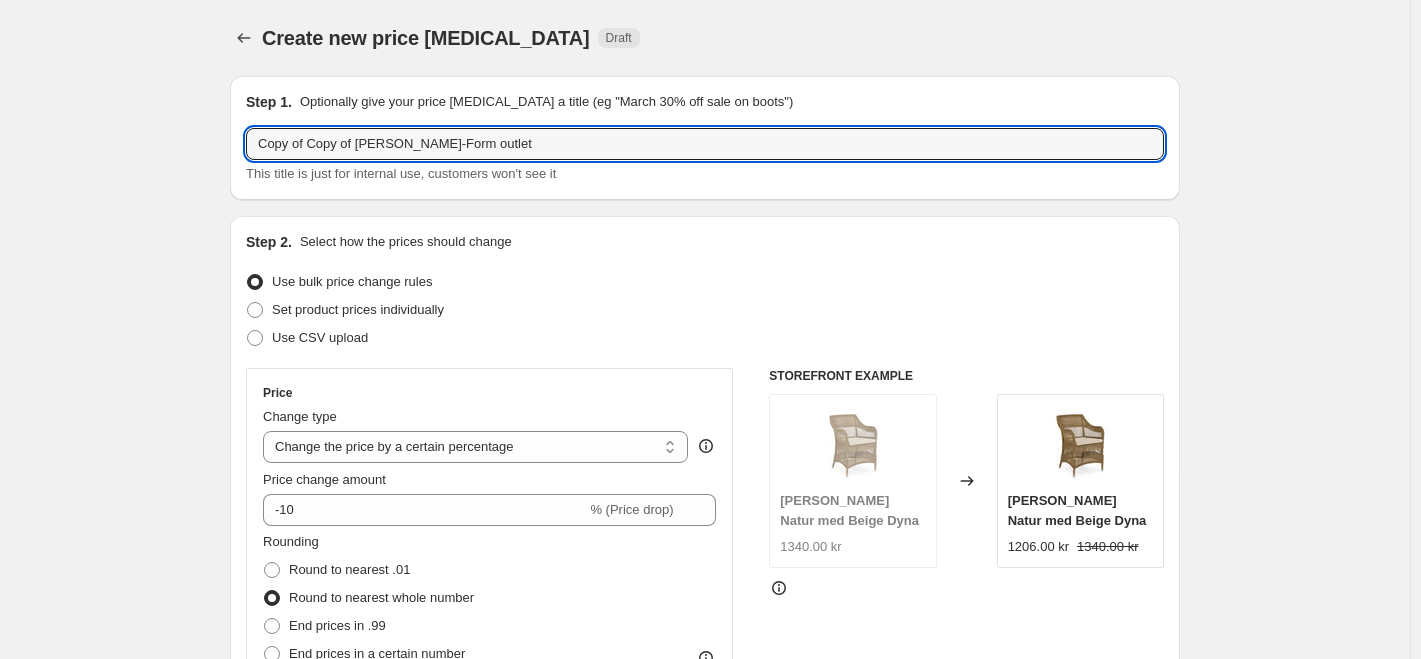 drag, startPoint x: 479, startPoint y: 138, endPoint x: -154, endPoint y: 122, distance: 633.2022 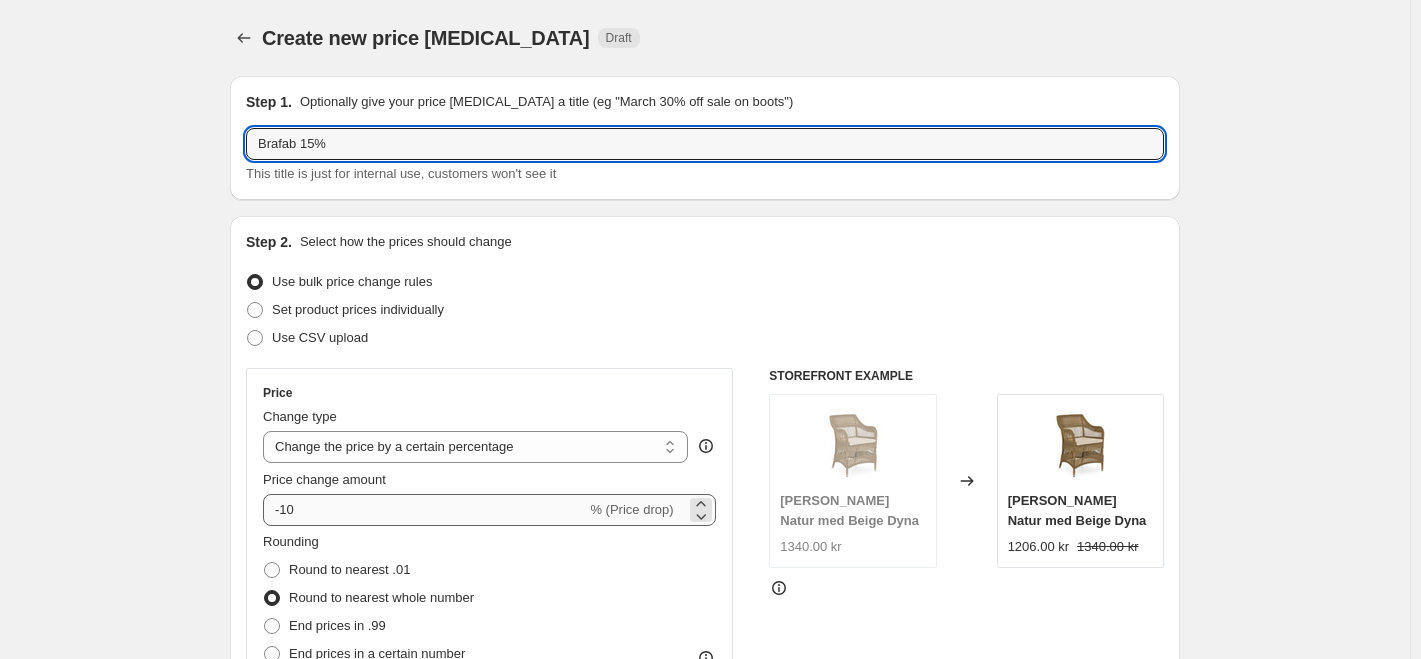 type on "Brafab 15%" 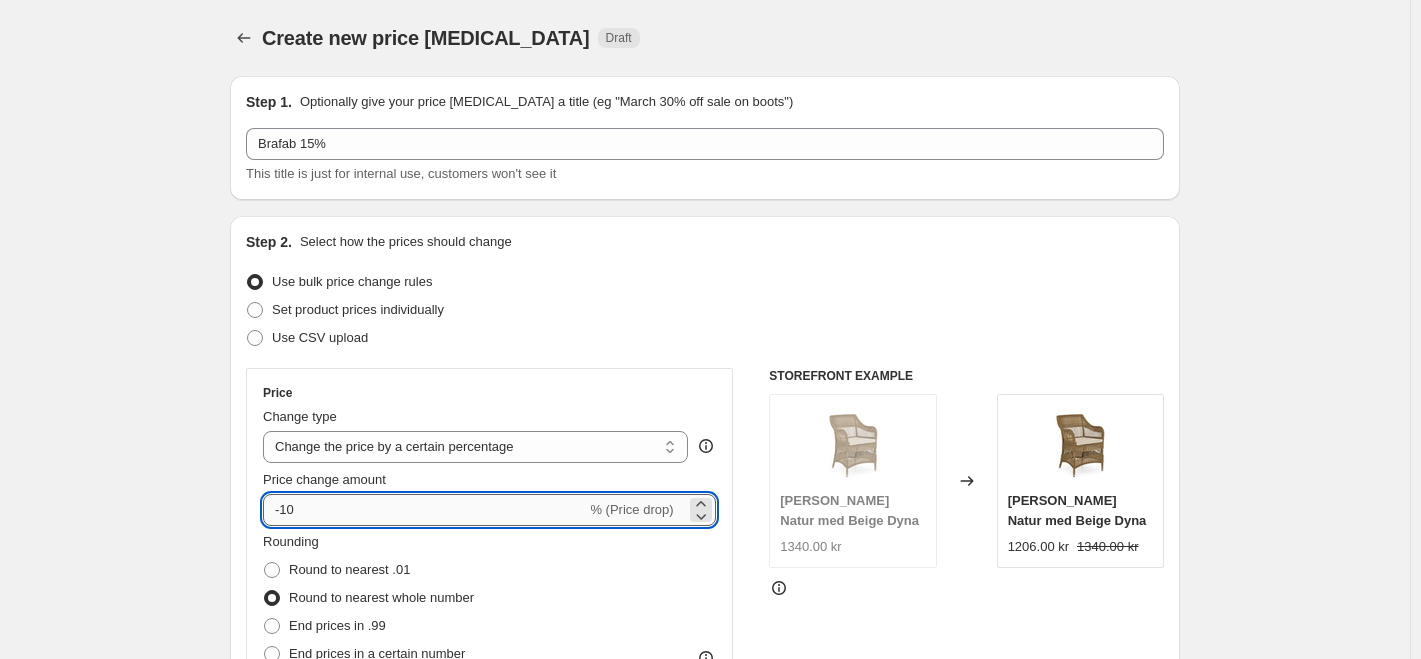 click on "-10" at bounding box center [424, 510] 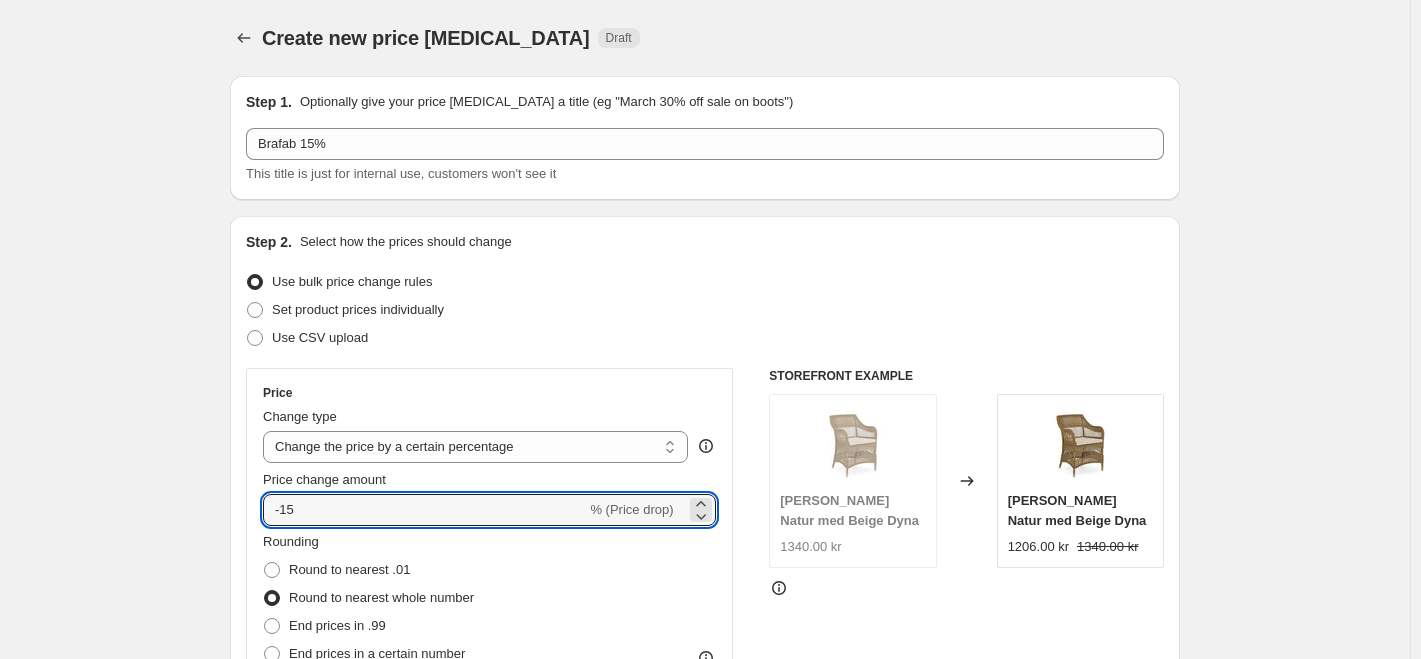 type on "-15" 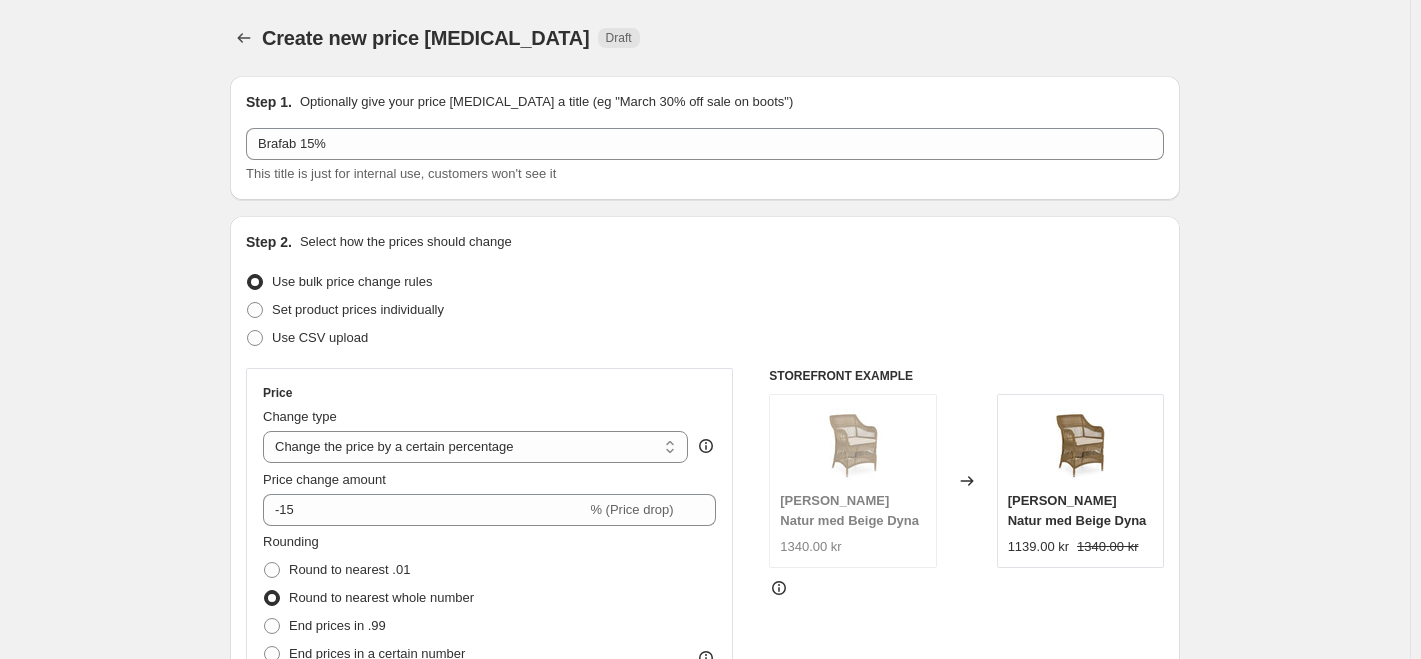click on "Create new price change job. This page is ready Create new price change job Draft Step 1. Optionally give your price change job a title (eg "March 30% off sale on boots") Brafab 15% This title is just for internal use, customers won't see it Step 2. Select how the prices should change Use bulk price change rules Set product prices individually Use CSV upload Price Change type Change the price to a certain amount Change the price by a certain amount Change the price by a certain percentage Change the price to the current compare at price (price before sale) Change the price by a certain amount relative to the compare at price Change the price by a certain percentage relative to the compare at price Don't change the price Change the price by a certain percentage relative to the cost per item Change price to certain cost margin Change the price by a certain percentage Price change amount -15 % (Price drop) Rounding Round to nearest .01 Round to nearest whole number End prices in .99 Compare at price Change type" at bounding box center (705, 1190) 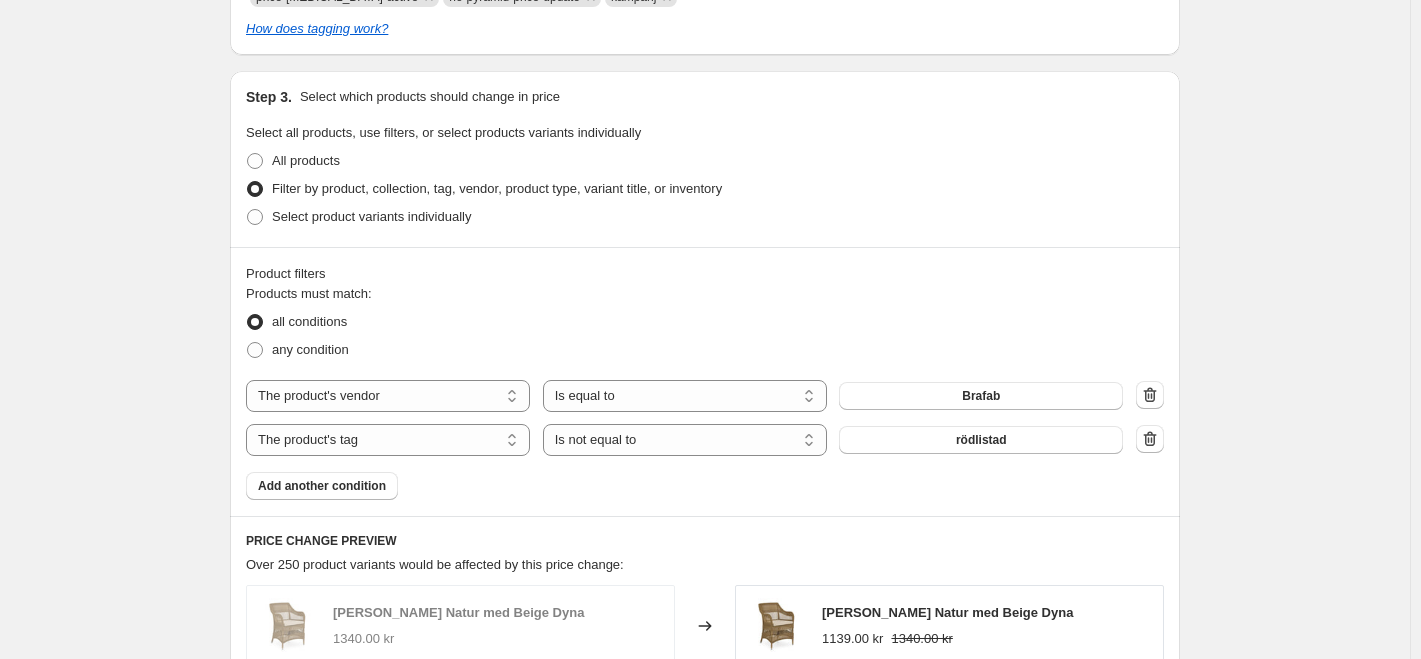 scroll, scrollTop: 1100, scrollLeft: 0, axis: vertical 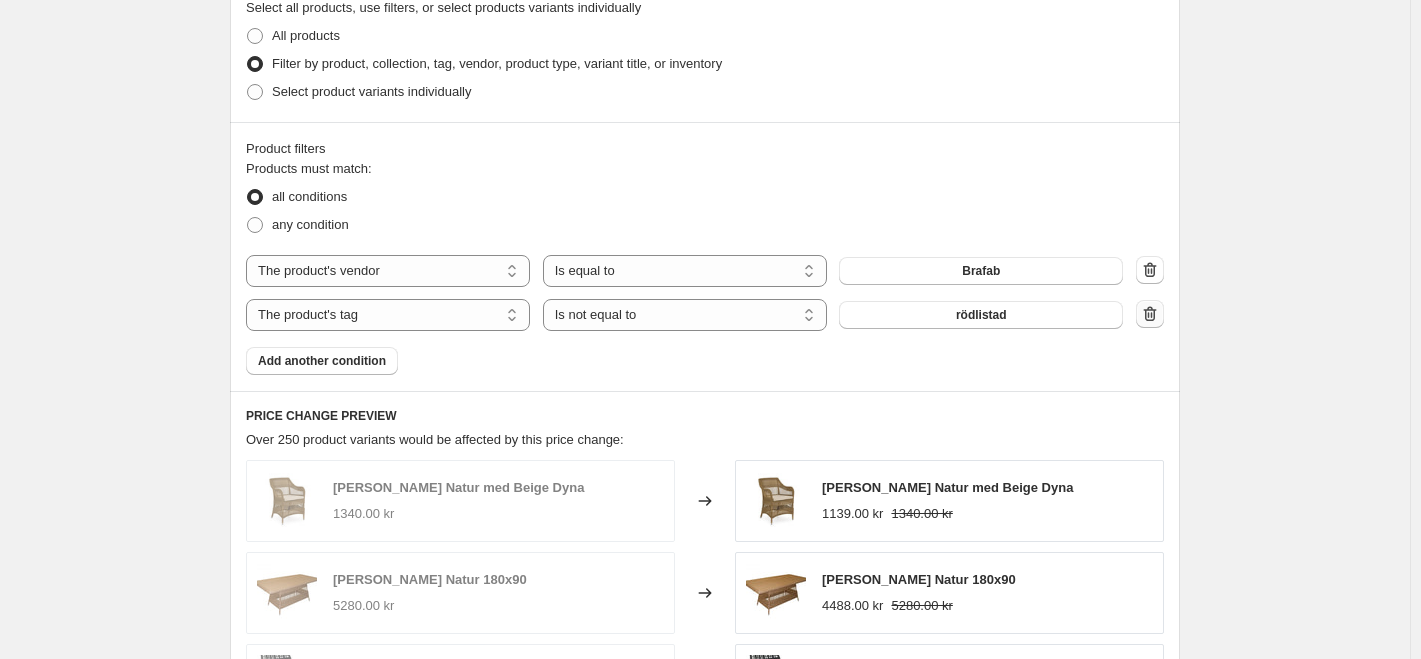 click at bounding box center [1150, 314] 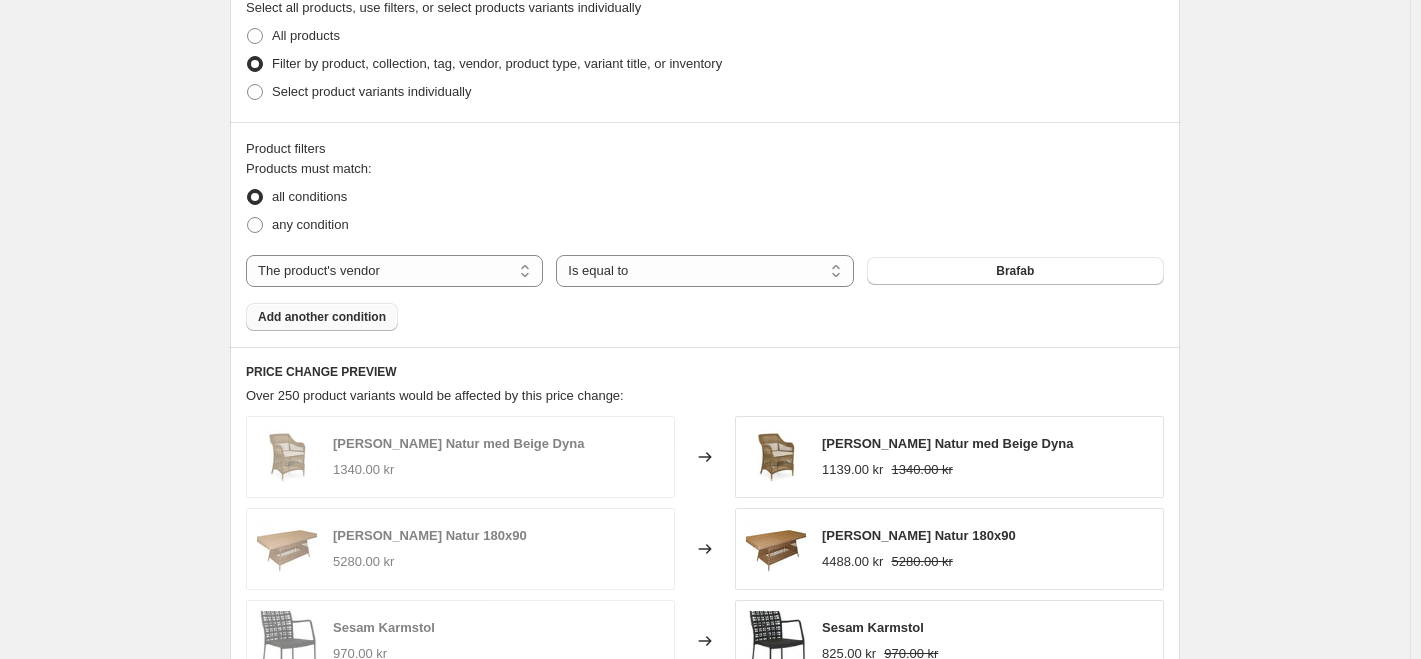 click on "Add another condition" at bounding box center (322, 317) 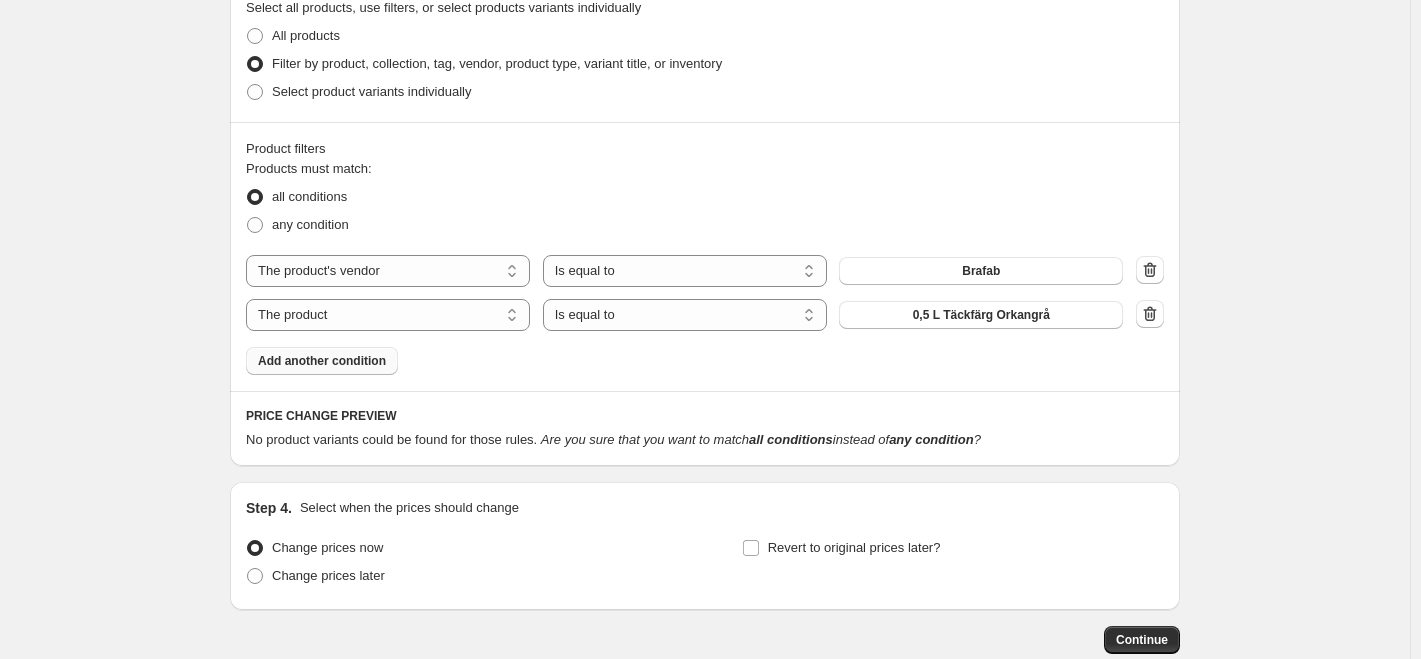 click on "Products must match: all conditions any condition The product The product's collection The product's tag The product's vendor The product's type The product's status The variant's title Inventory quantity The product's vendor Is equal to Is not equal to Is equal to Brafab The product The product's collection The product's tag The product's vendor The product's type The product's status The variant's title Inventory quantity The product Is equal to Is not equal to Is equal to 0,5 L Täckfärg Orkangrå Add another condition" at bounding box center [705, 267] 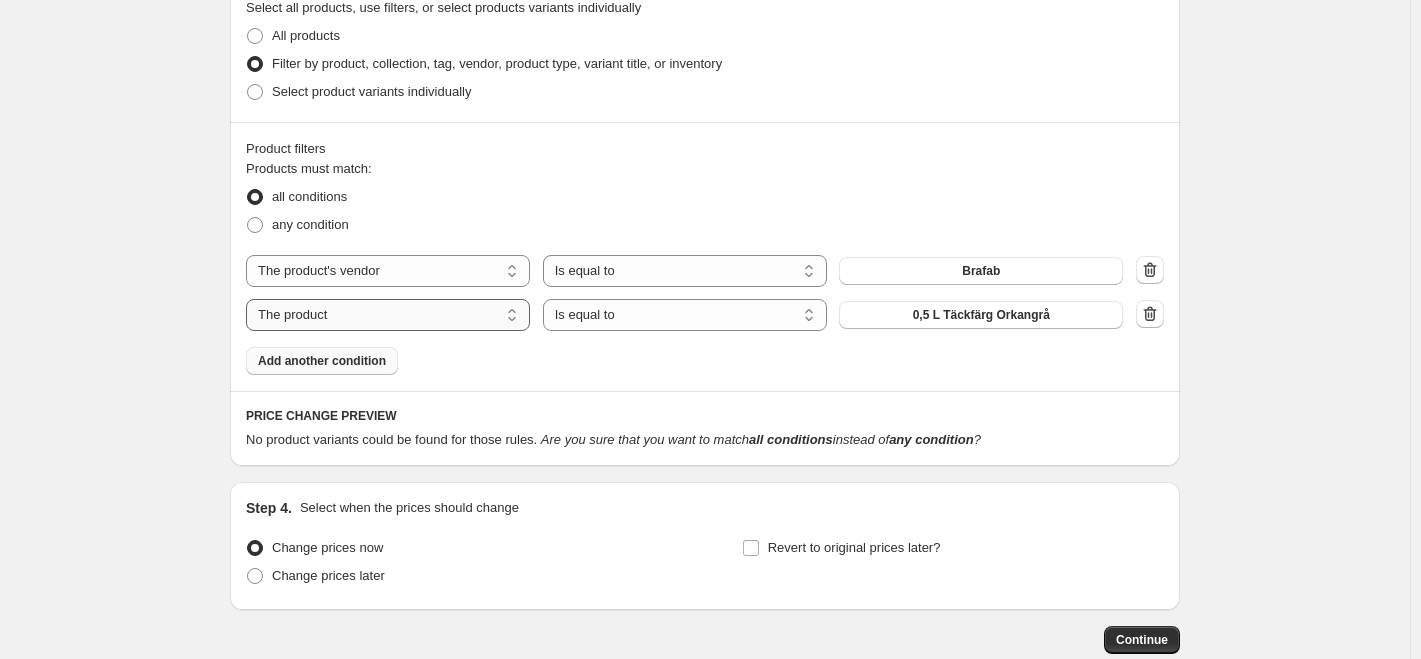 click on "The product The product's collection The product's tag The product's vendor The product's type The product's status The variant's title Inventory quantity" at bounding box center [388, 315] 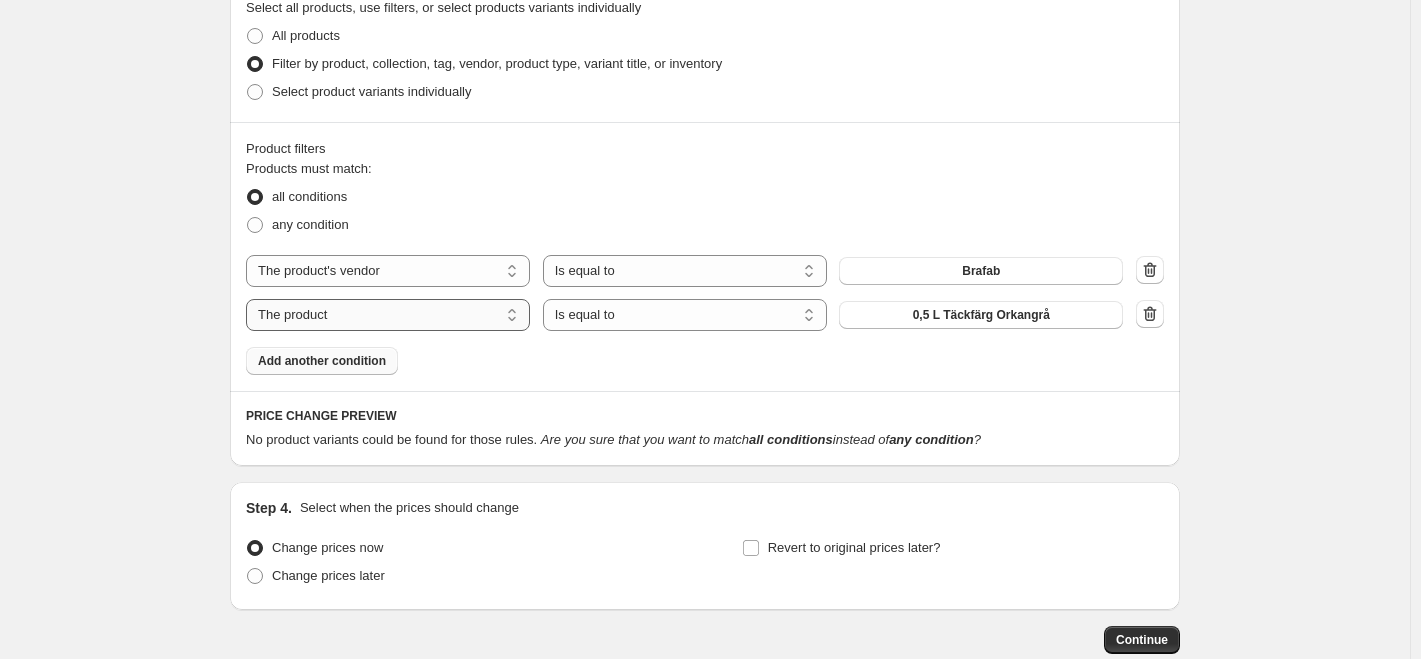 select on "product_status" 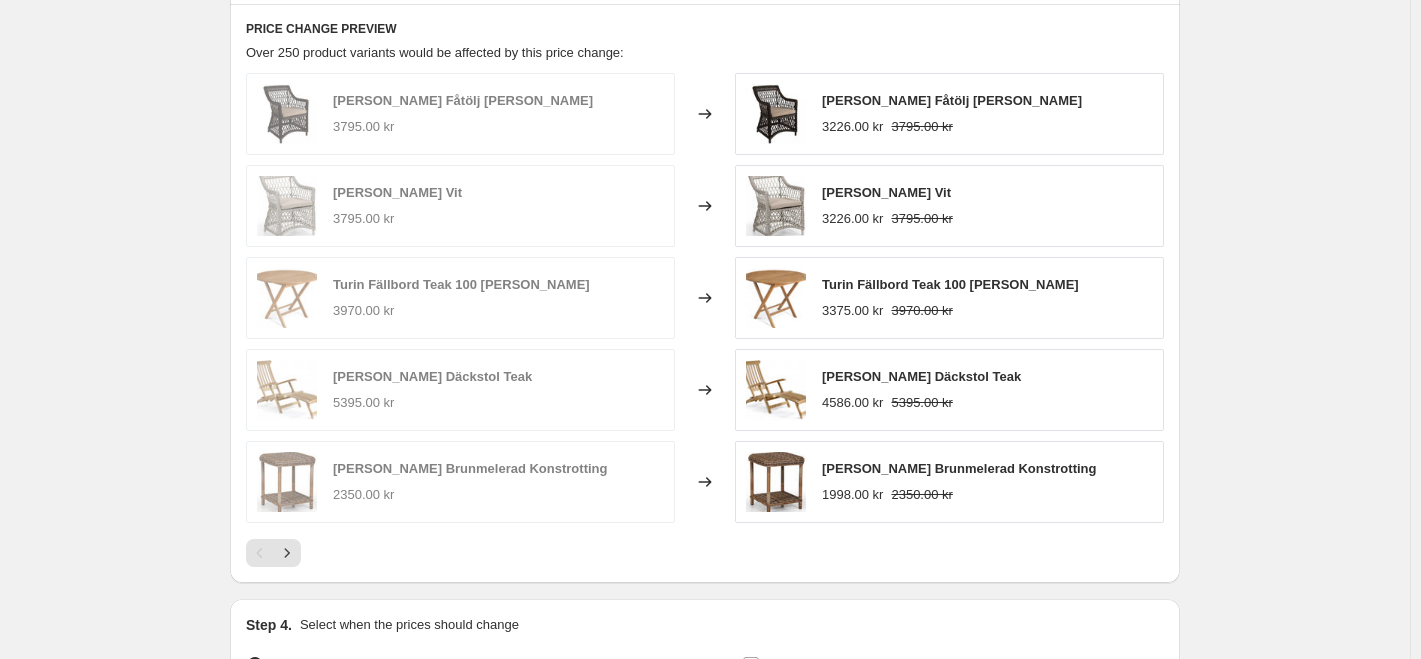scroll, scrollTop: 1722, scrollLeft: 0, axis: vertical 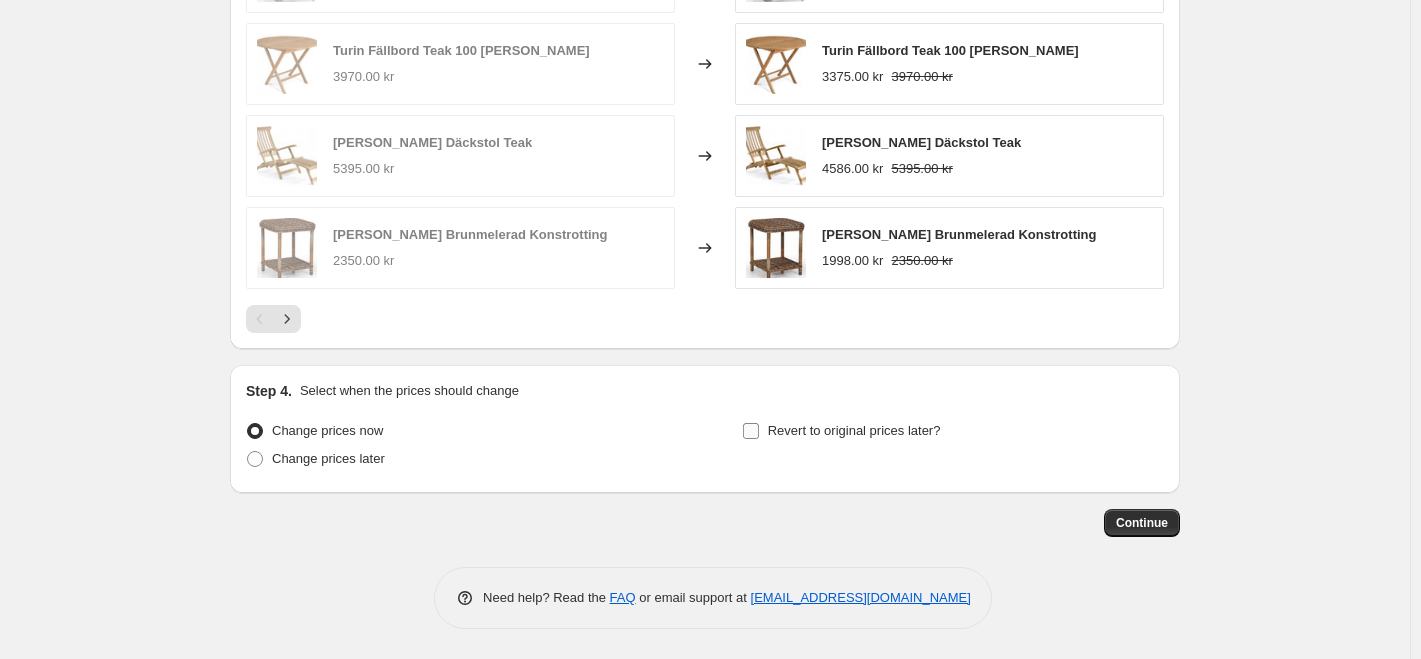 click on "Revert to original prices later?" at bounding box center [854, 430] 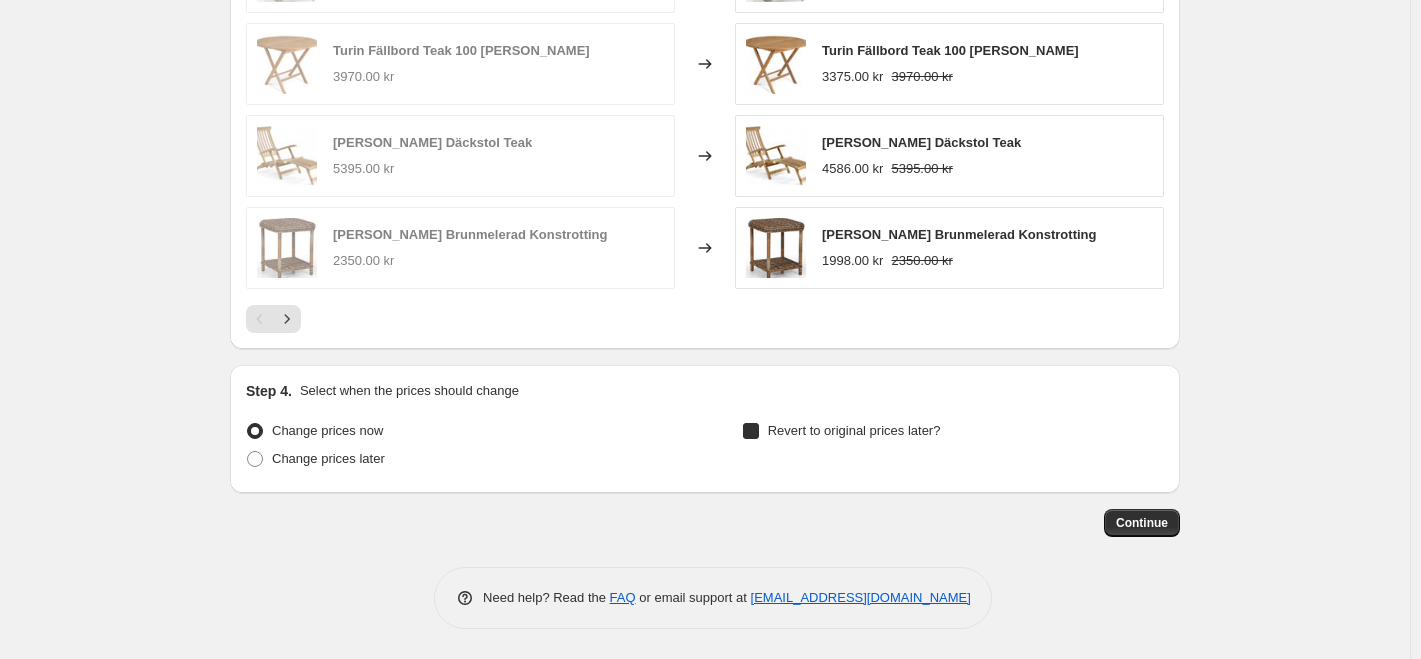 checkbox on "true" 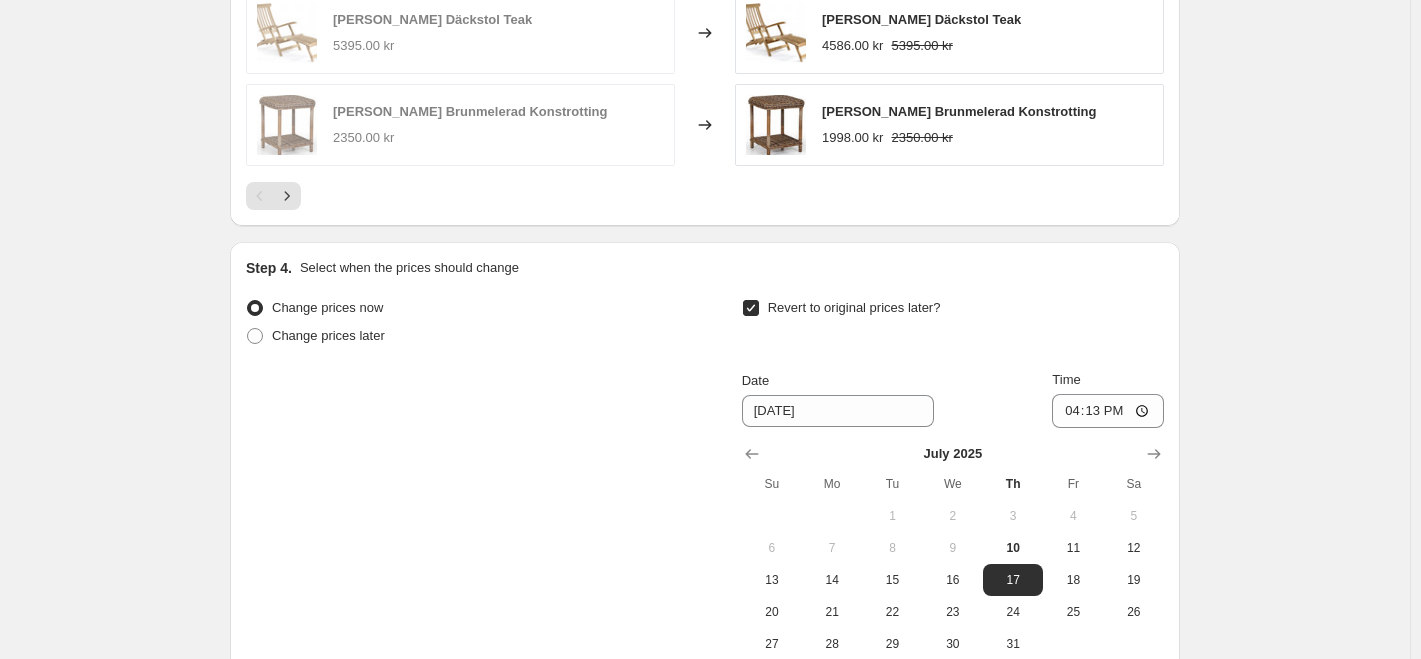 scroll, scrollTop: 2064, scrollLeft: 0, axis: vertical 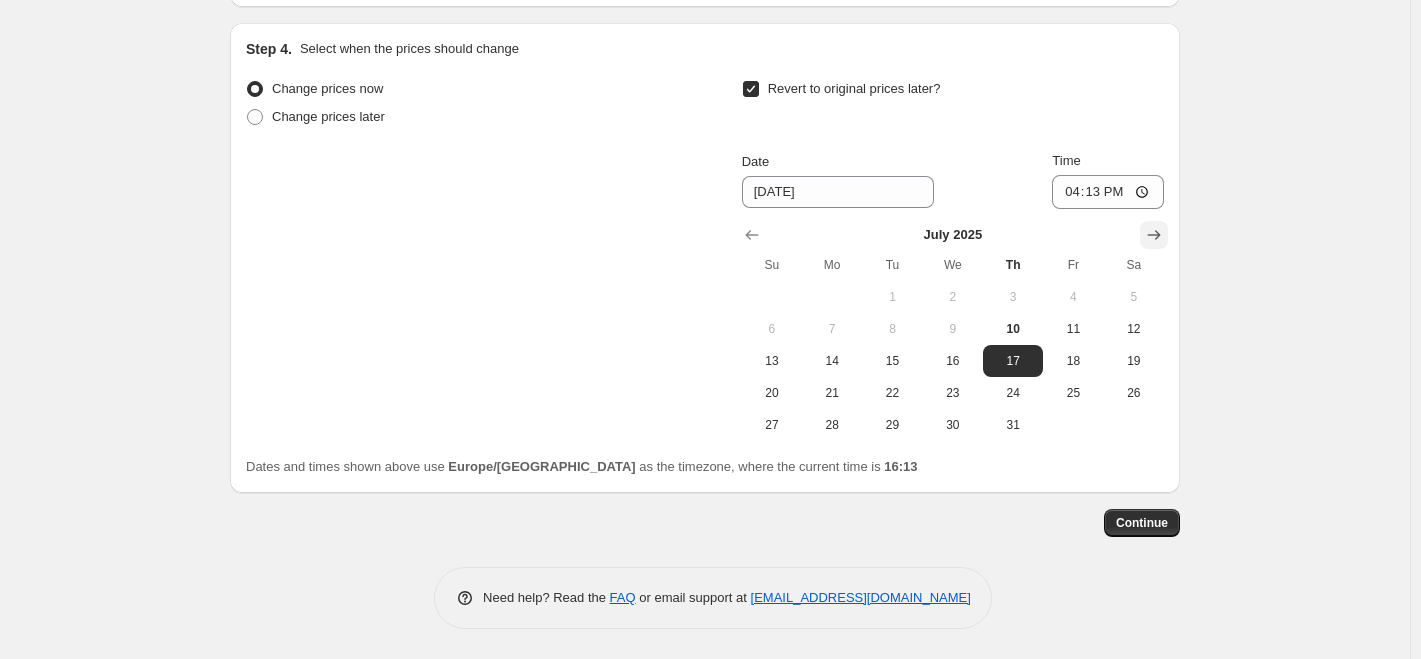 click 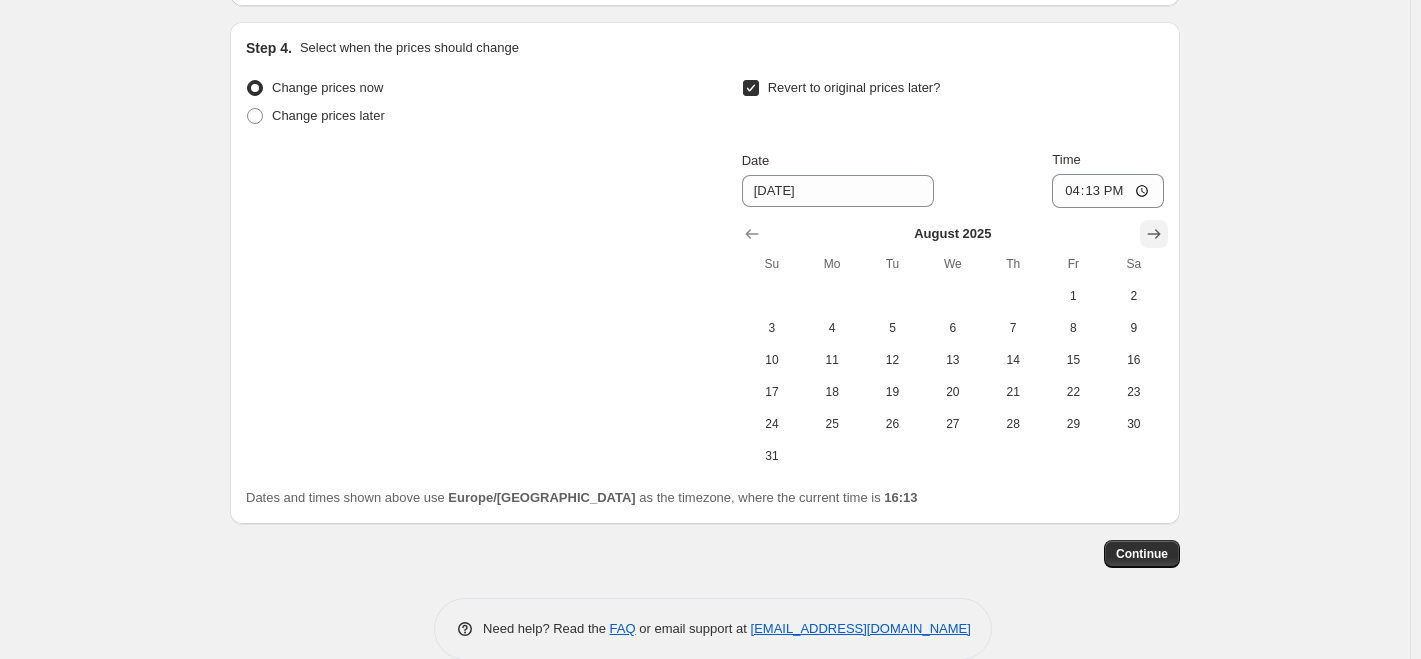 click 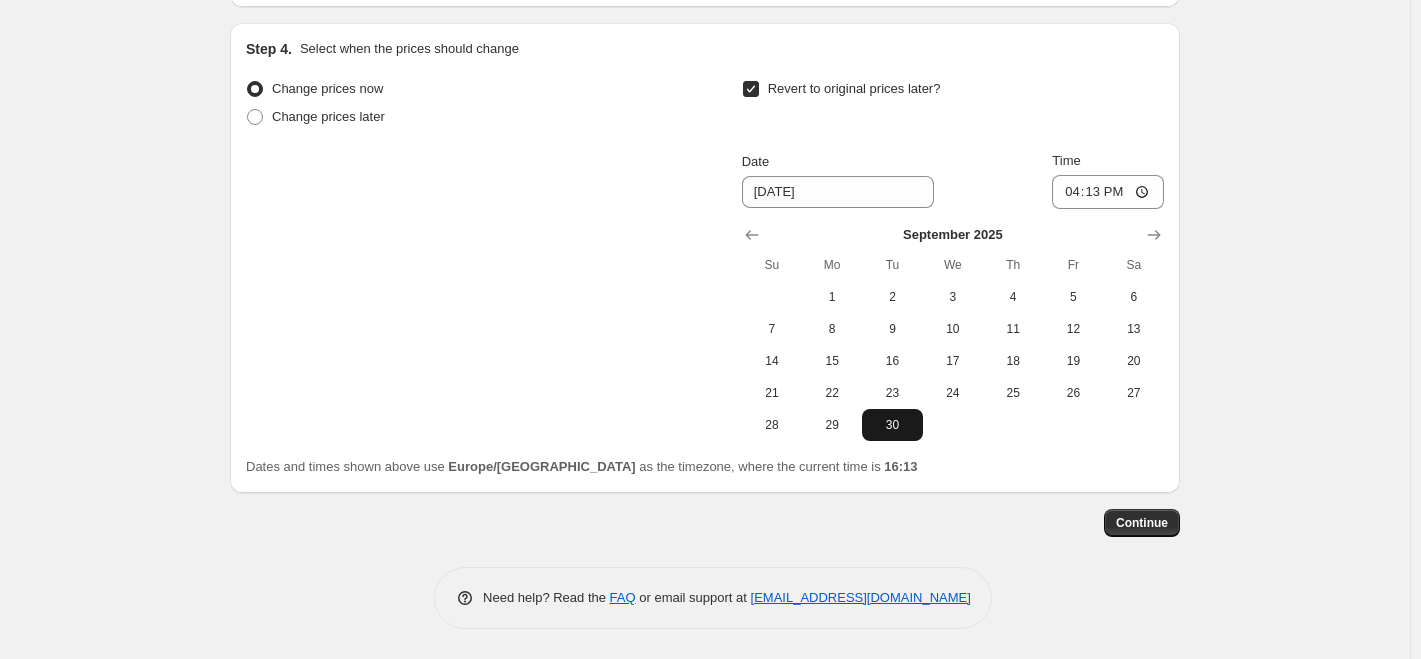 click on "30" at bounding box center (892, 425) 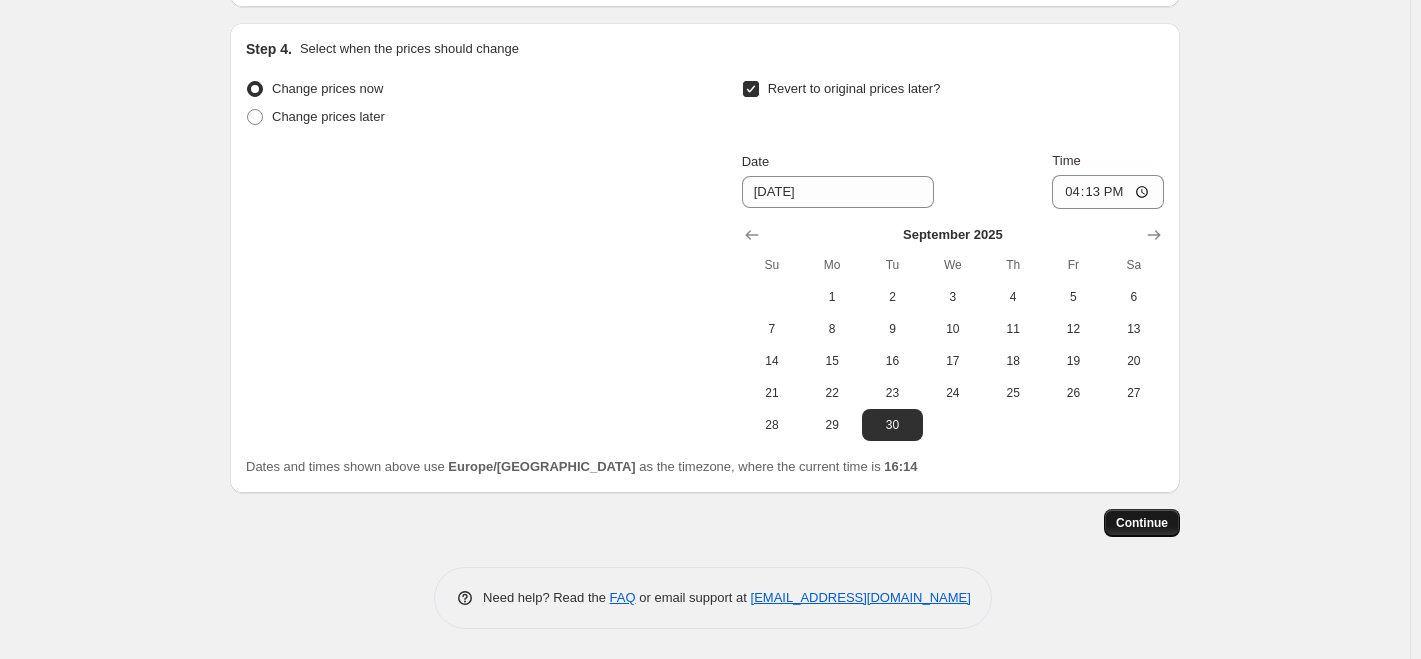 click on "Continue" at bounding box center (1142, 523) 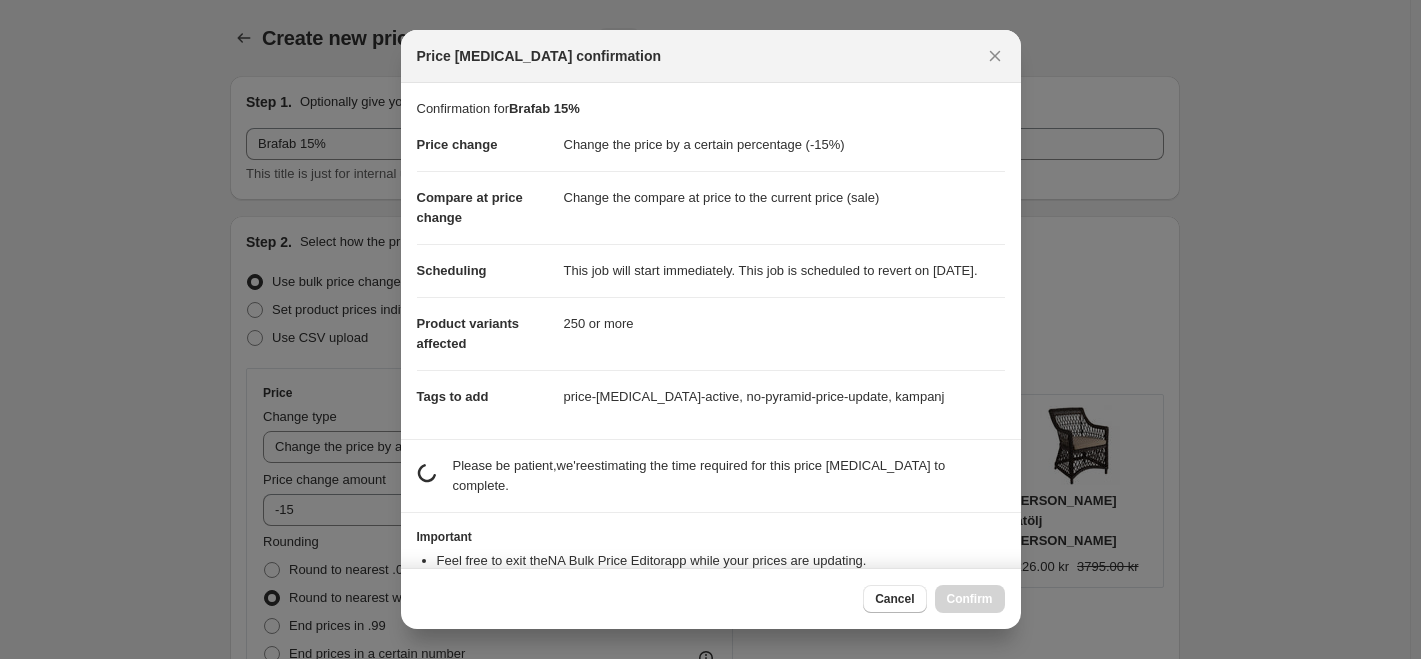 scroll, scrollTop: 0, scrollLeft: 0, axis: both 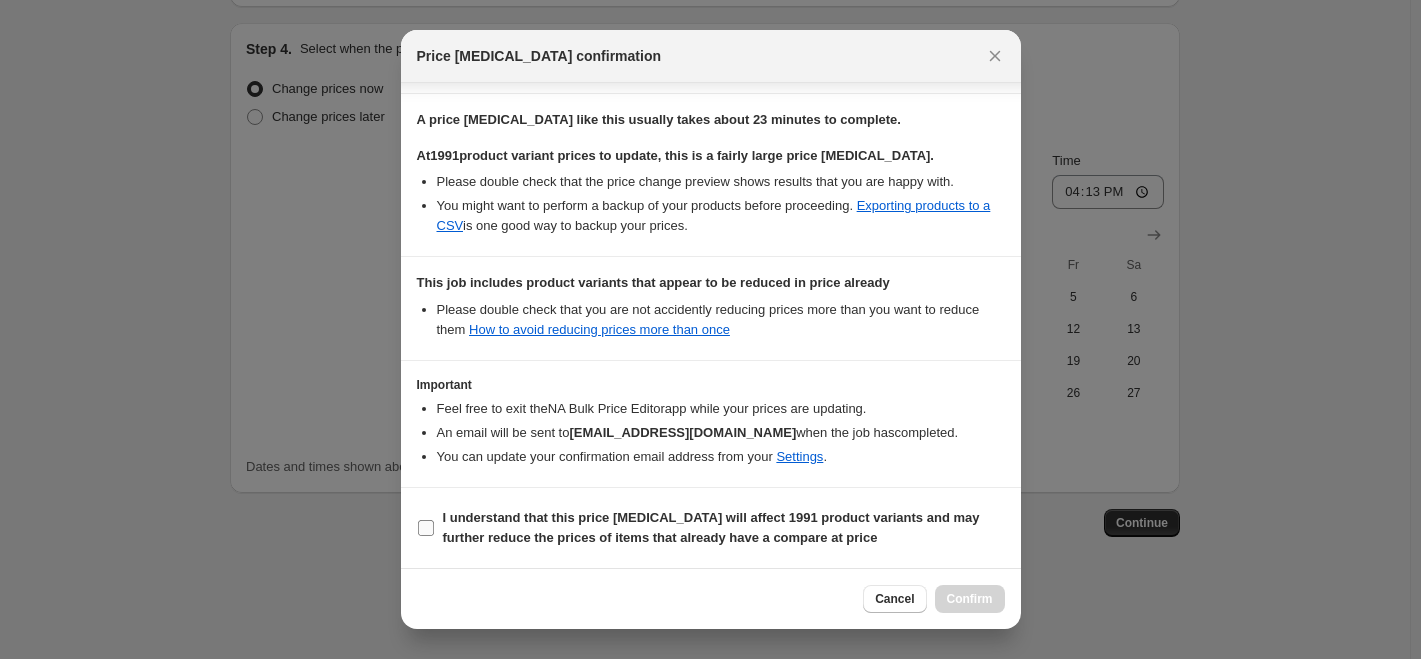 click on "I understand that this price change job will affect 1991 product variants and may further reduce the prices of items that already have a compare at price" at bounding box center (711, 527) 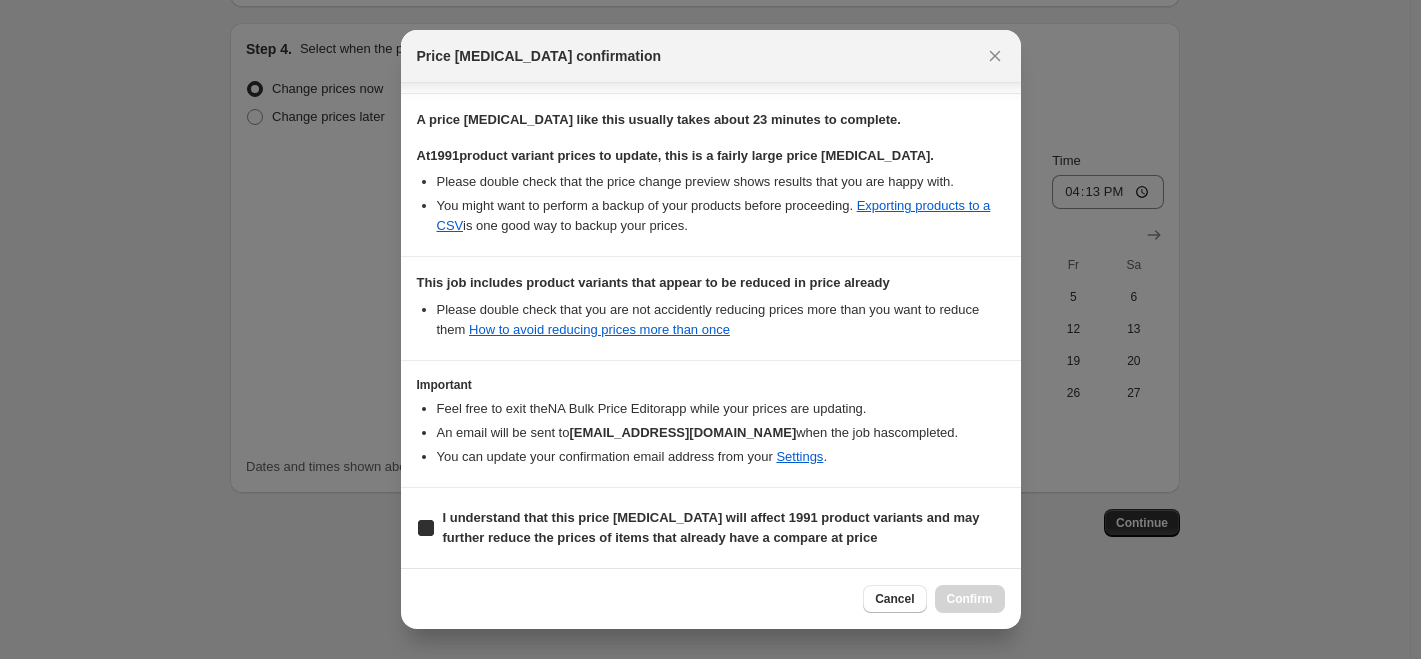 checkbox on "true" 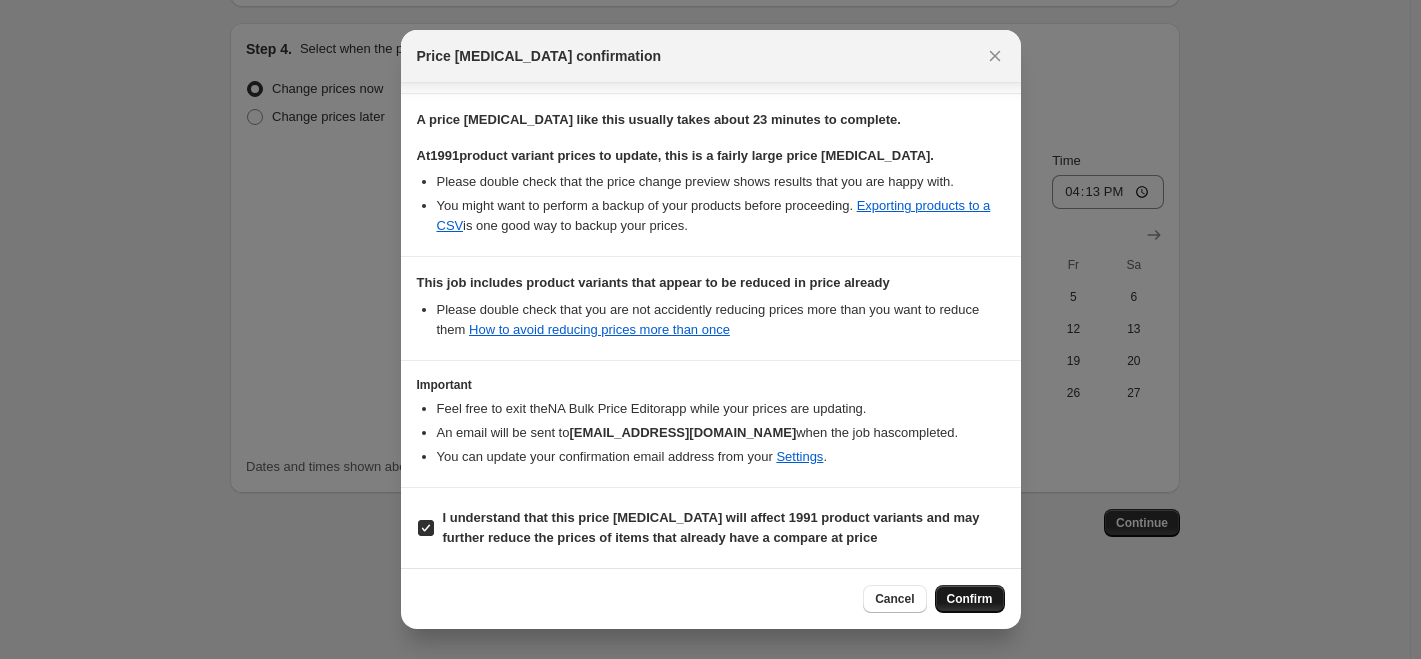 click on "Confirm" at bounding box center [970, 599] 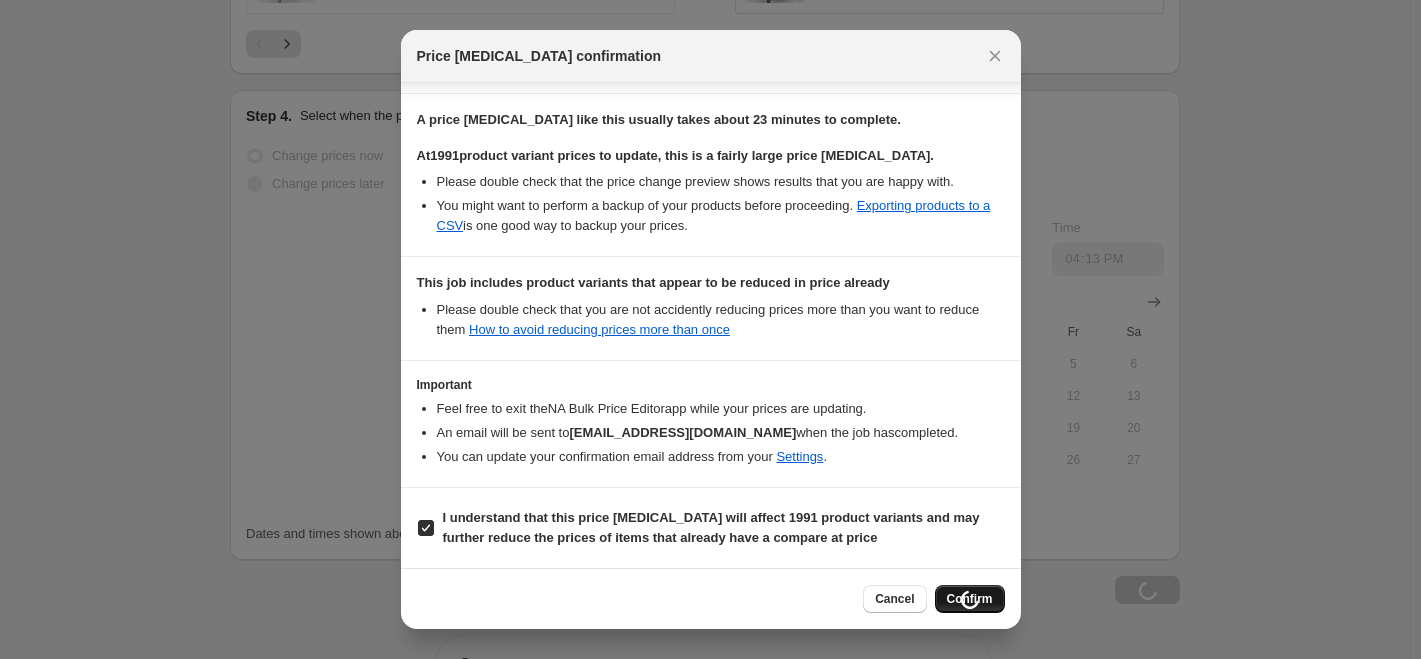 scroll, scrollTop: 2132, scrollLeft: 0, axis: vertical 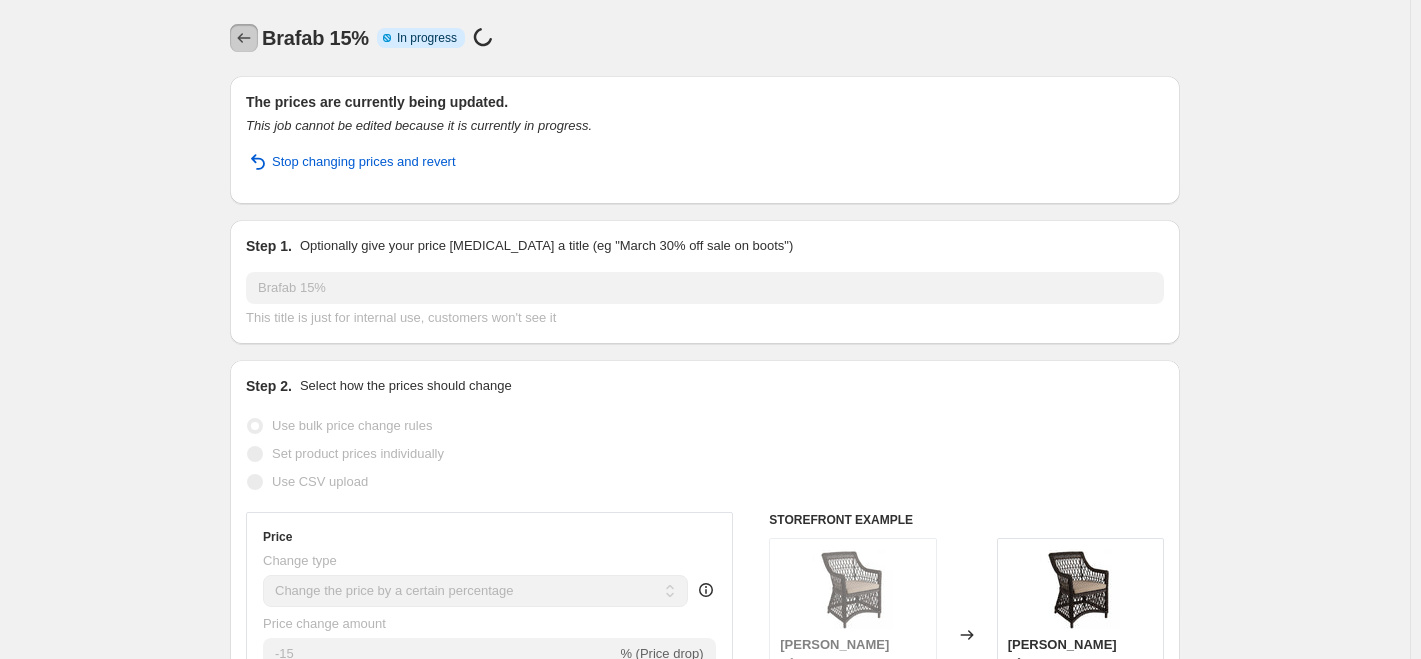 click 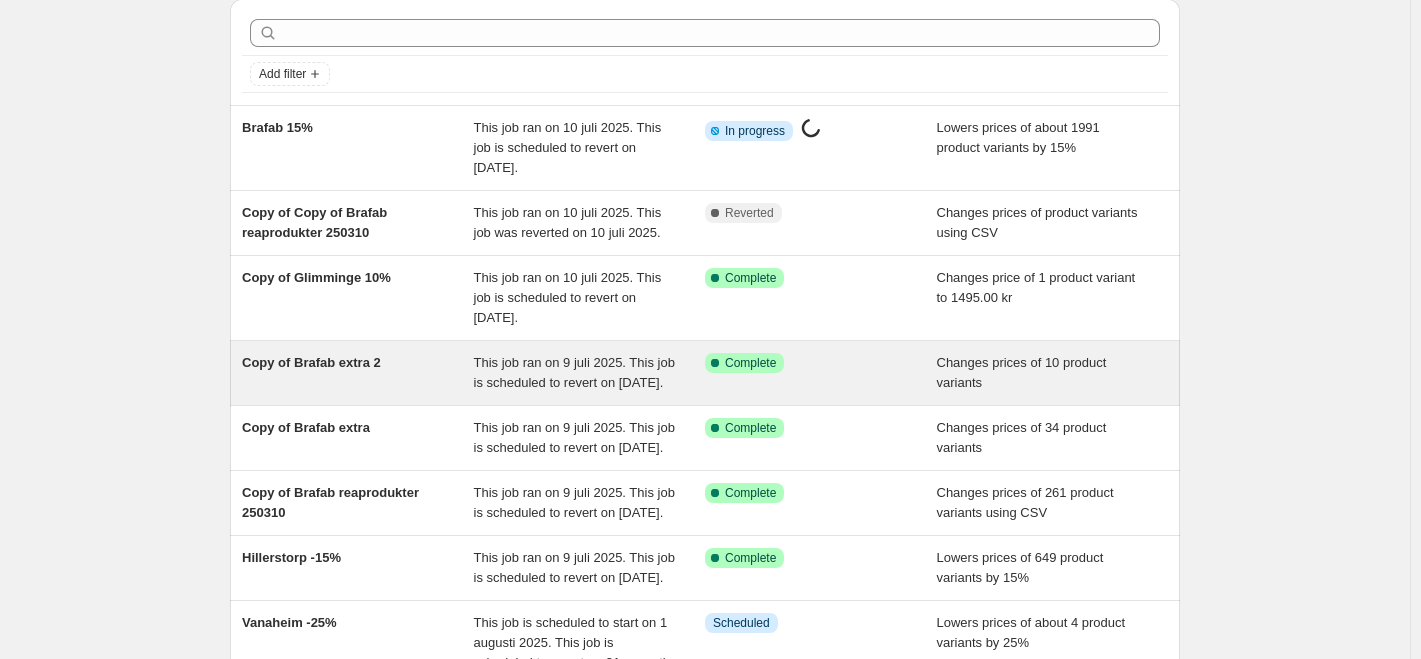 scroll, scrollTop: 100, scrollLeft: 0, axis: vertical 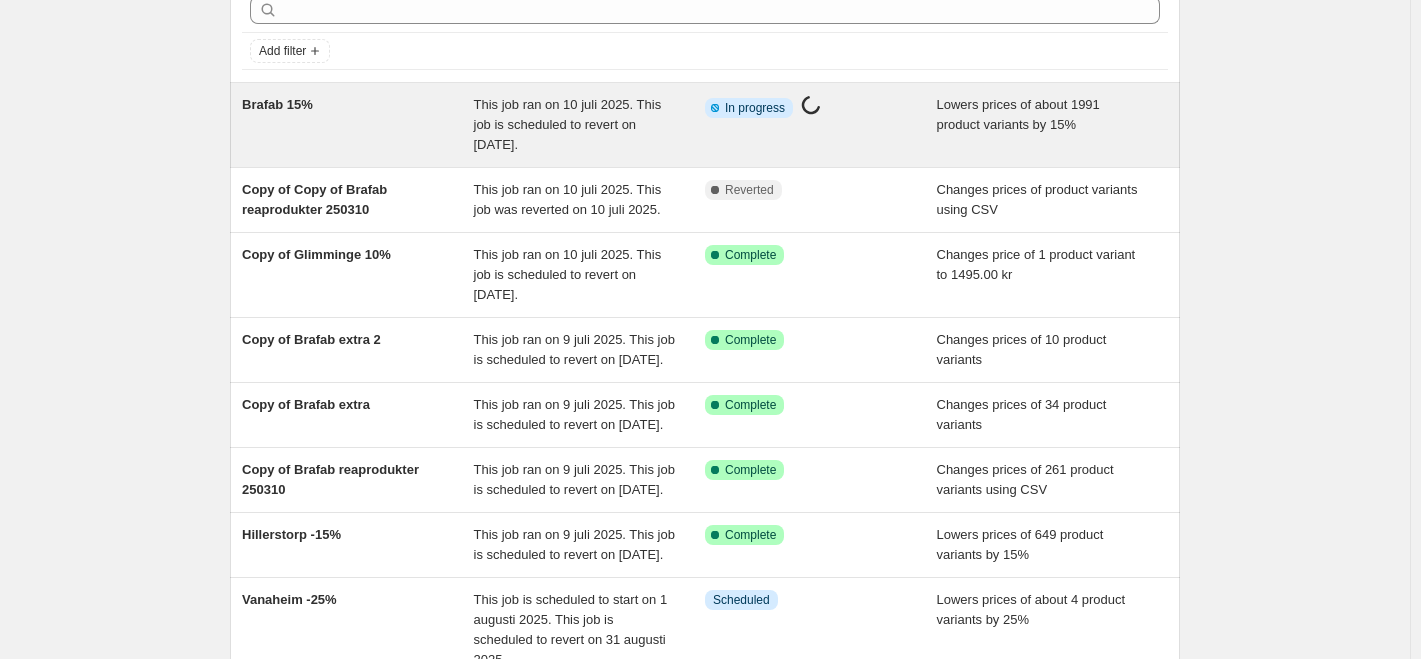 click on "This job ran on 10 juli 2025. This job is scheduled to revert on 30 september 2025." at bounding box center [590, 125] 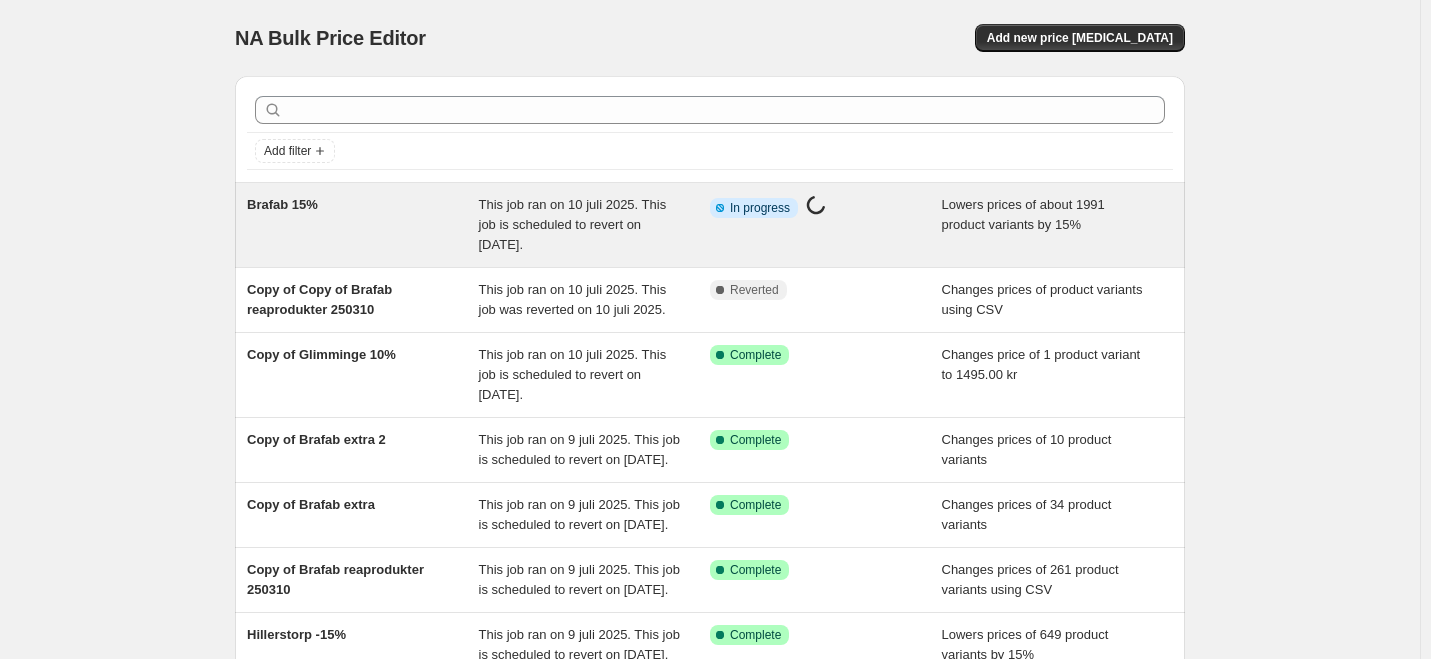 select on "percentage" 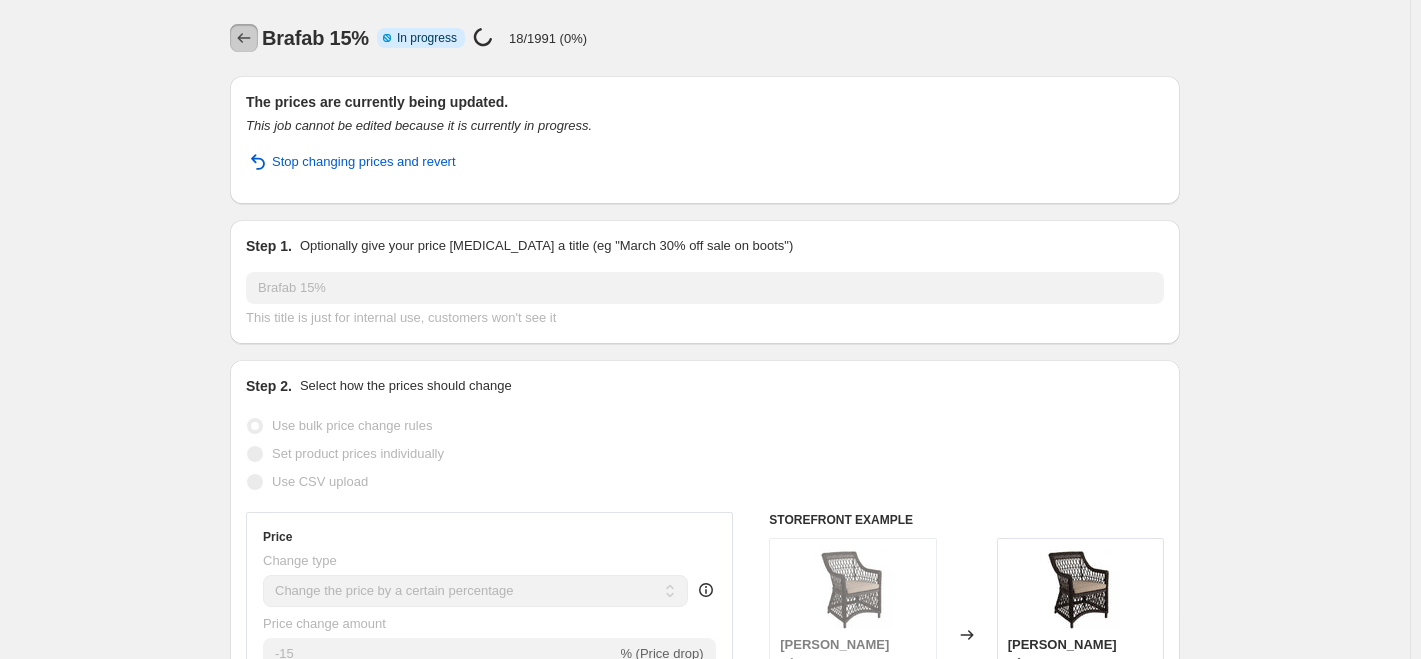 click at bounding box center (244, 38) 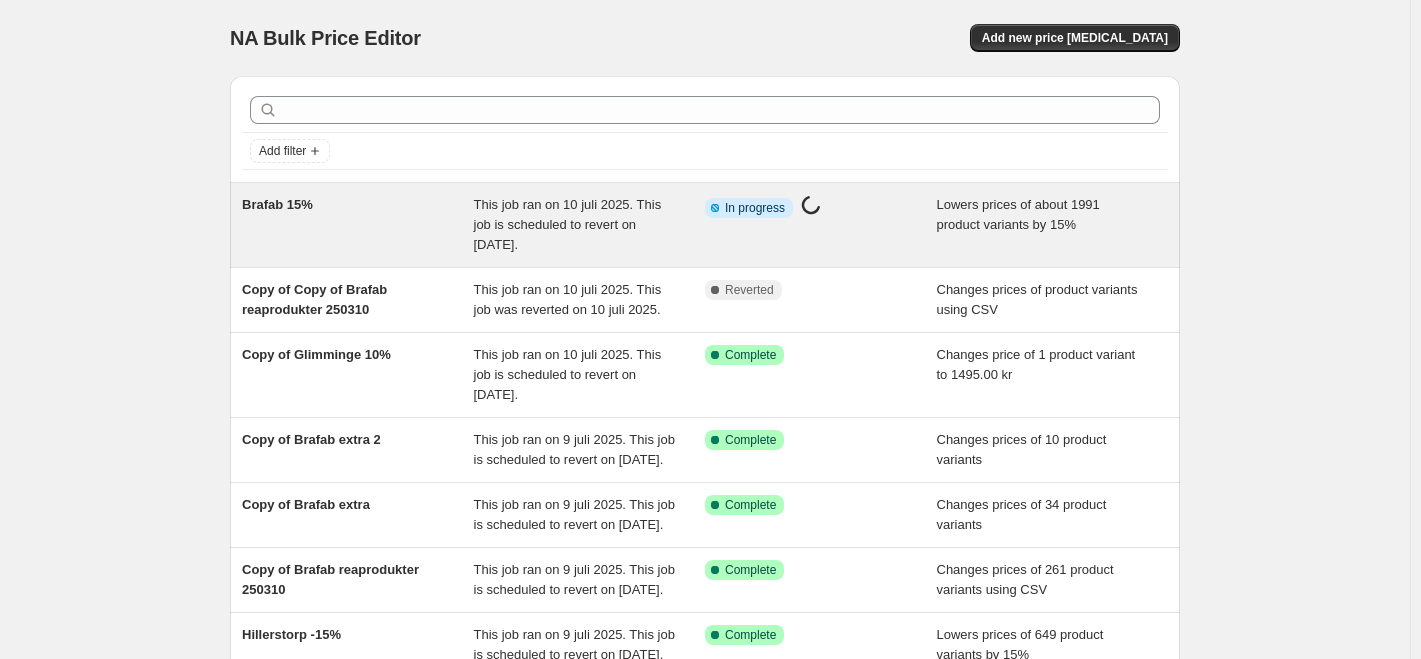 click on "Brafab 15%" at bounding box center [358, 225] 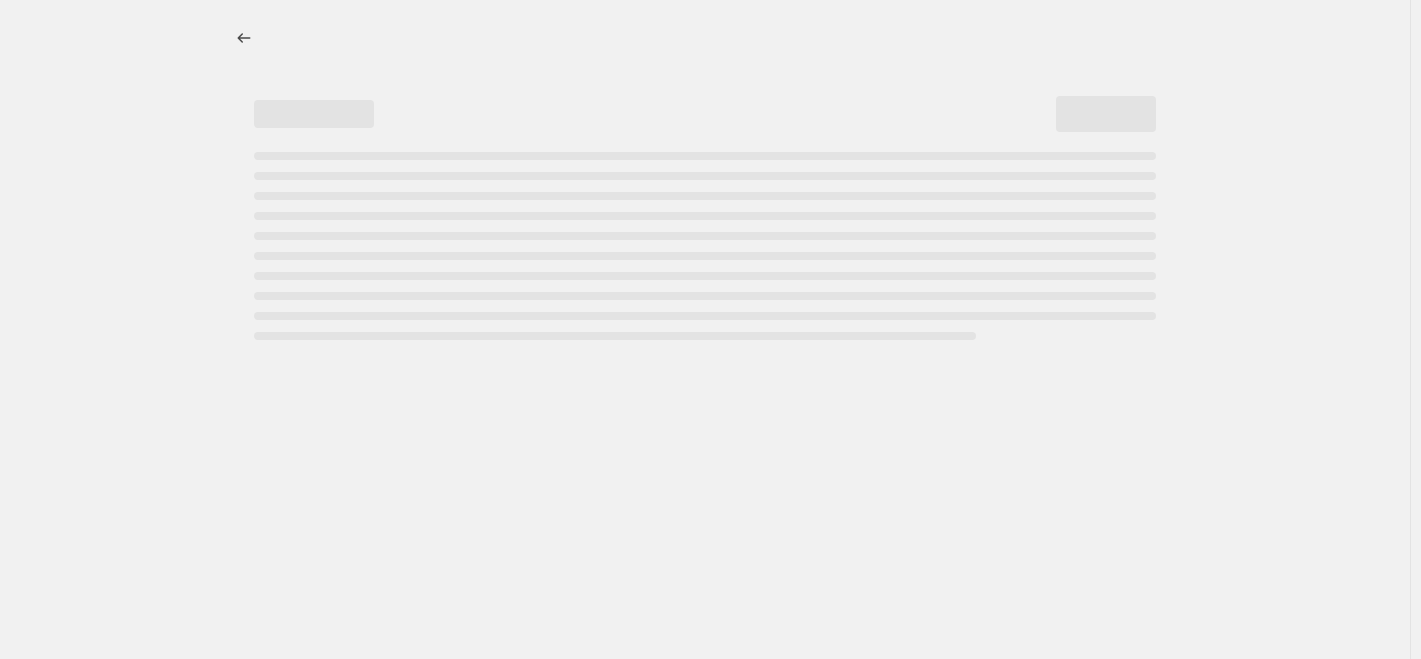 select on "percentage" 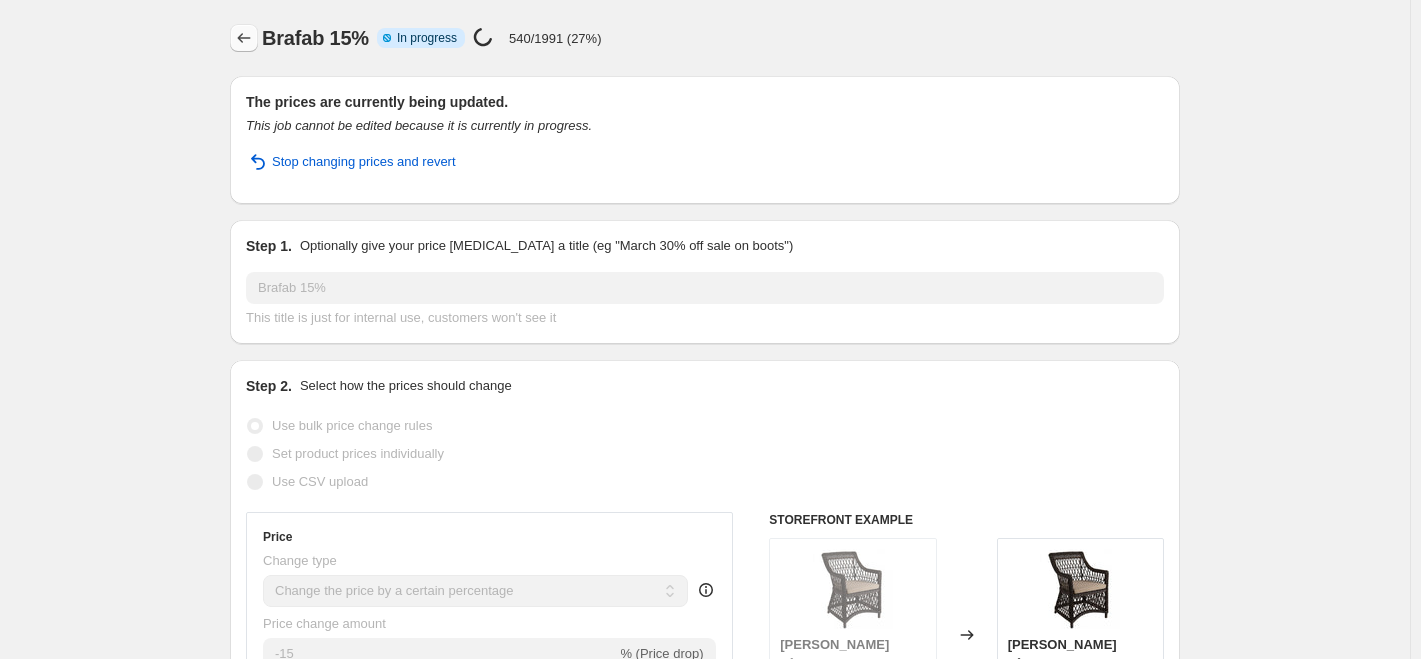 click 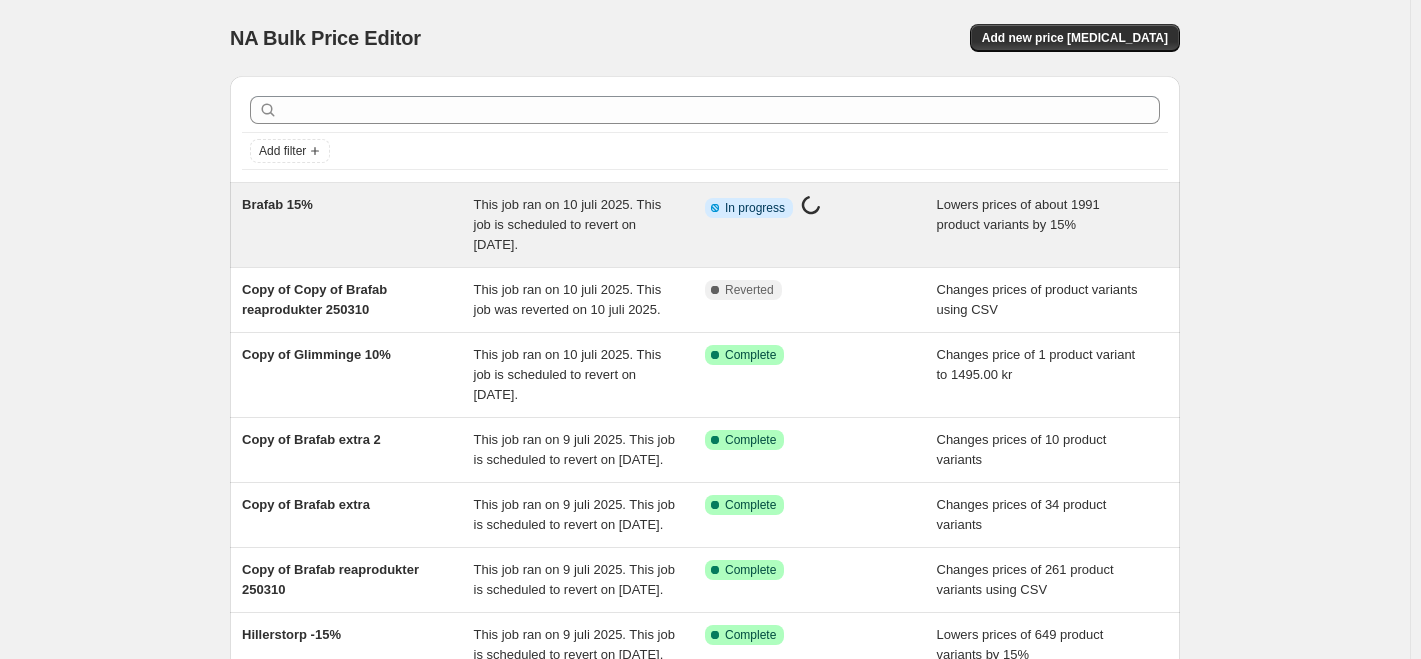 click on "Brafab 15%" at bounding box center [358, 225] 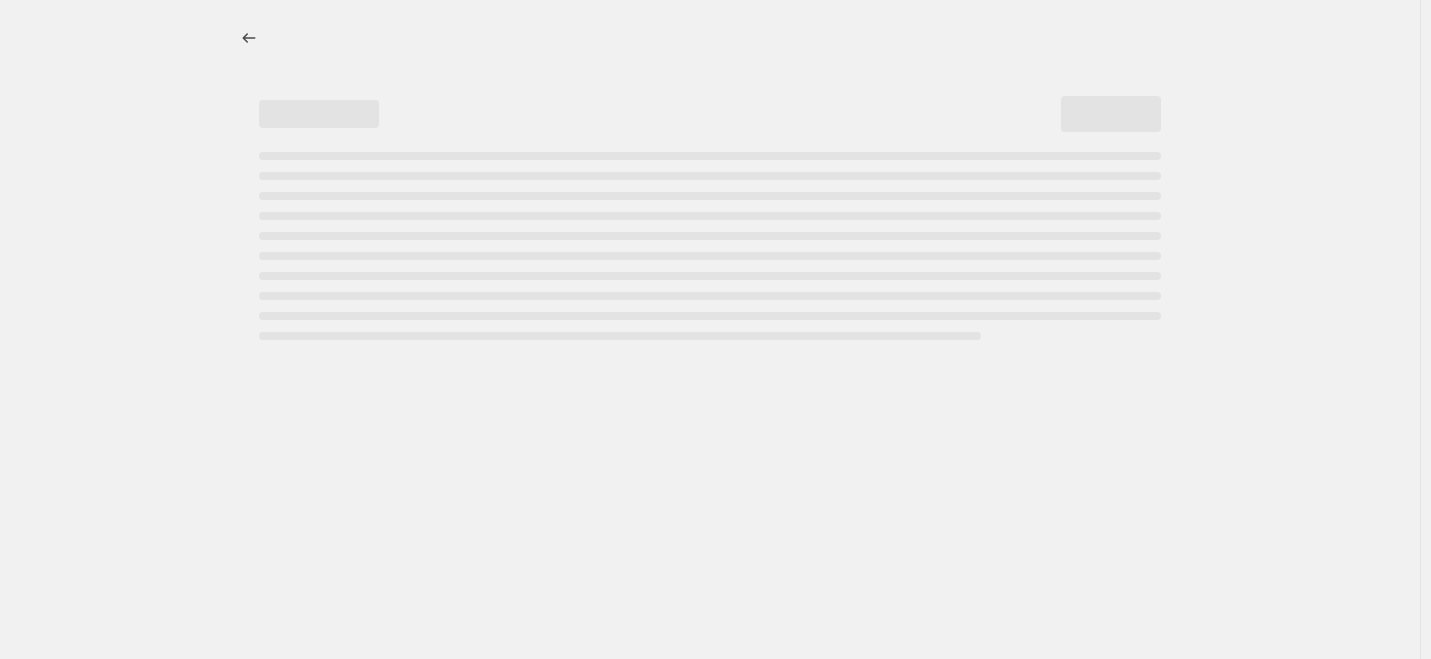 select on "percentage" 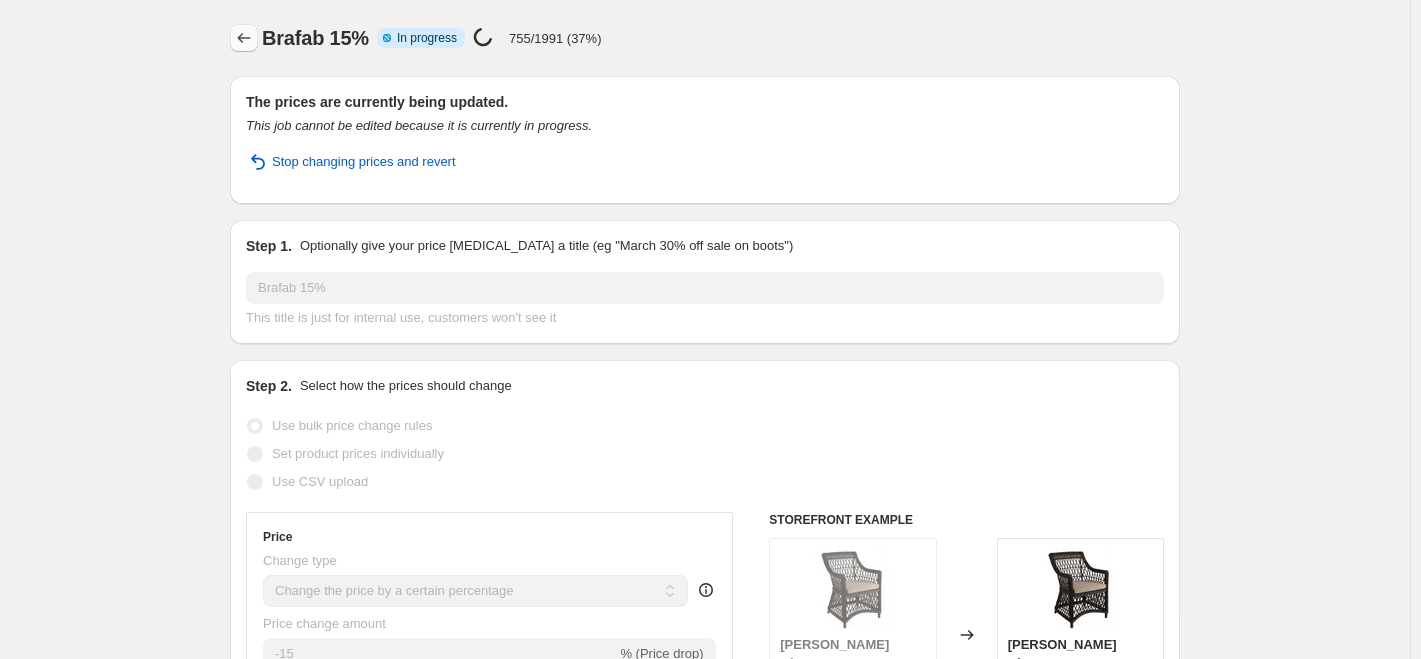 click 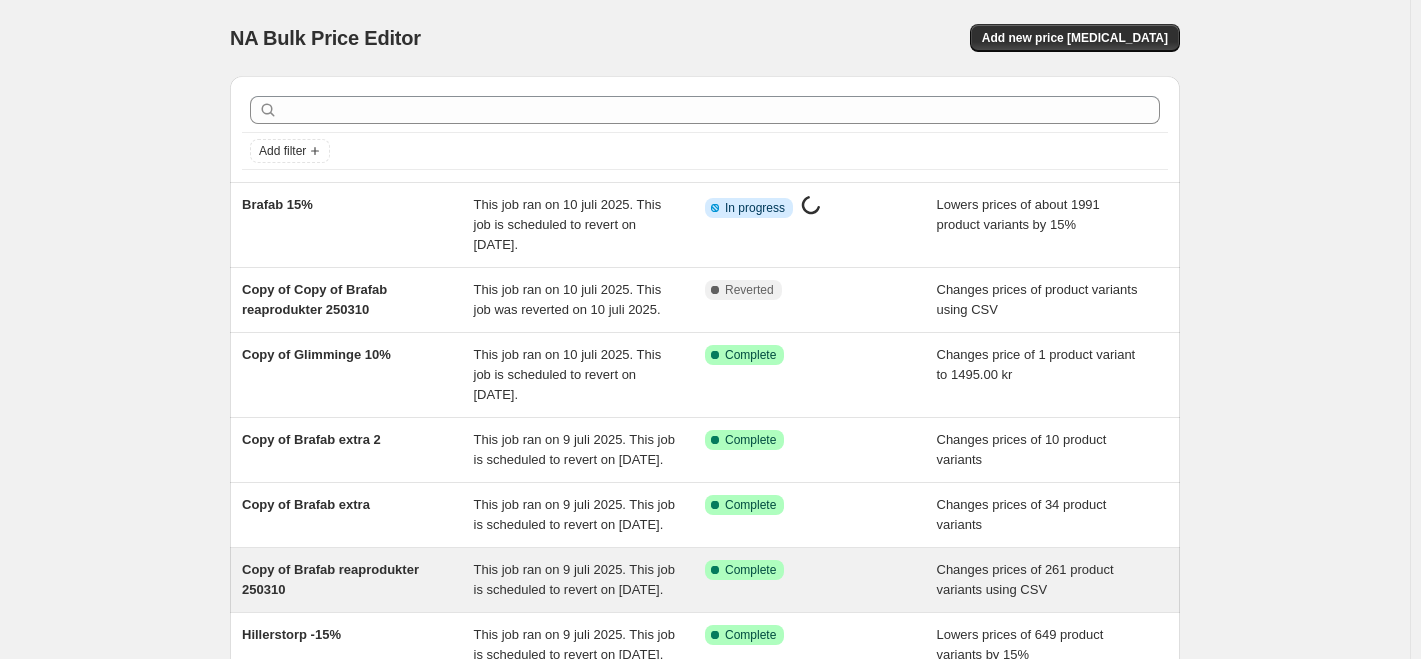 click on "This job ran on 9 juli 2025. This job is scheduled to revert on 30 september 2025." at bounding box center (574, 579) 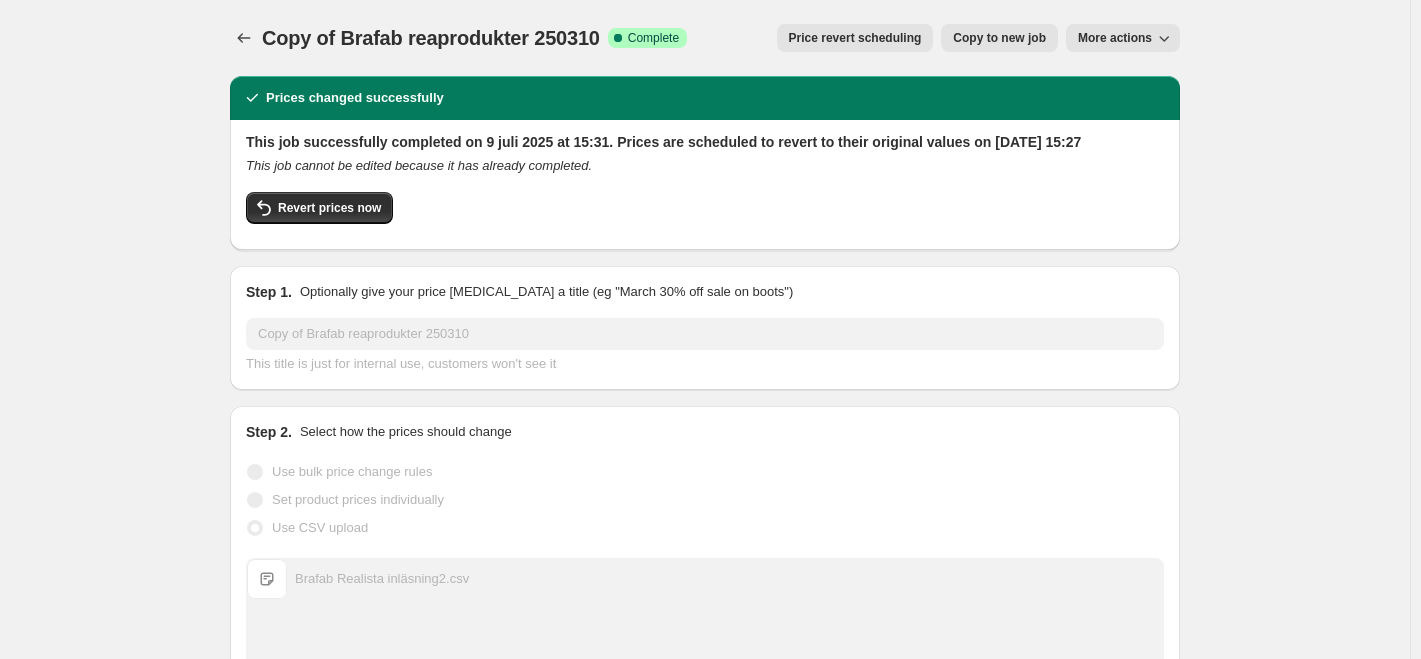 click on "Copy to new job" at bounding box center [999, 38] 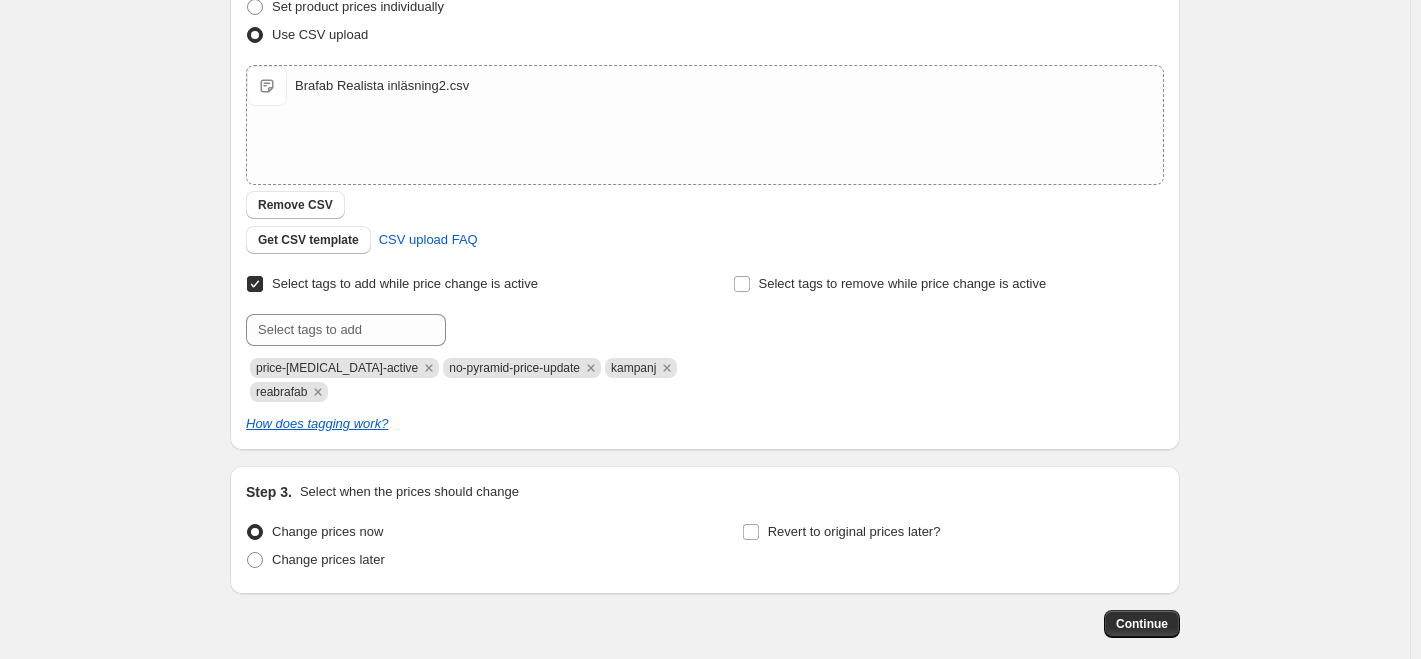 scroll, scrollTop: 404, scrollLeft: 0, axis: vertical 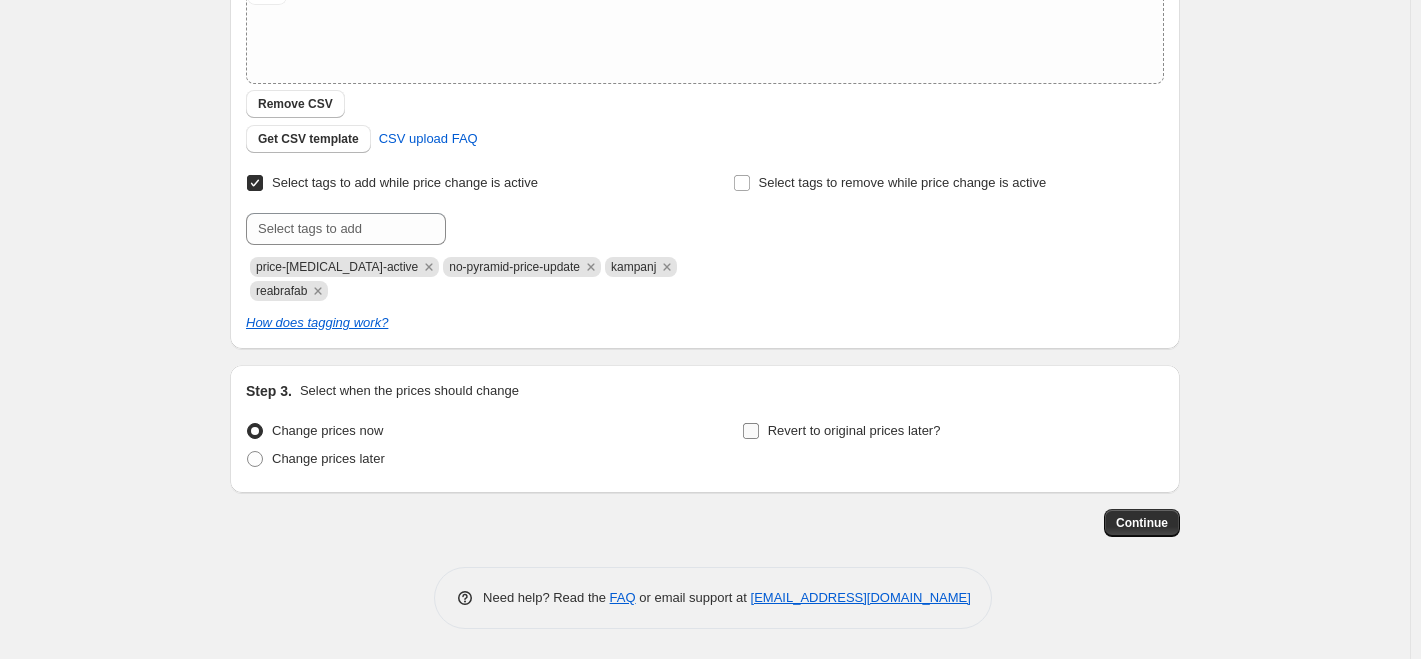 click on "Revert to original prices later?" at bounding box center [854, 430] 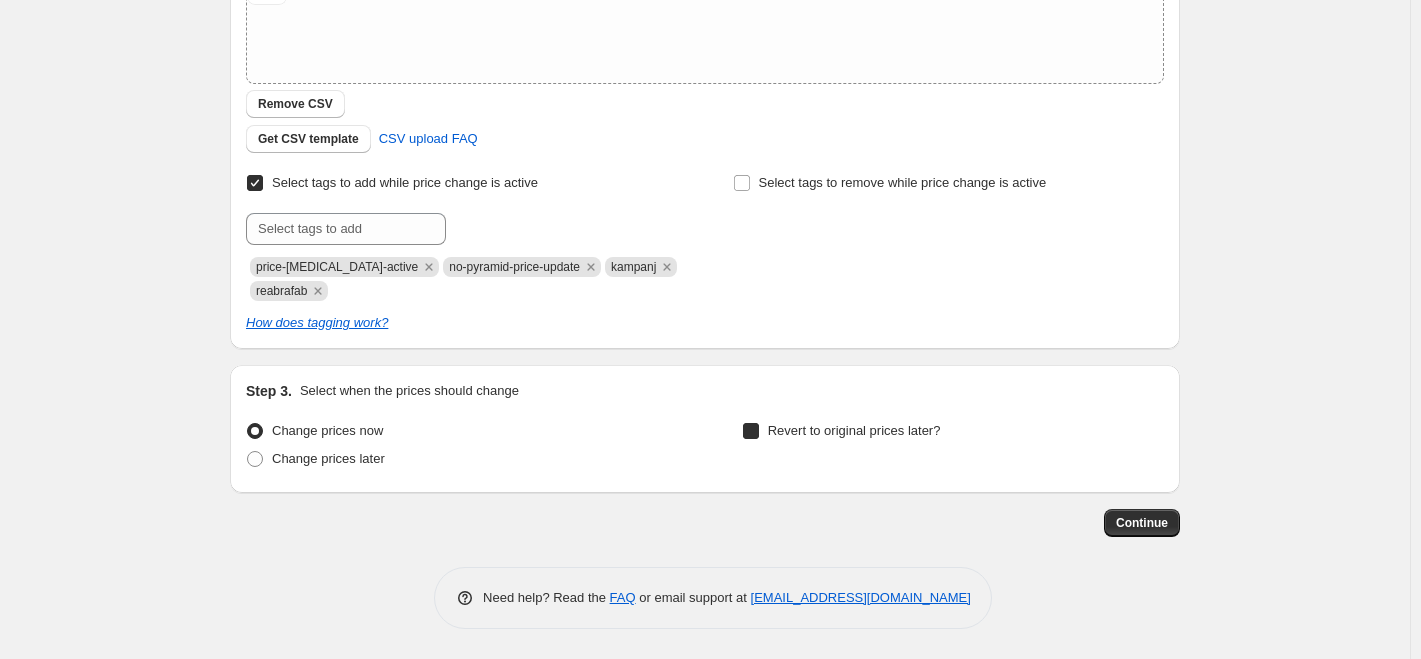 checkbox on "true" 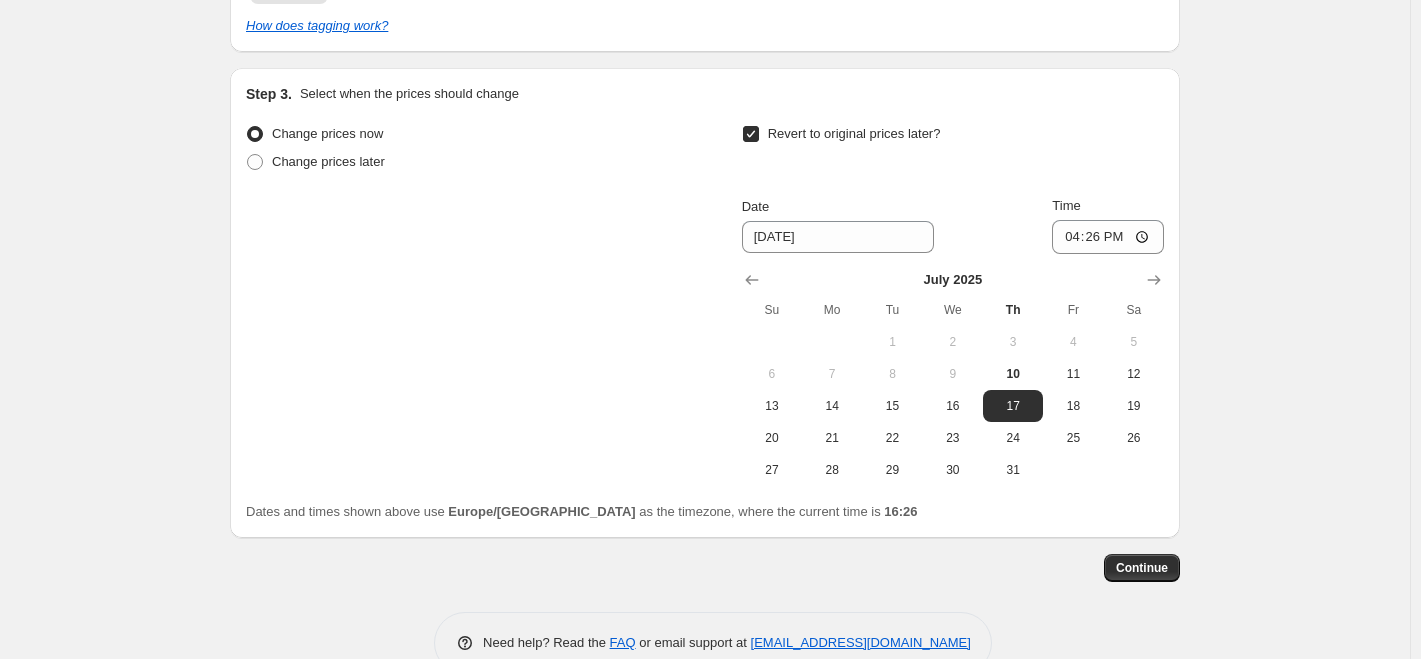 scroll, scrollTop: 746, scrollLeft: 0, axis: vertical 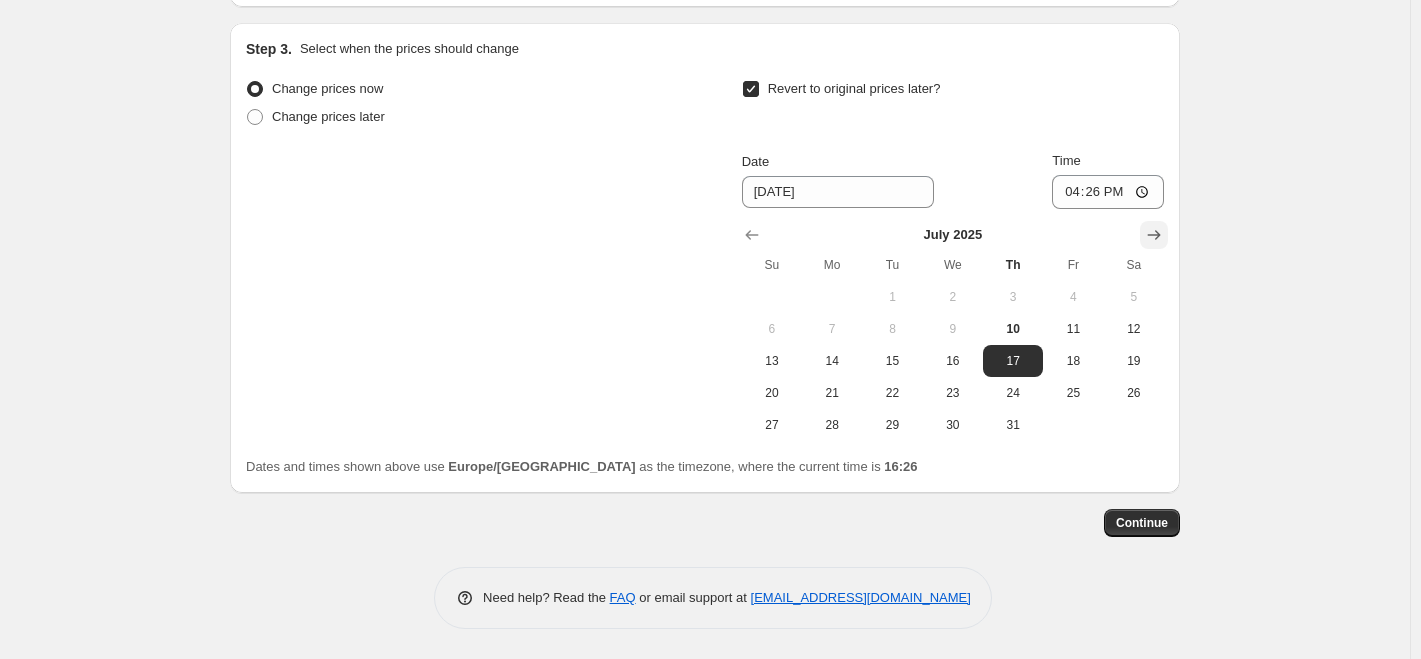 click 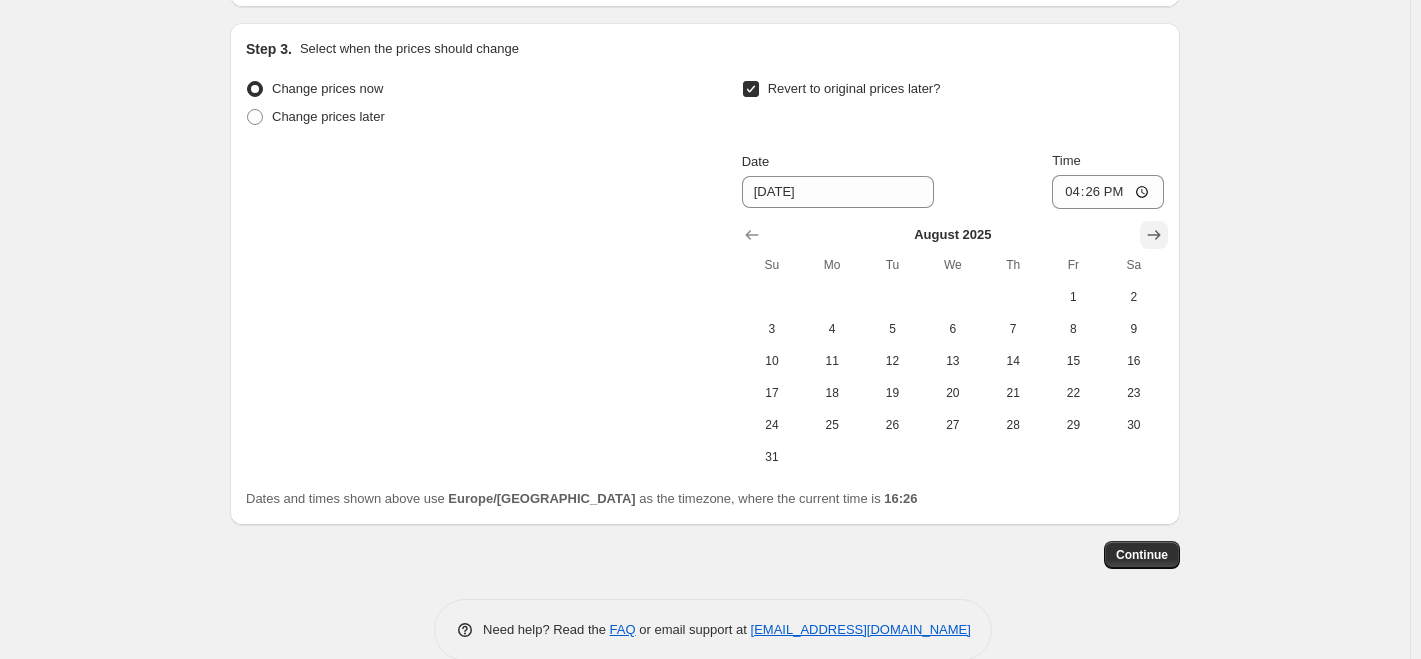 click 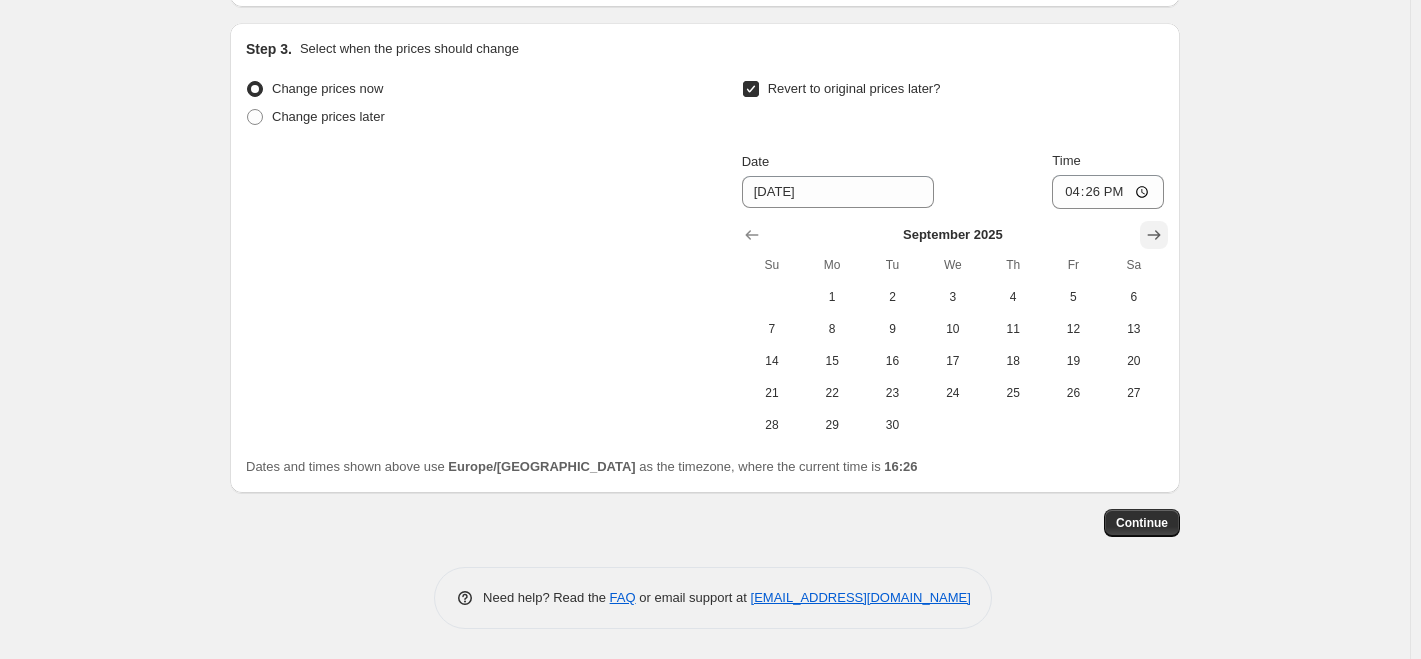 click 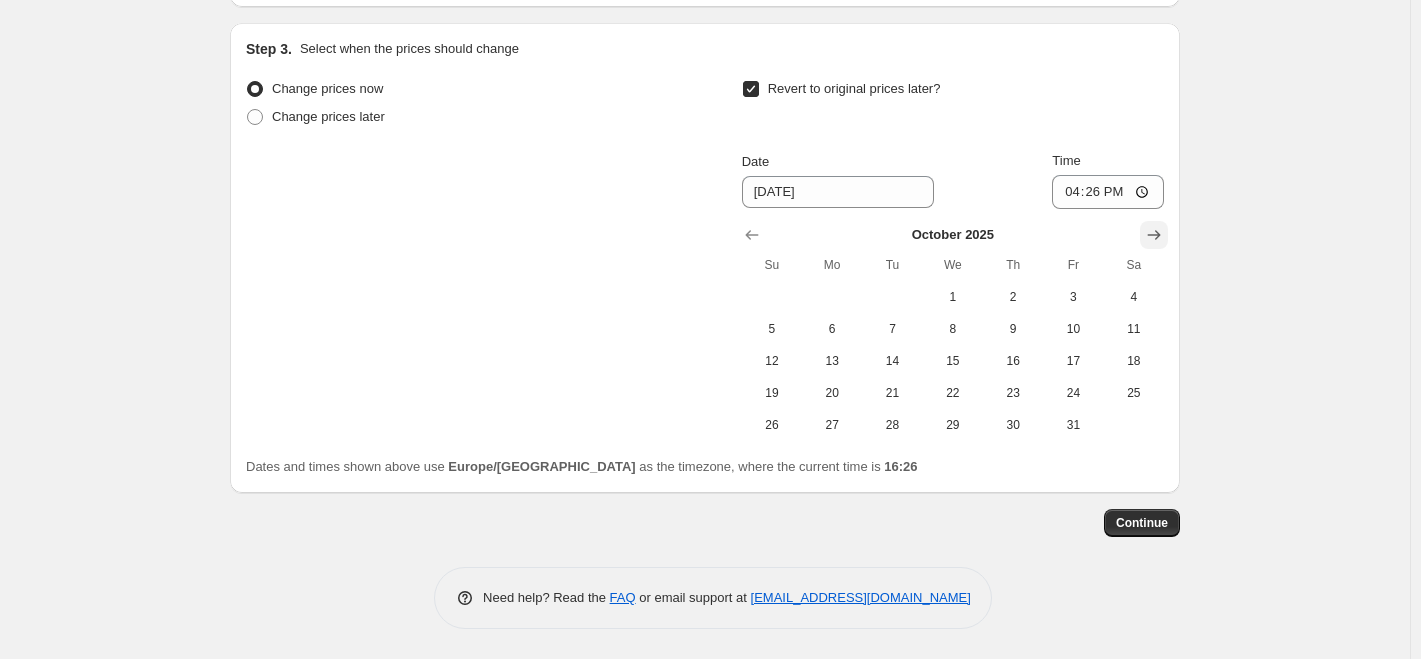 click 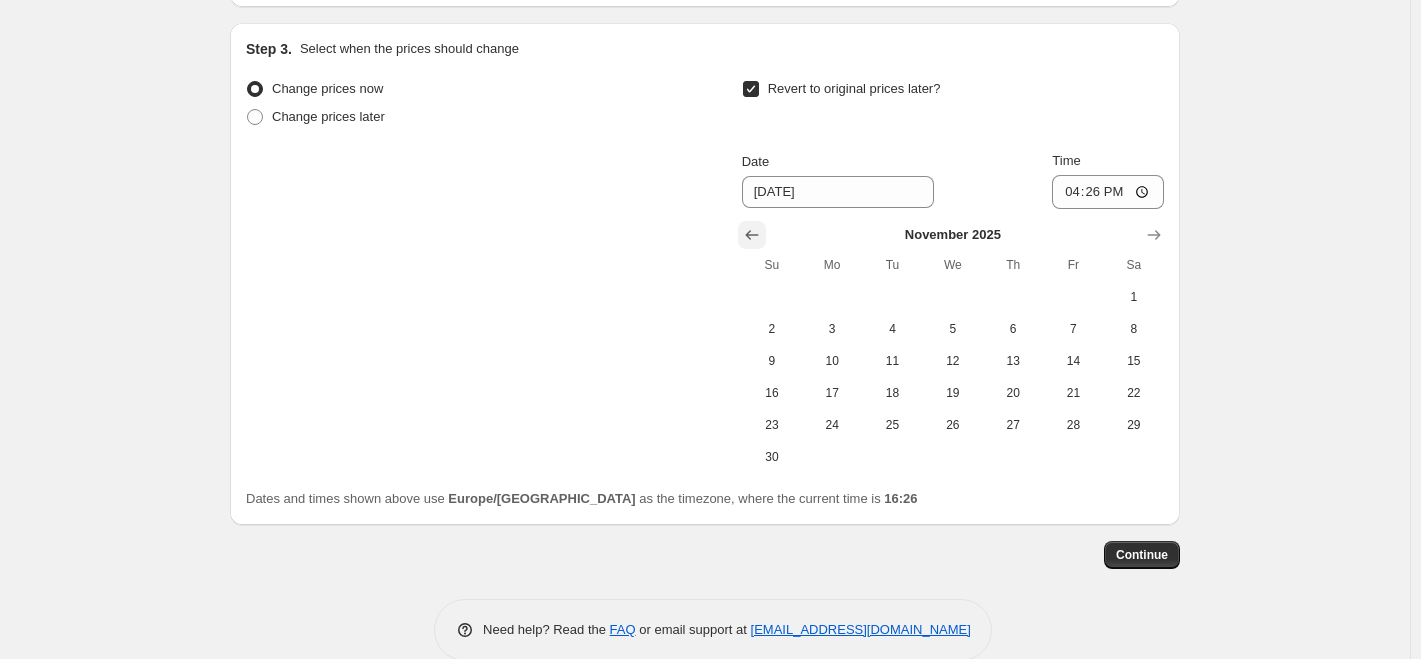 click 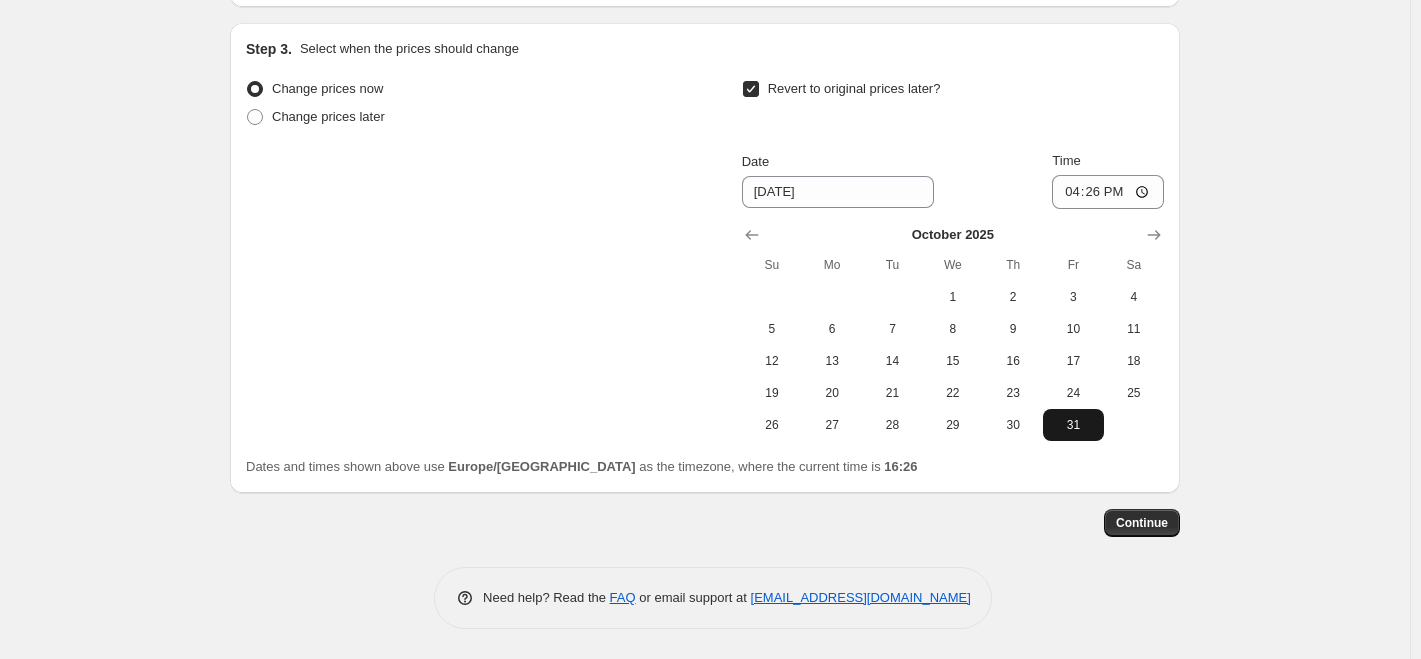 click on "31" at bounding box center [1073, 425] 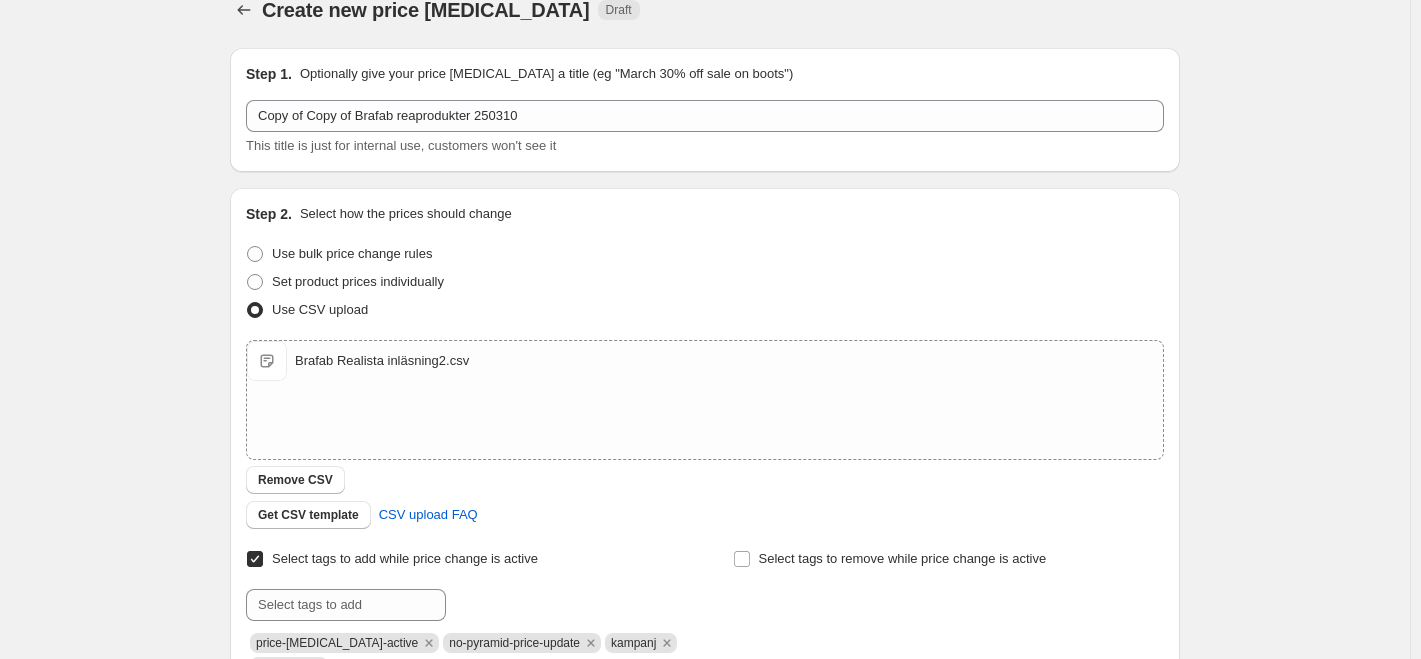 scroll, scrollTop: 0, scrollLeft: 0, axis: both 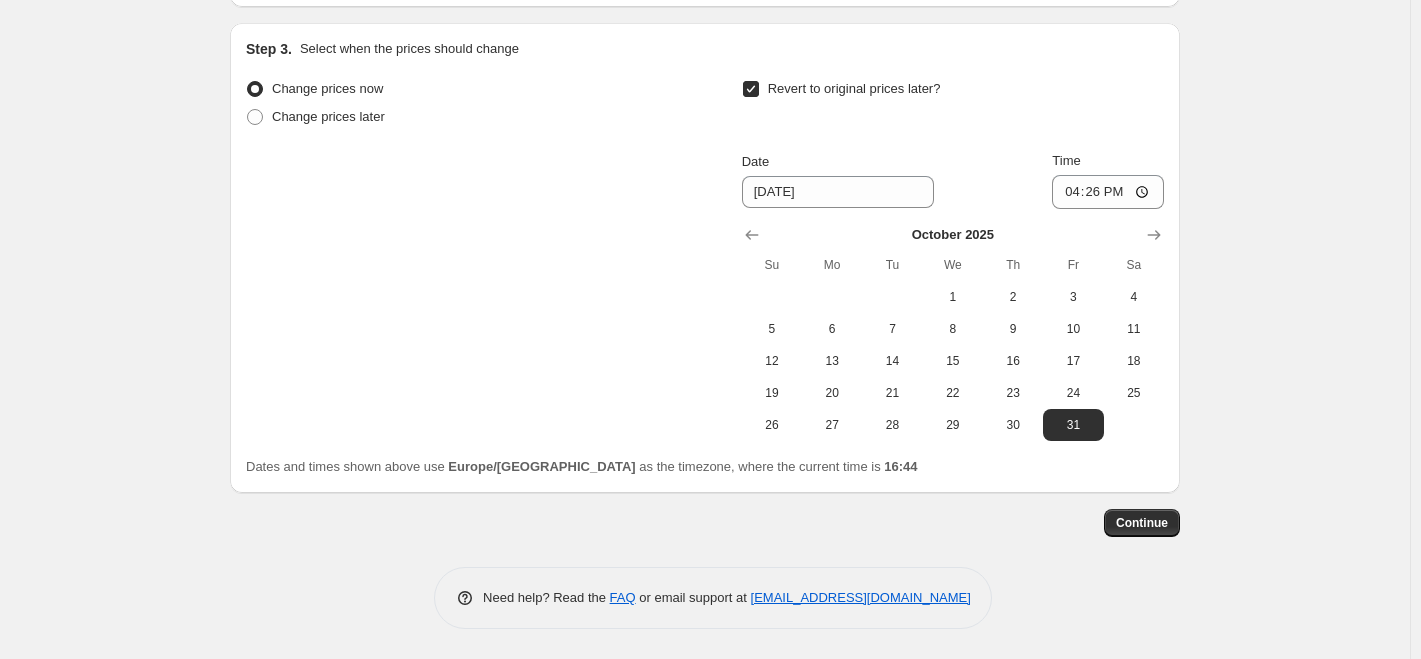 click on "Step 1. Optionally give your price change job a title (eg "March 30% off sale on boots") Copy of Copy of Brafab reaprodukter 250310 This title is just for internal use, customers won't see it Step 2. Select how the prices should change Use bulk price change rules Set product prices individually Use CSV upload Upload files Brafab Realista inläsning2.csv Brafab Realista inläsning2.csv Remove CSV Get CSV template CSV upload FAQ Select tags to add while price change is active Submit price-change-job-active no-pyramid-price-update kampanj reabrafab Select tags to remove while price change is active How does tagging work? Step 3. Select when the prices should change Change prices now Change prices later Revert to original prices later? Date 10/31/2025 Time 16:26 October   2025 Su Mo Tu We Th Fr Sa 1 2 3 4 5 6 7 8 9 10 11 12 13 14 15 16 17 18 19 20 21 22 23 24 25 26 27 28 29 30 31 Dates and times shown above use   Europe/Stockholm   as the timezone, where the current time is   16:44 Continue" at bounding box center [697, -75] 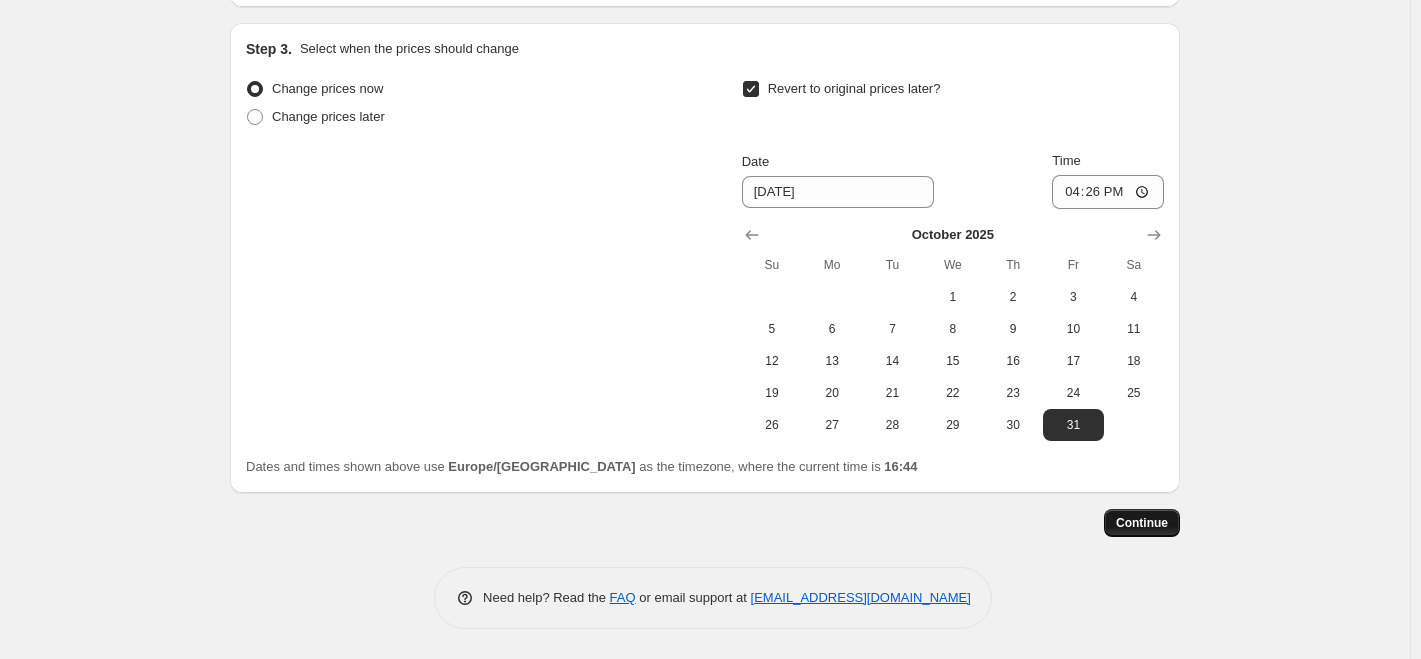 click on "Continue" at bounding box center (1142, 523) 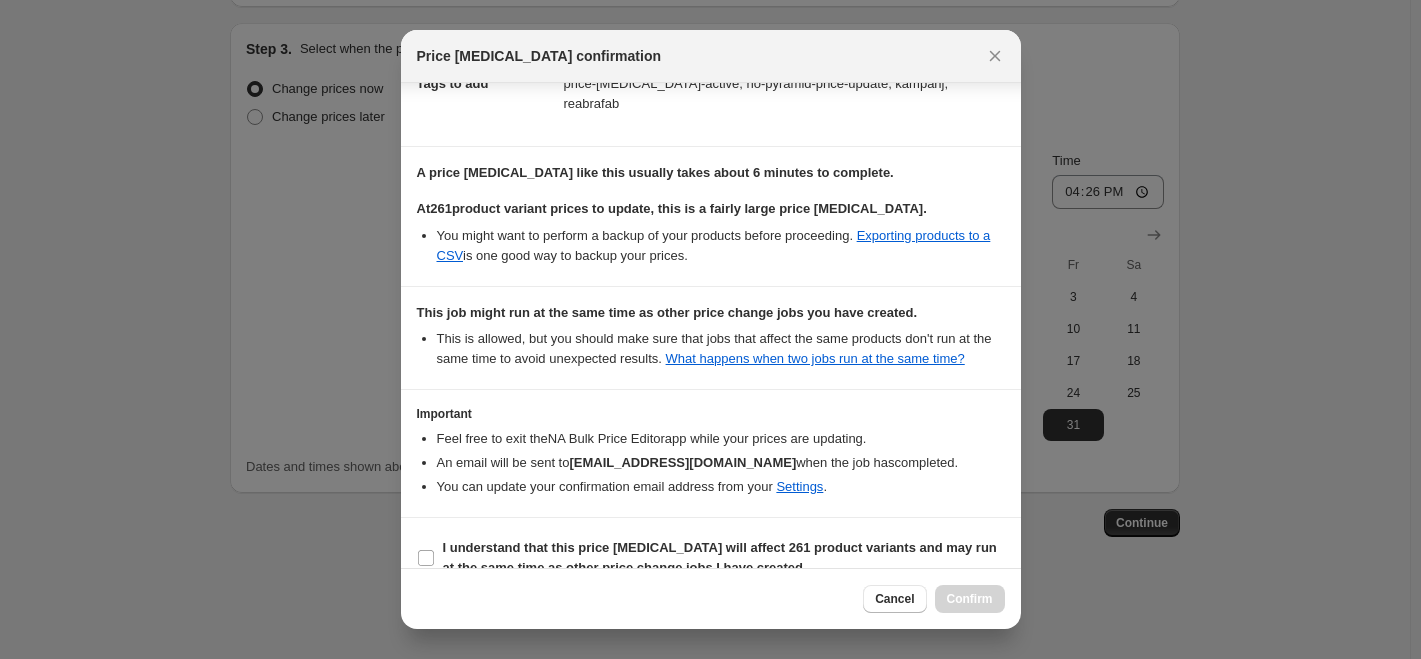 scroll, scrollTop: 249, scrollLeft: 0, axis: vertical 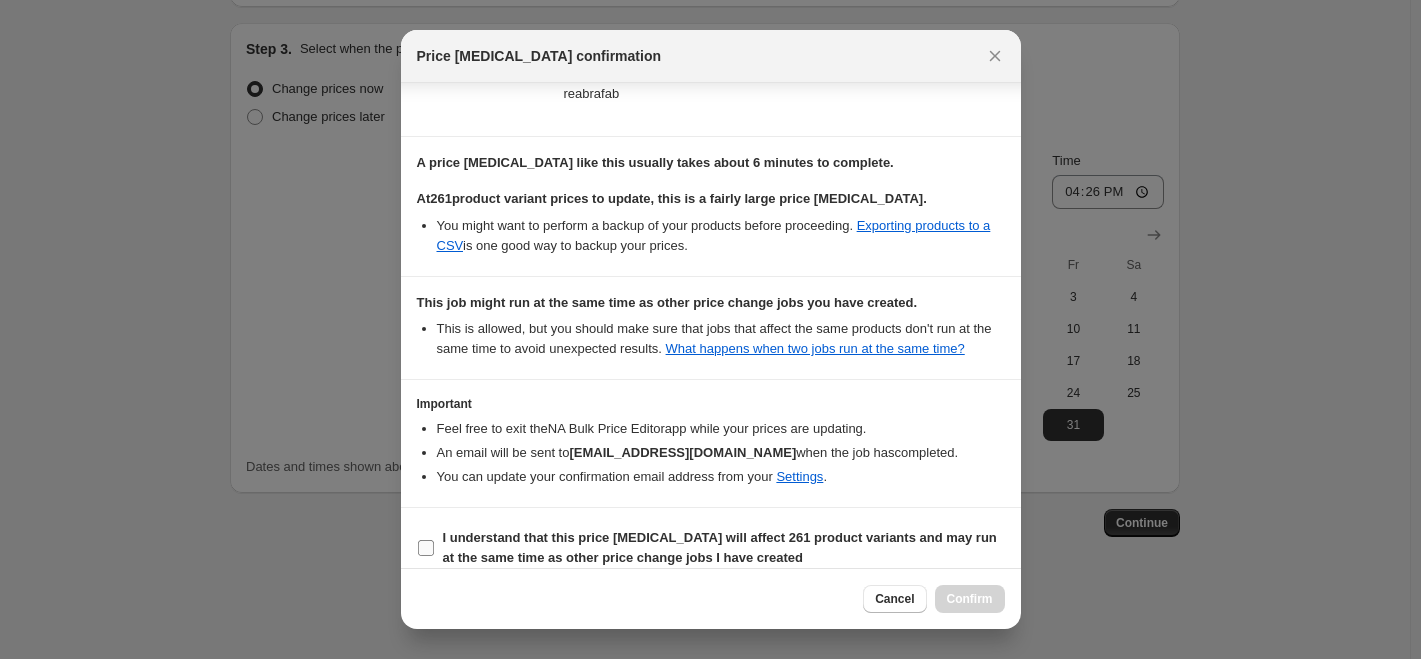 click on "I understand that this price change job will affect 261 product variants and may run at the same time as other price change jobs I have created" at bounding box center (724, 548) 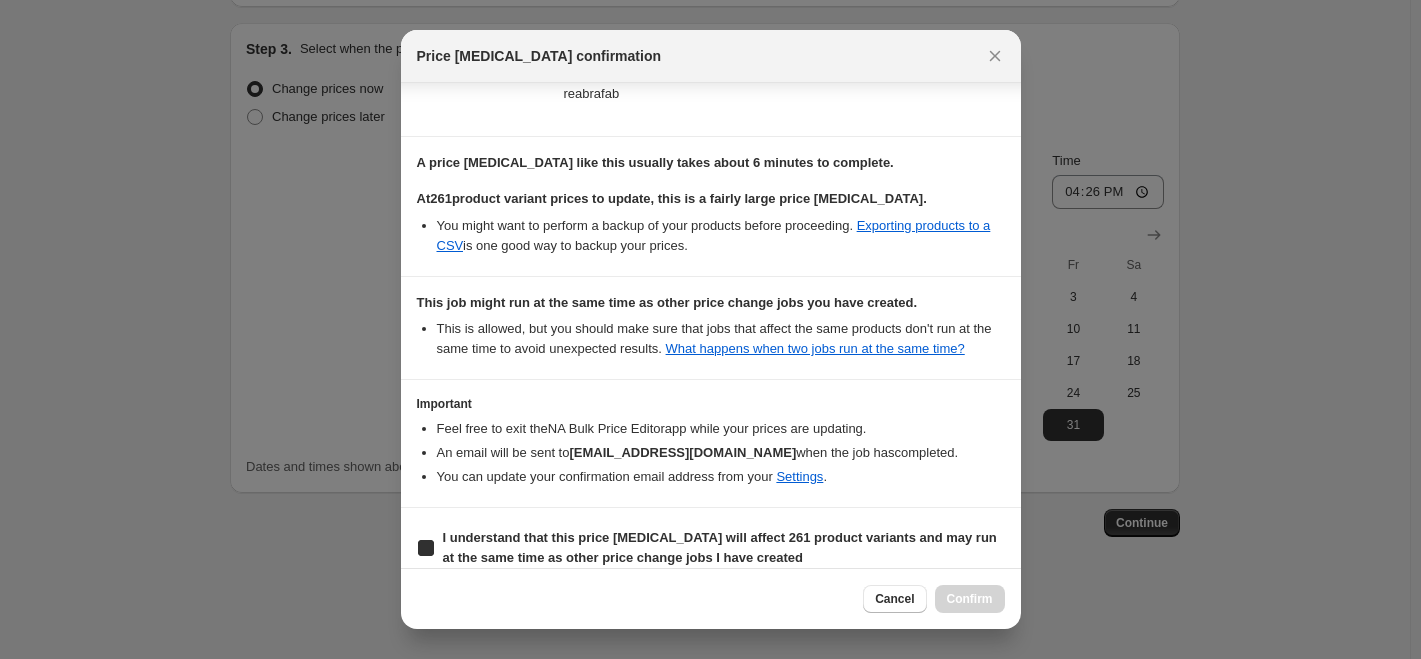 checkbox on "true" 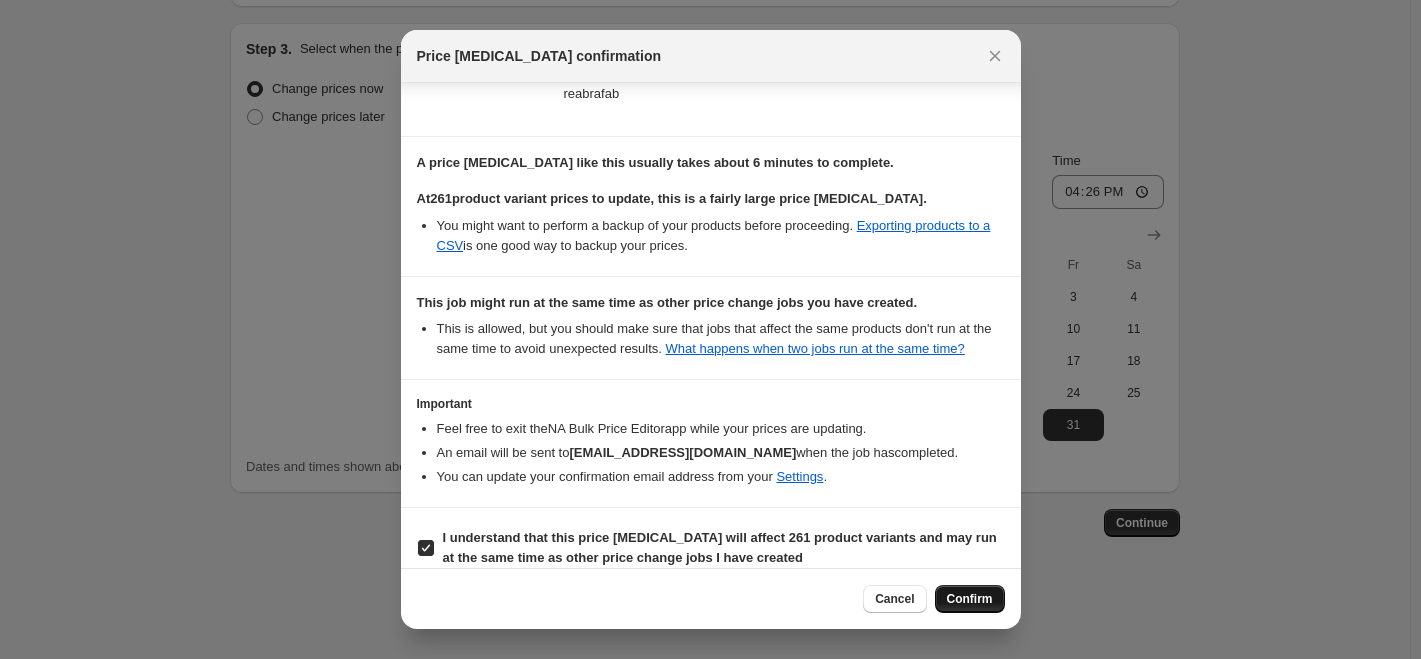 click on "Confirm" at bounding box center (970, 599) 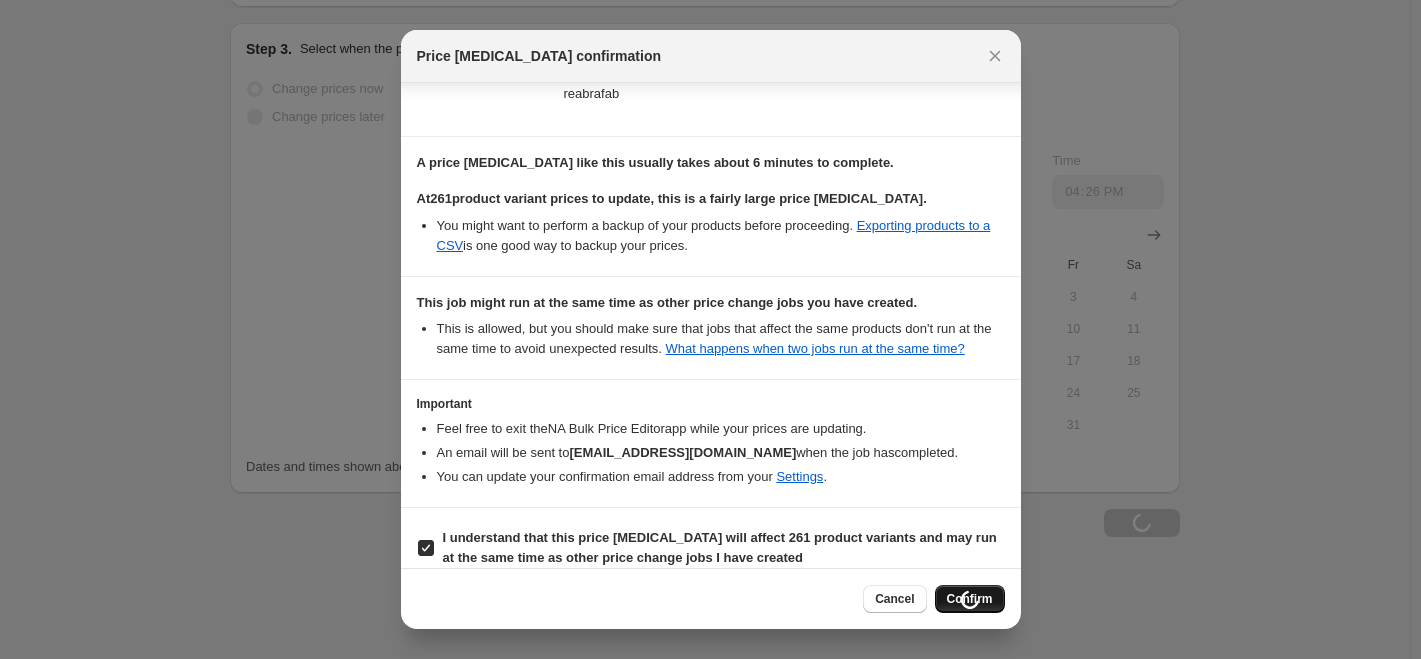 scroll, scrollTop: 814, scrollLeft: 0, axis: vertical 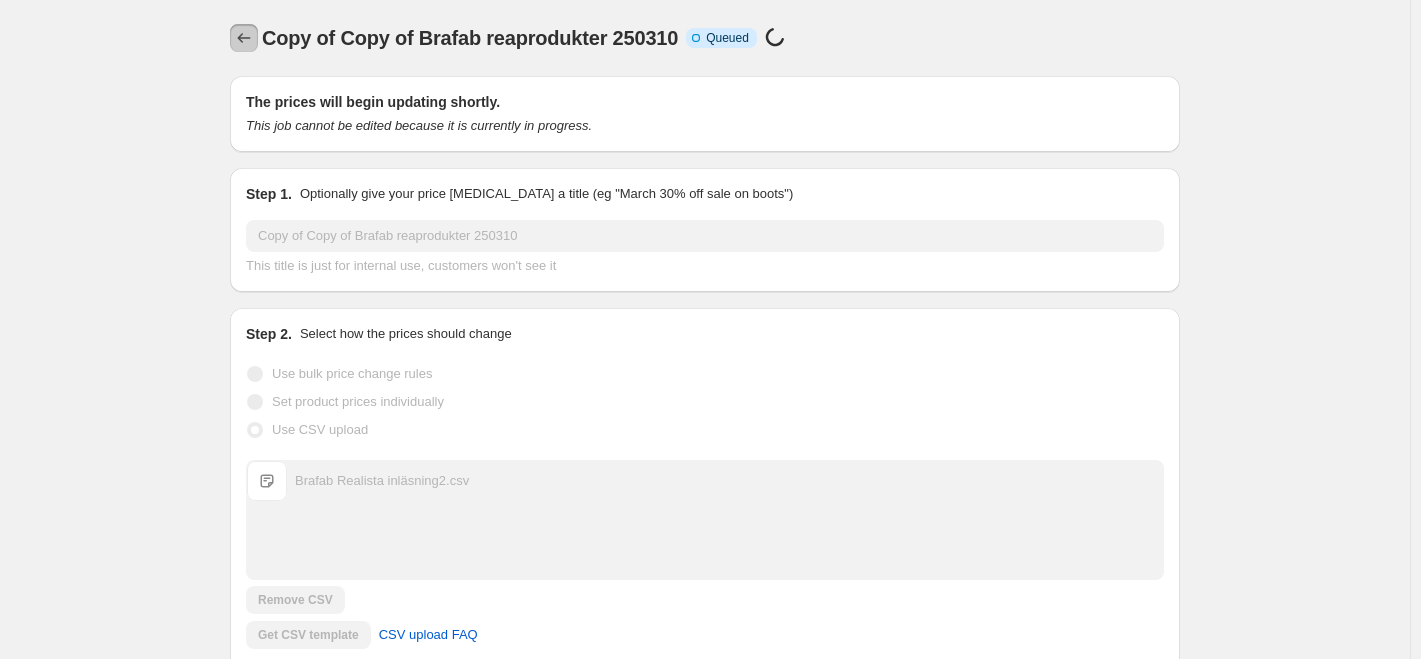 click 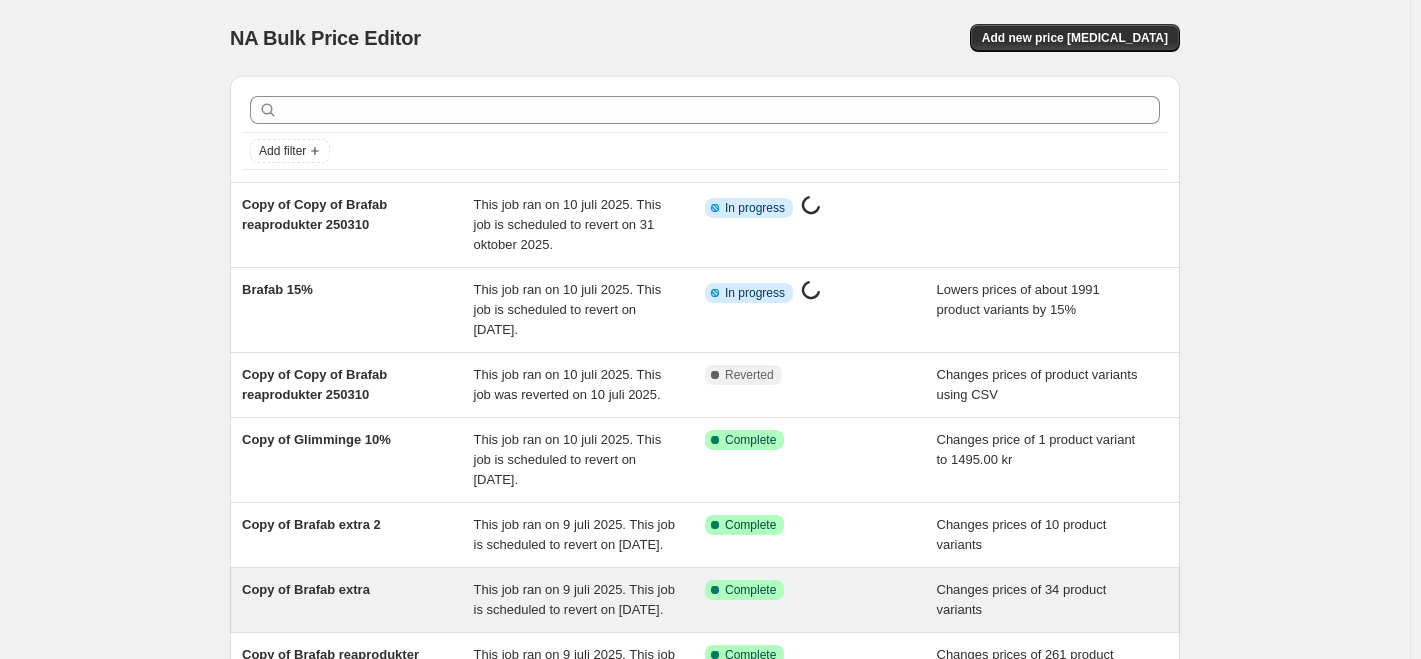 click on "This job ran on 9 juli 2025. This job is scheduled to revert on 30 september 2025." at bounding box center (574, 599) 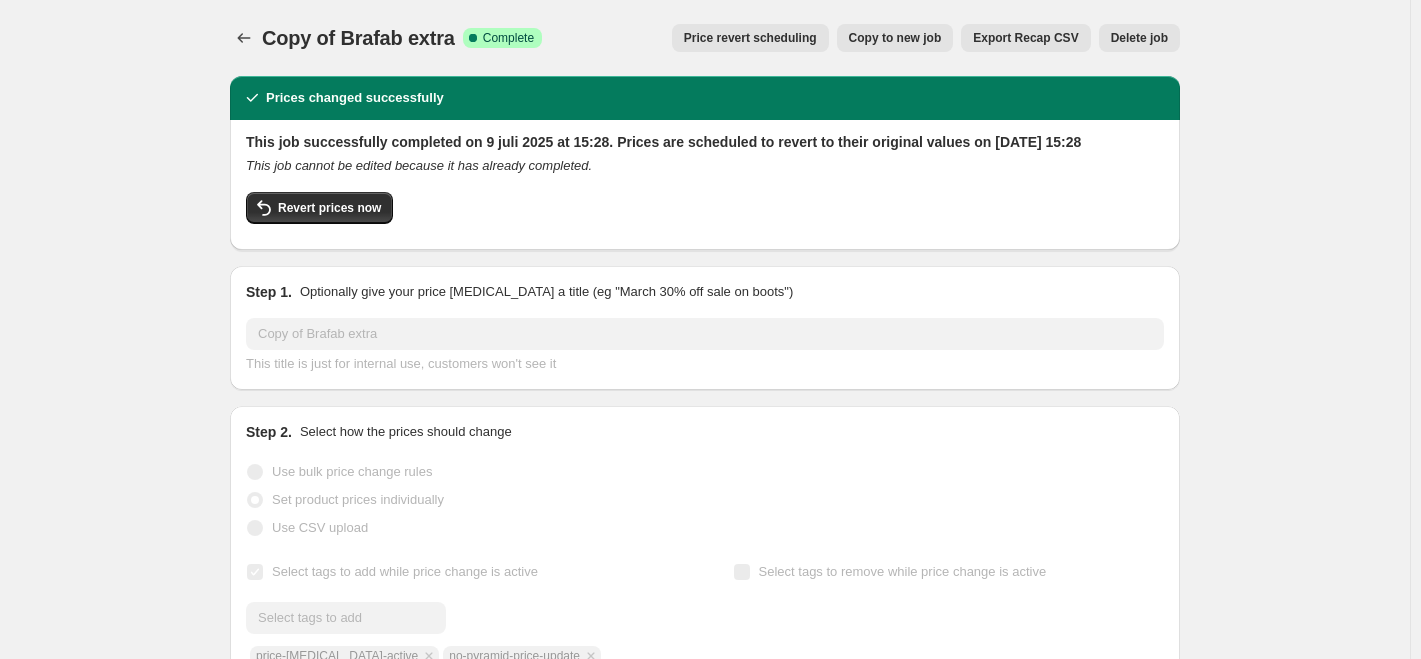 click on "Copy to new job" at bounding box center (895, 38) 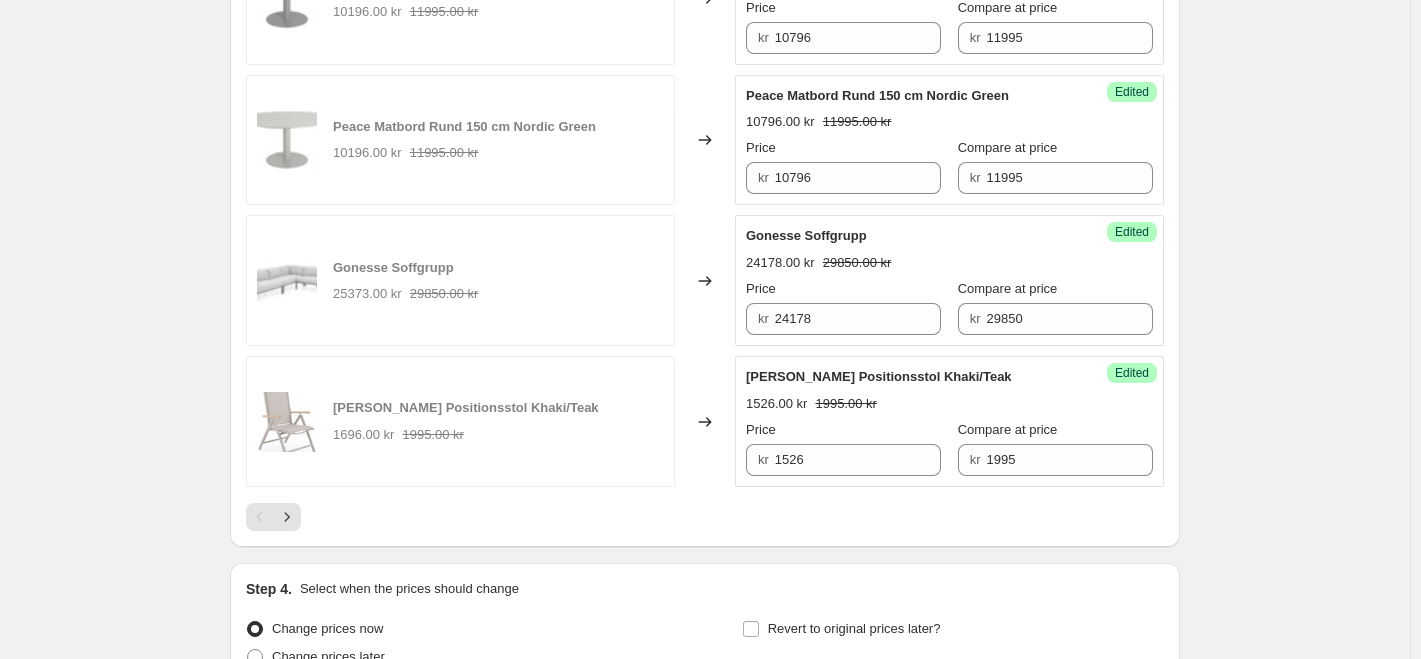 scroll, scrollTop: 3363, scrollLeft: 0, axis: vertical 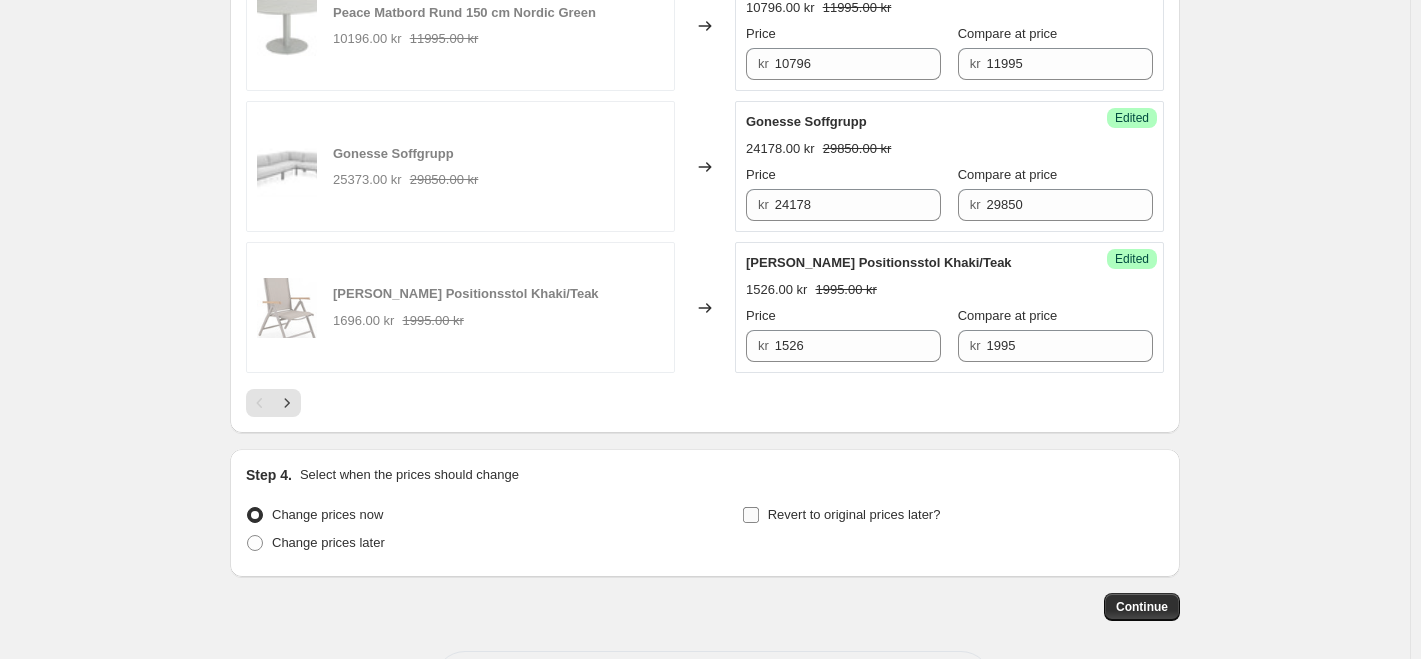 click on "Revert to original prices later?" at bounding box center (854, 514) 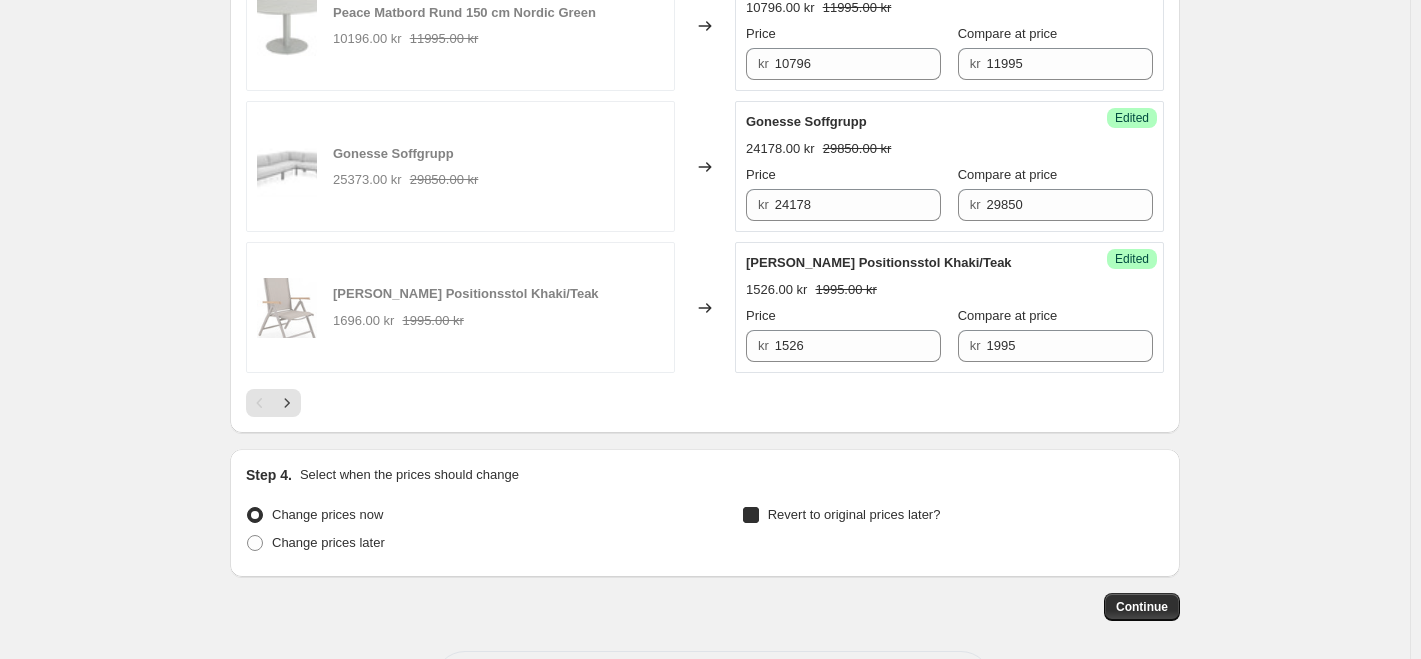 checkbox on "true" 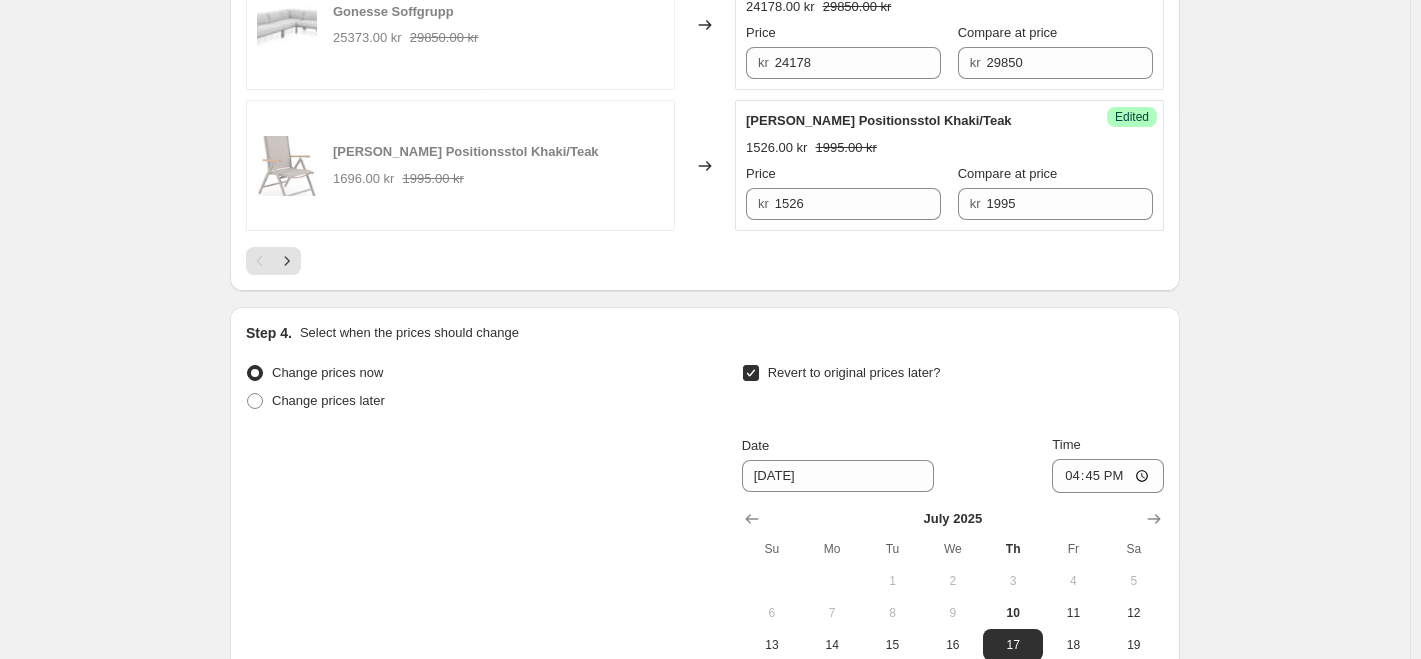scroll, scrollTop: 3705, scrollLeft: 0, axis: vertical 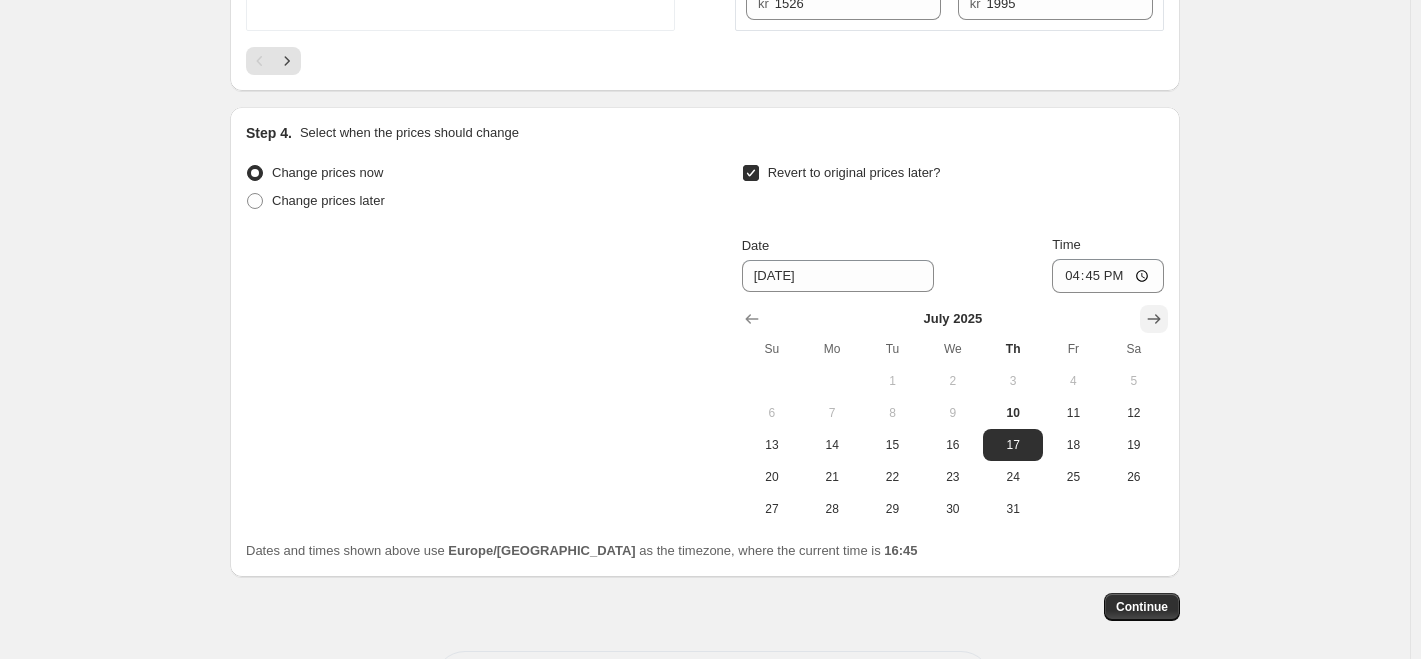click 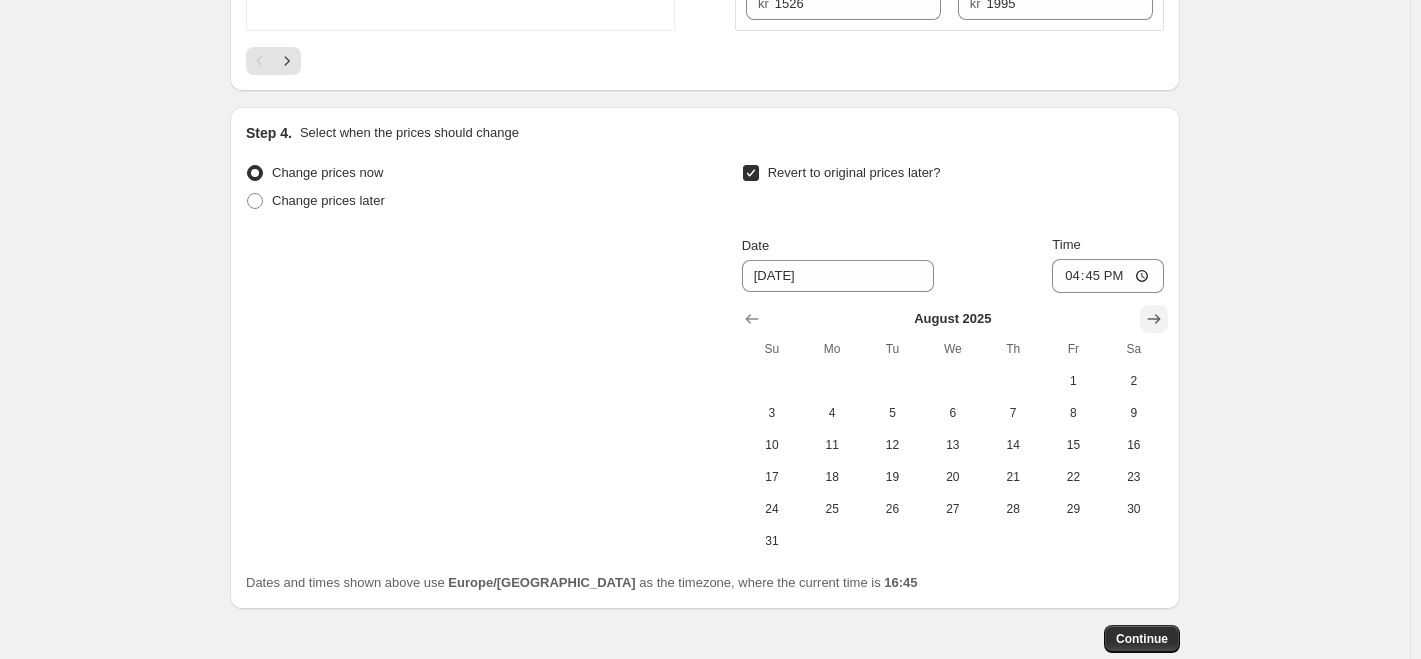 click 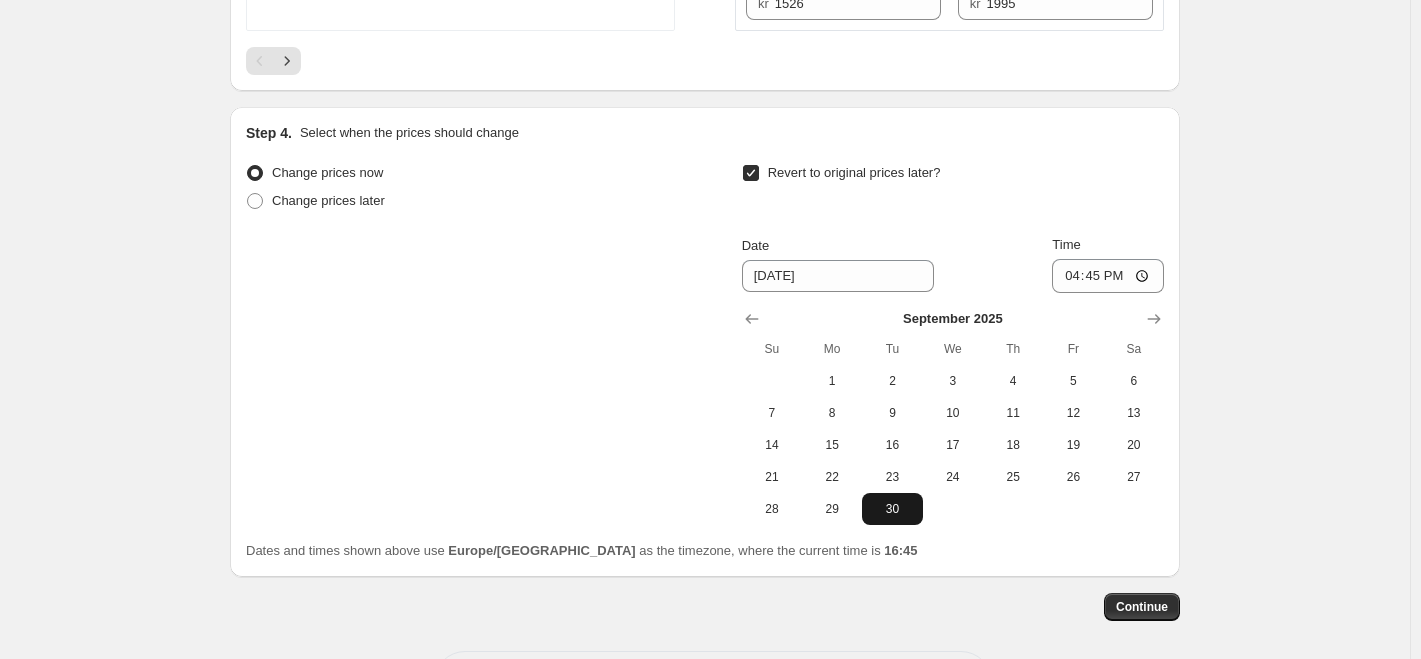 click on "30" at bounding box center [892, 509] 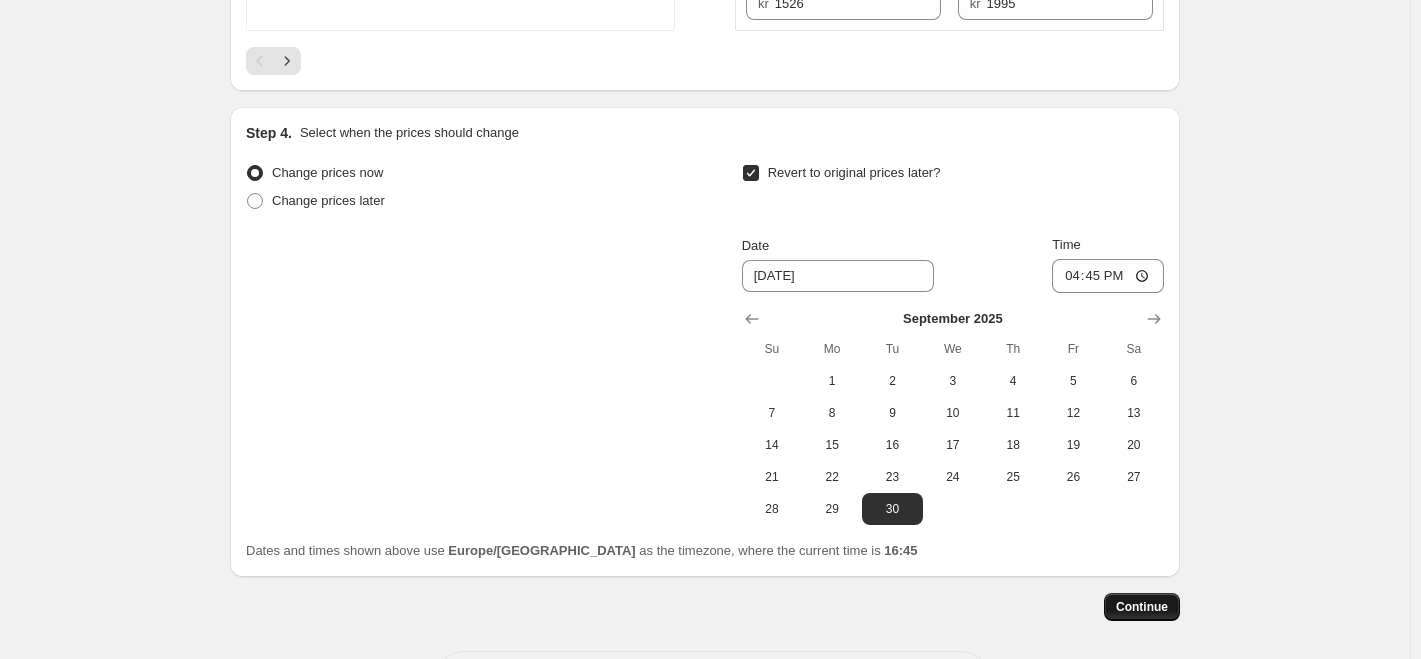 click on "Continue" at bounding box center (1142, 607) 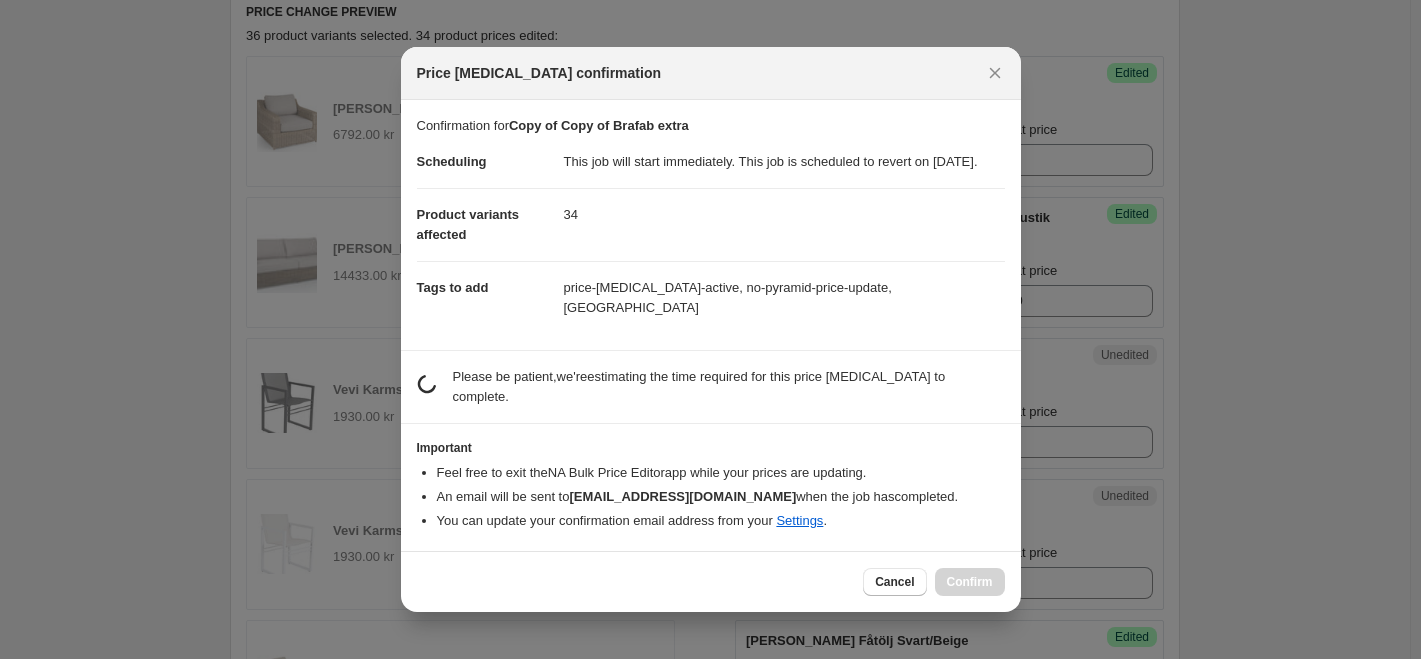 scroll, scrollTop: 3705, scrollLeft: 0, axis: vertical 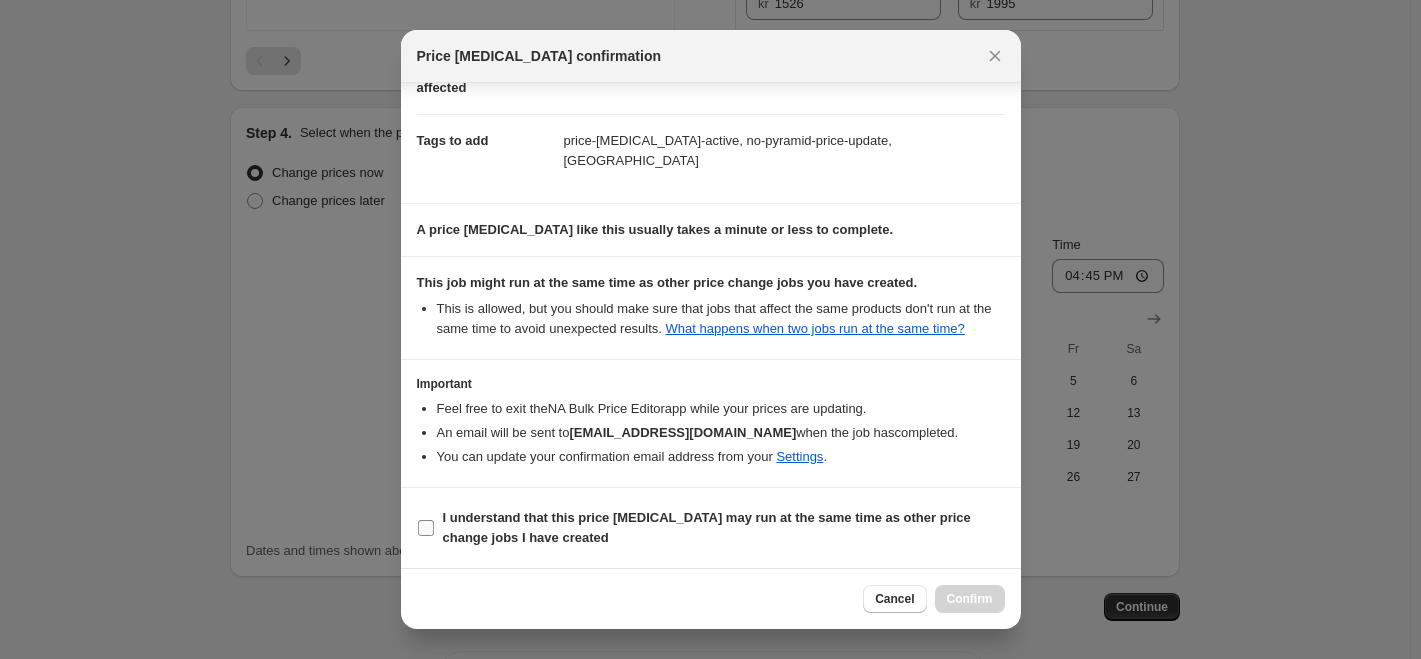 click on "I understand that this price change job may run at the same time as other price change jobs I have created" at bounding box center (707, 527) 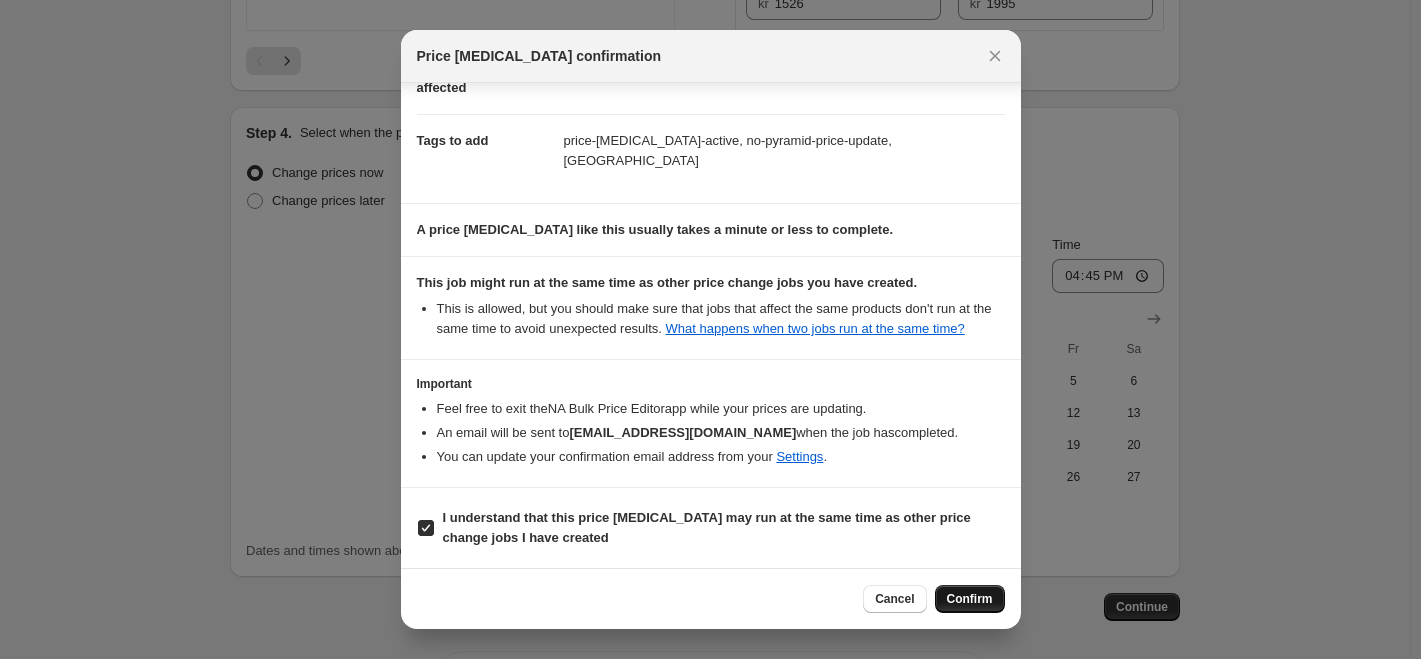 click on "Confirm" at bounding box center [970, 599] 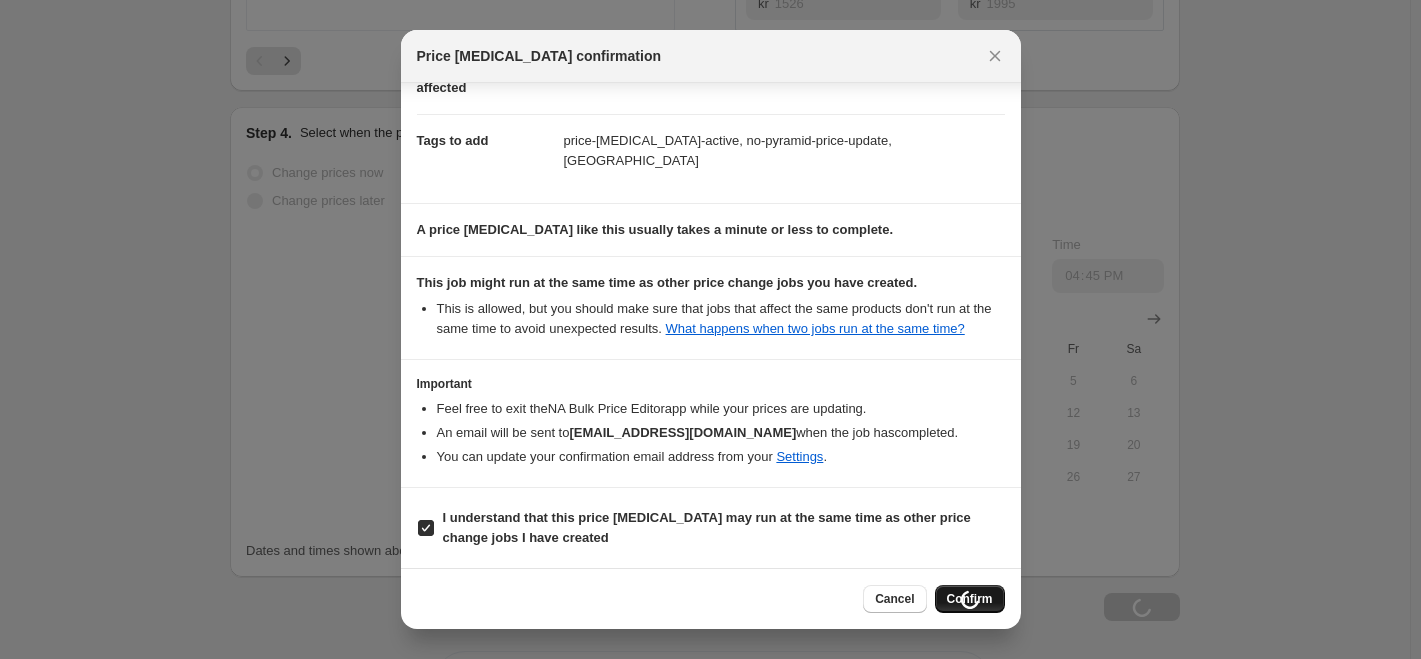 scroll, scrollTop: 3773, scrollLeft: 0, axis: vertical 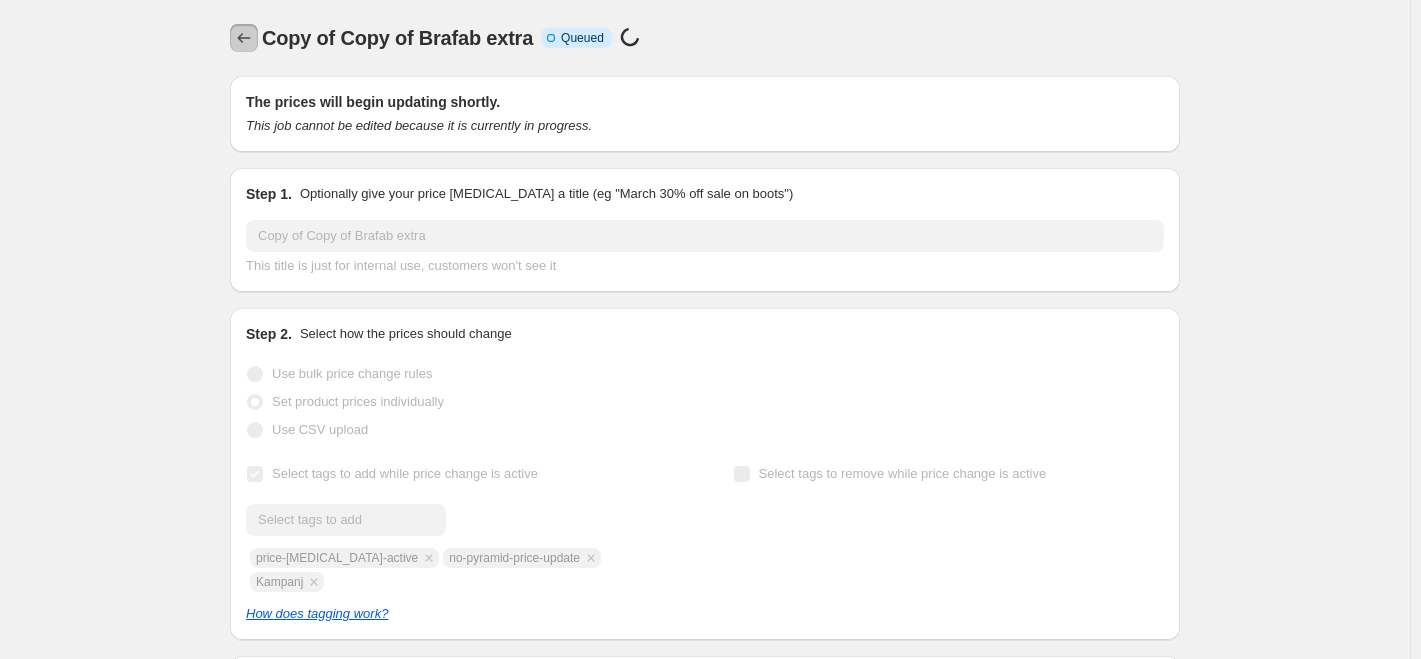 click 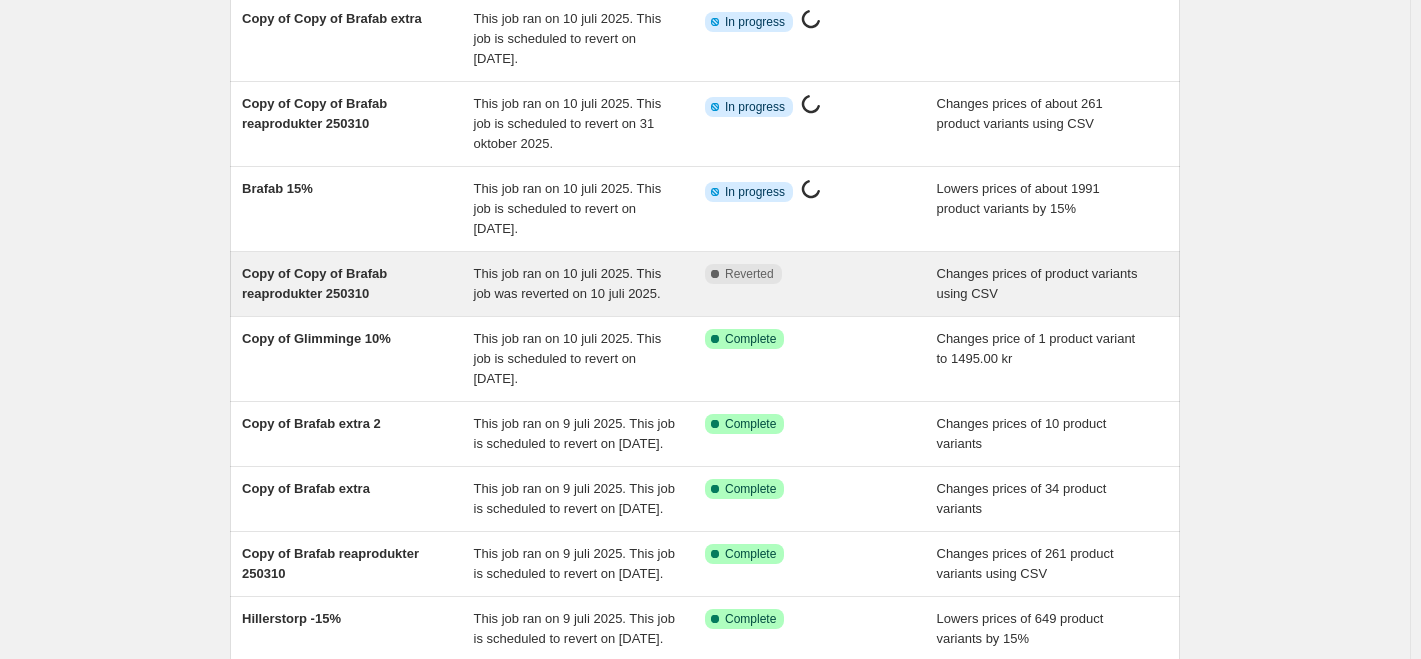 scroll, scrollTop: 200, scrollLeft: 0, axis: vertical 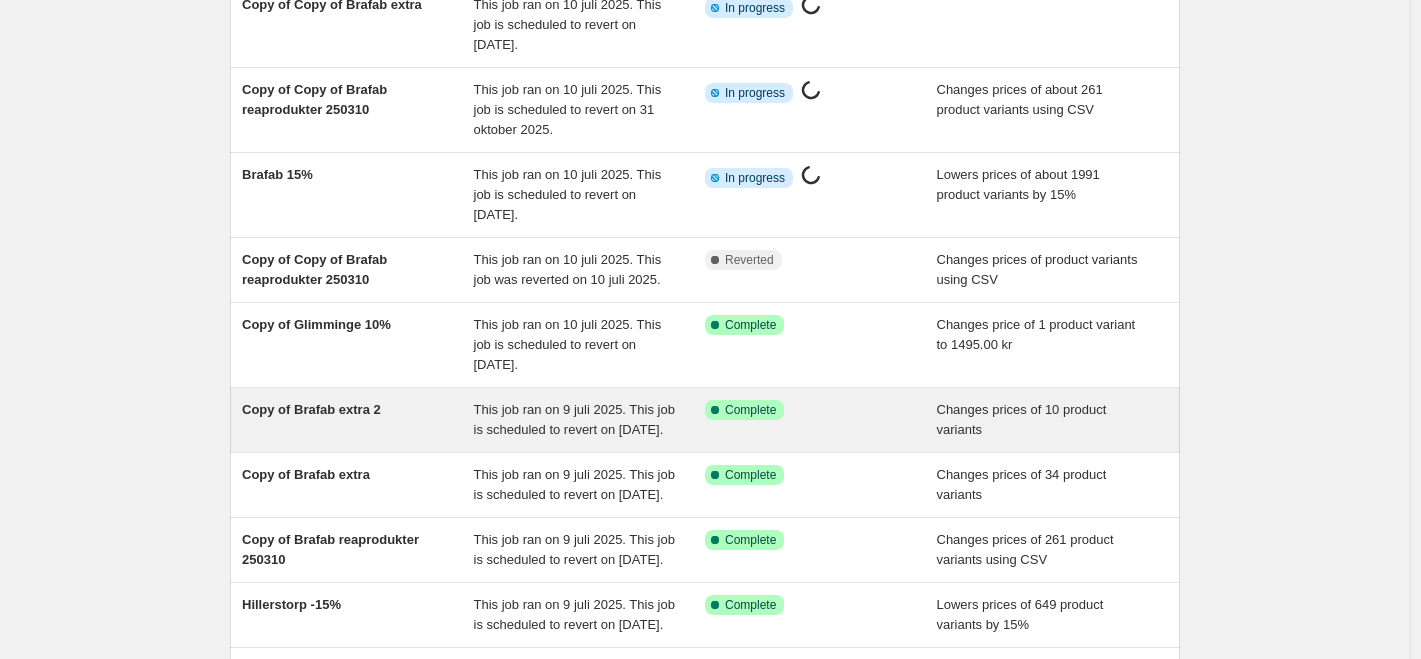 click on "Copy of Brafab extra 2" at bounding box center (358, 420) 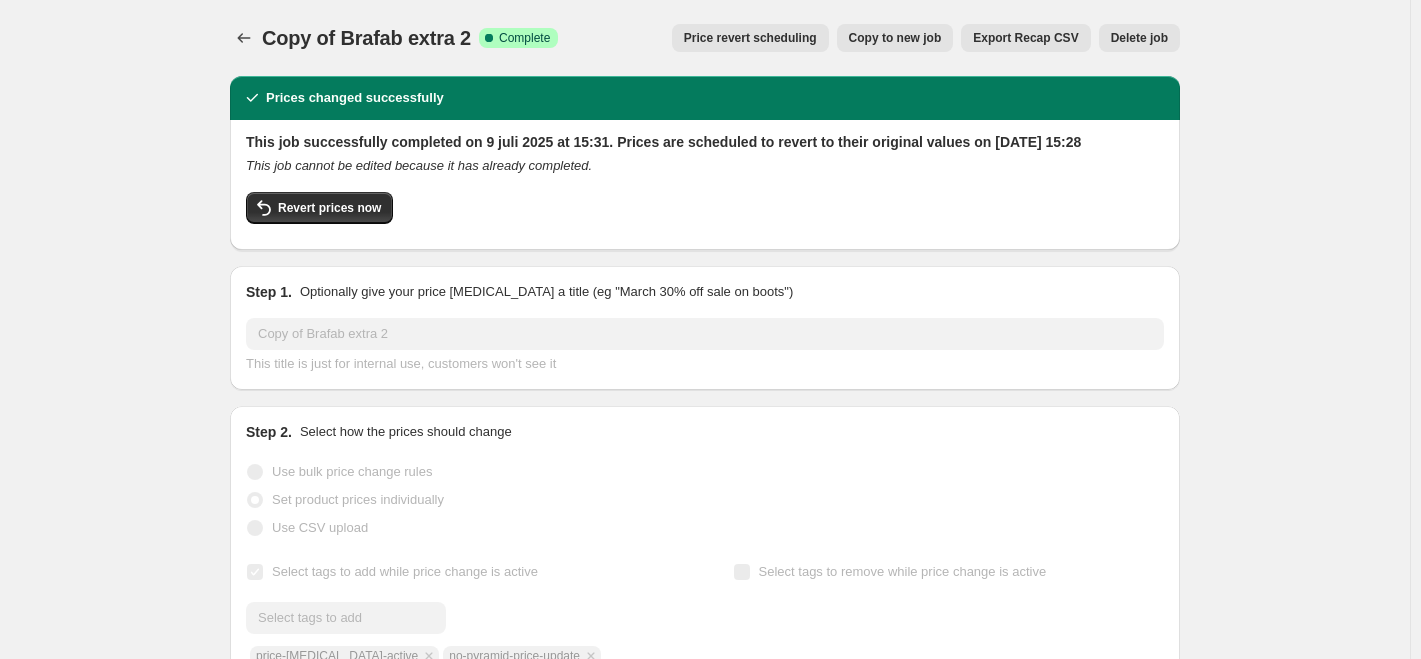 click on "Copy to new job" at bounding box center (895, 38) 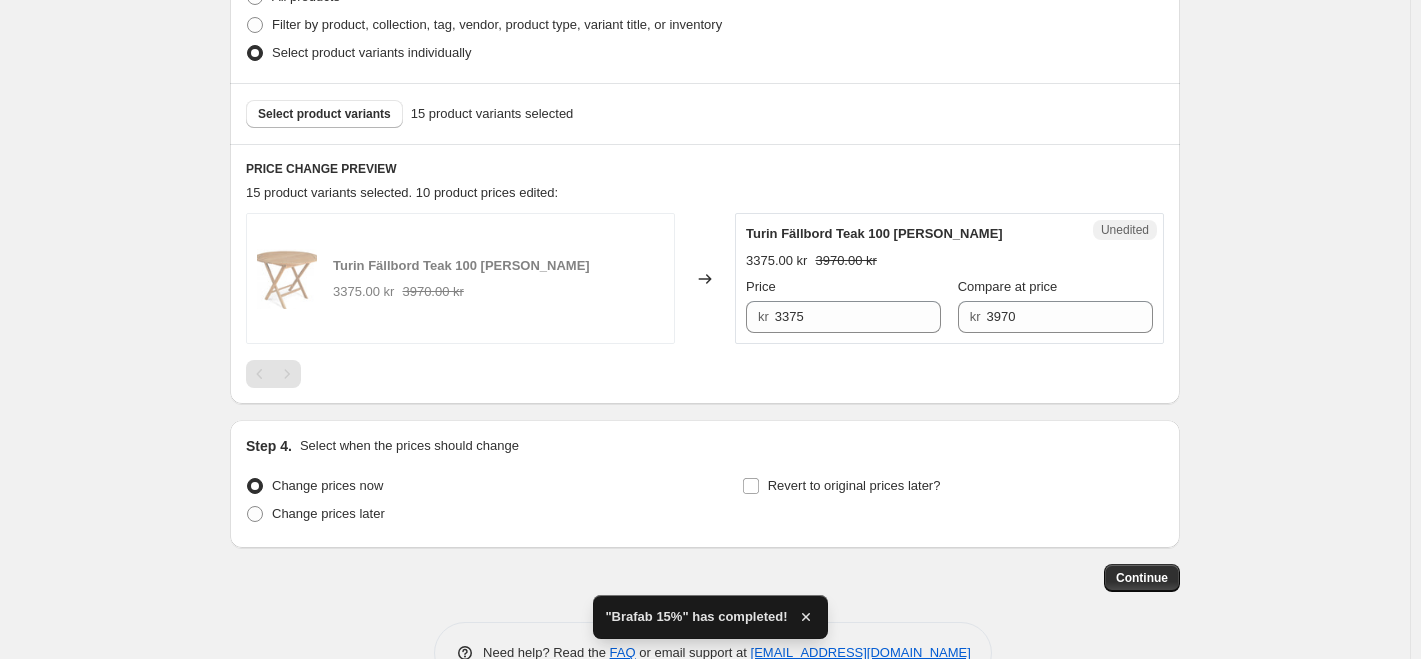 scroll, scrollTop: 688, scrollLeft: 0, axis: vertical 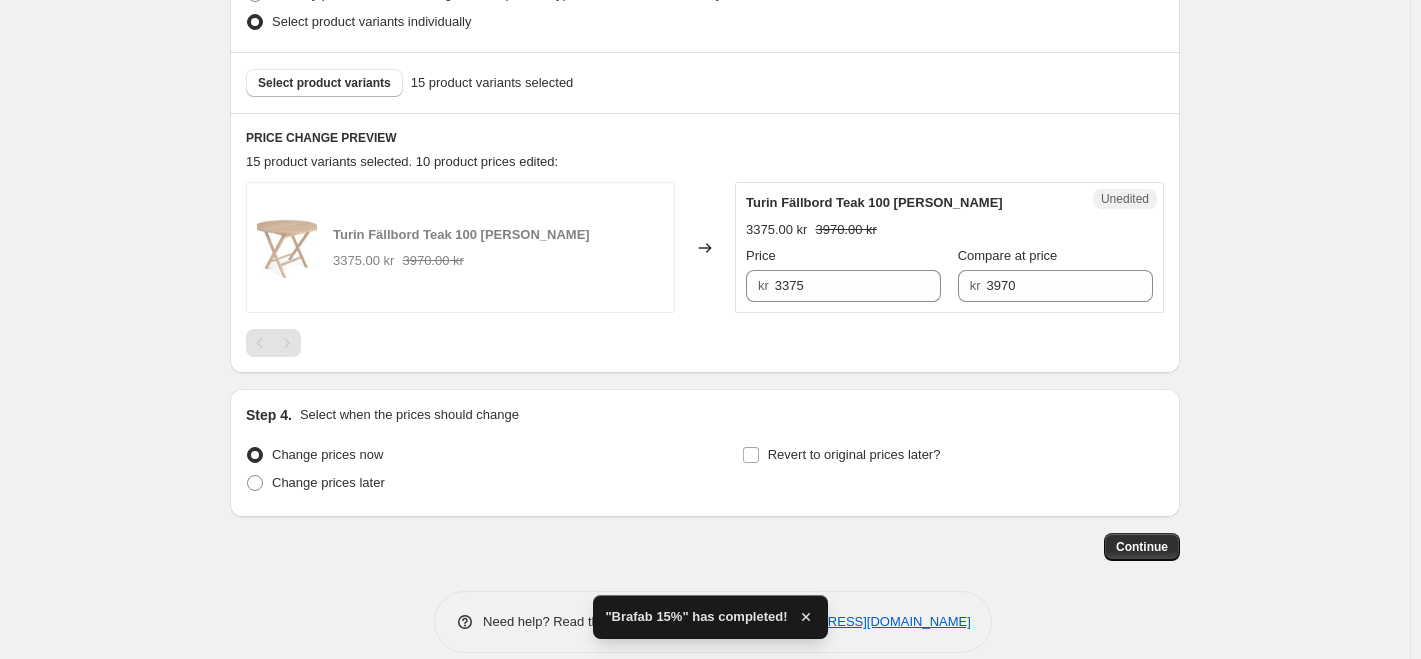 click on "Step 4. Select when the prices should change Change prices now Change prices later Revert to original prices later?" at bounding box center [705, 453] 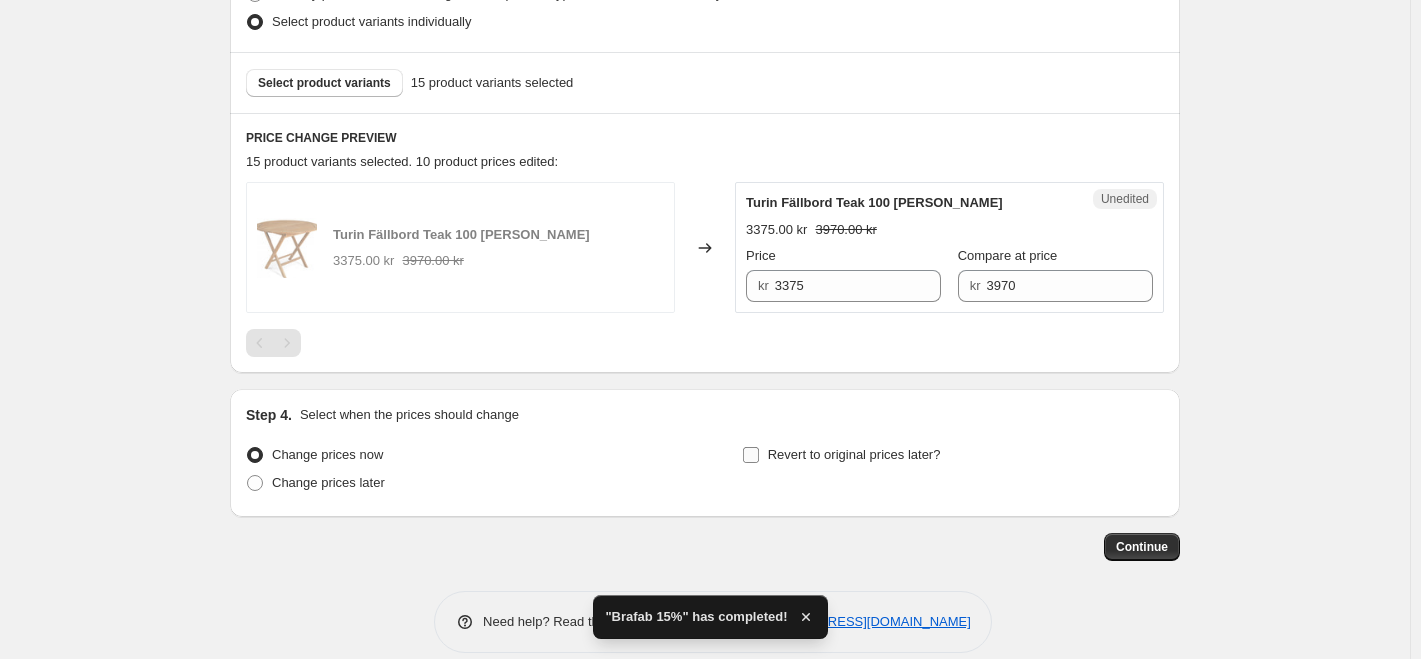 click on "Step 4. Select when the prices should change Change prices now Change prices later Revert to original prices later?" at bounding box center (705, 453) 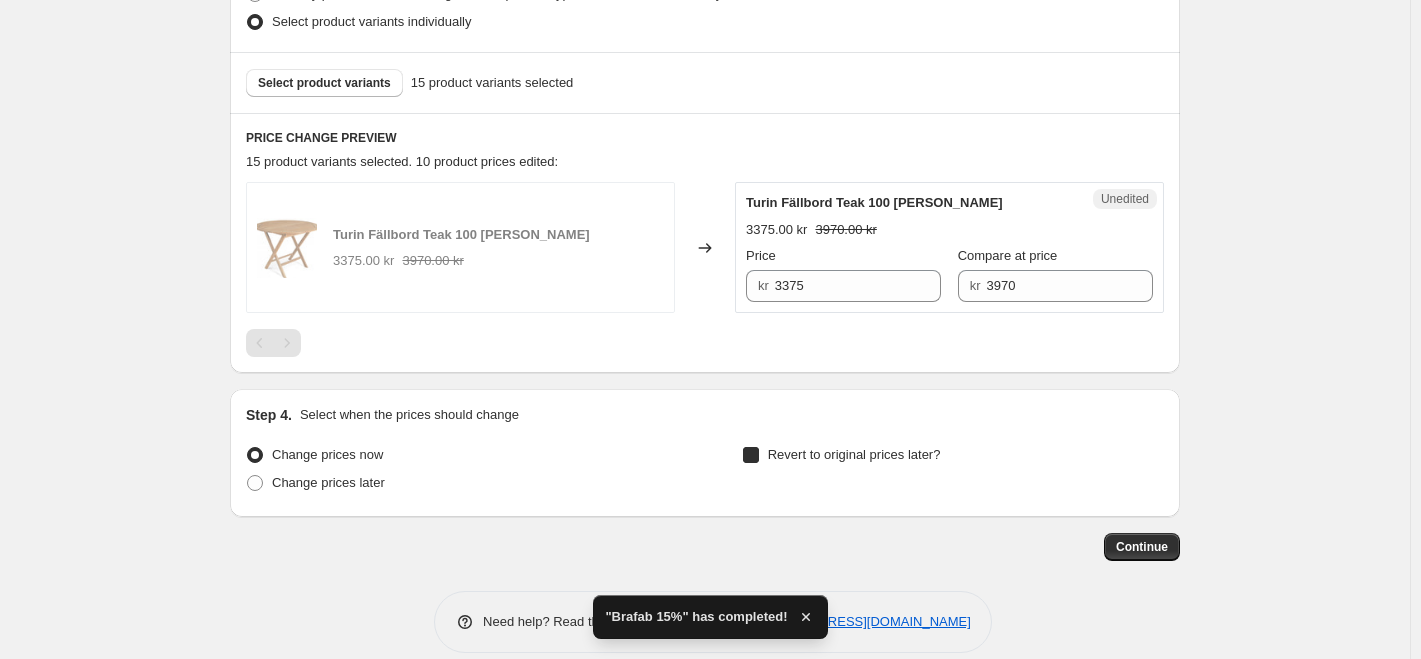 checkbox on "true" 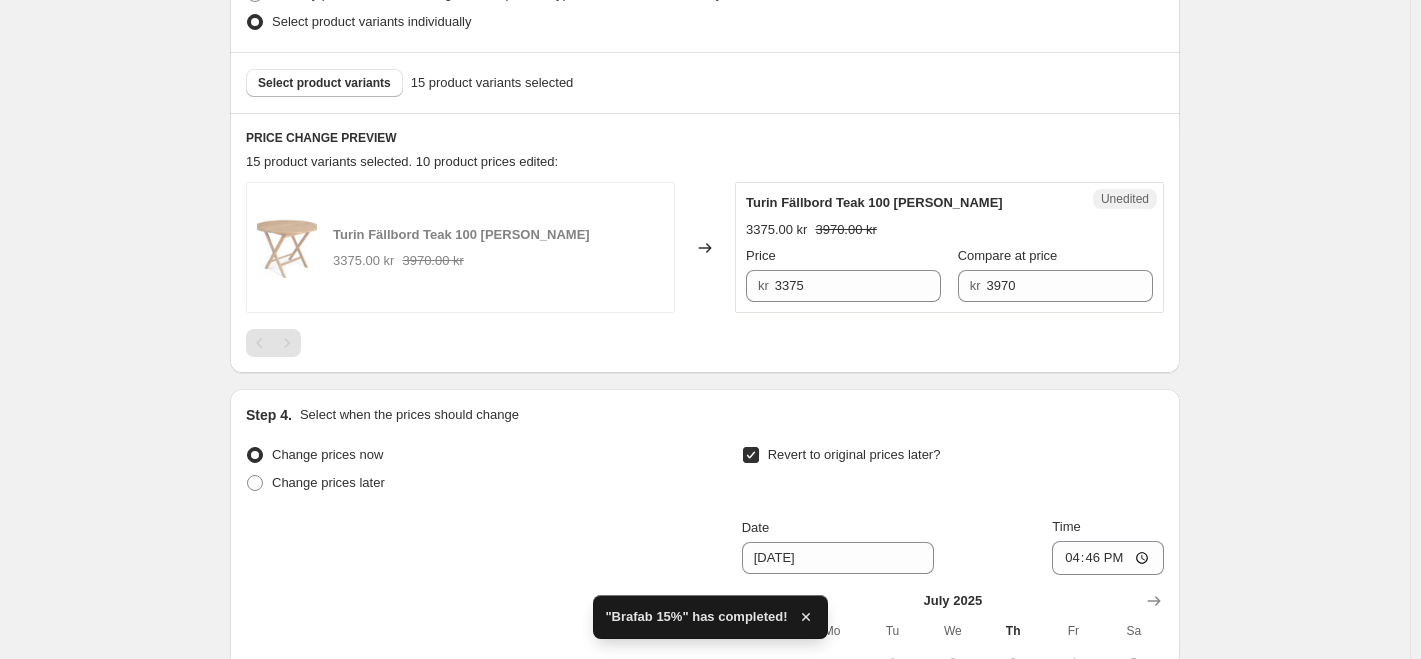 scroll, scrollTop: 1030, scrollLeft: 0, axis: vertical 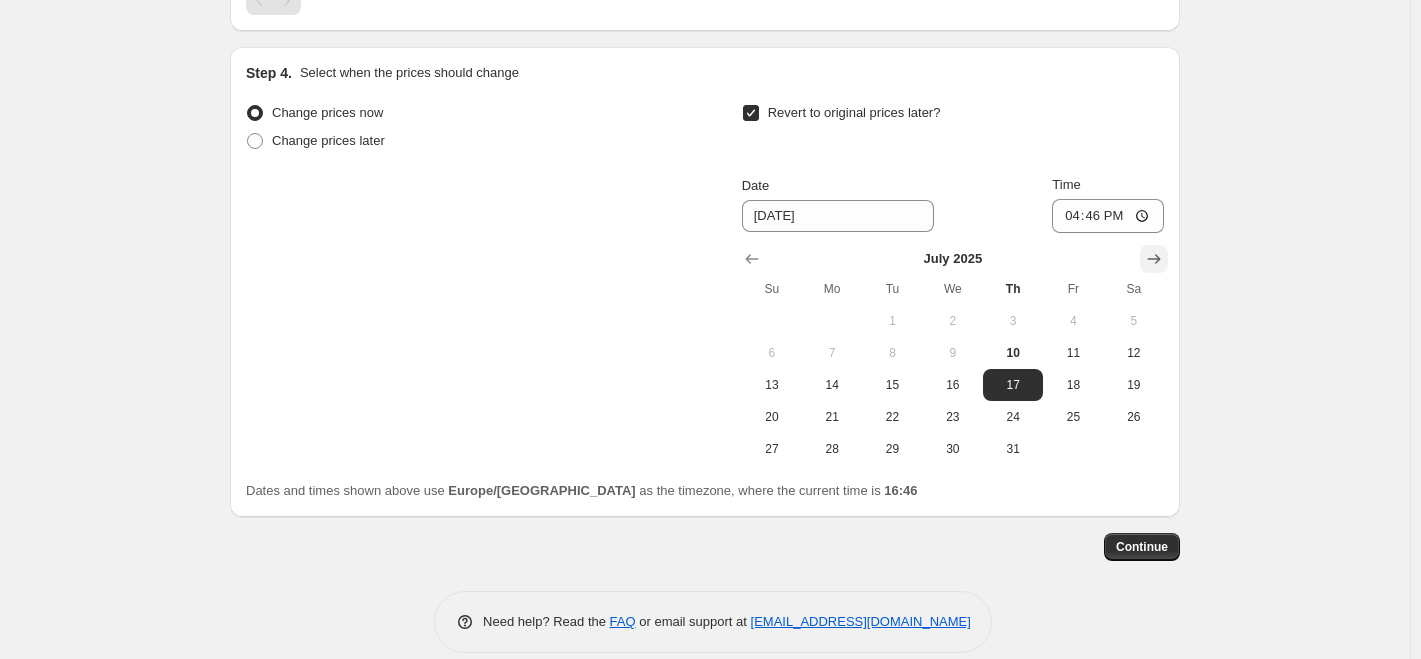 click 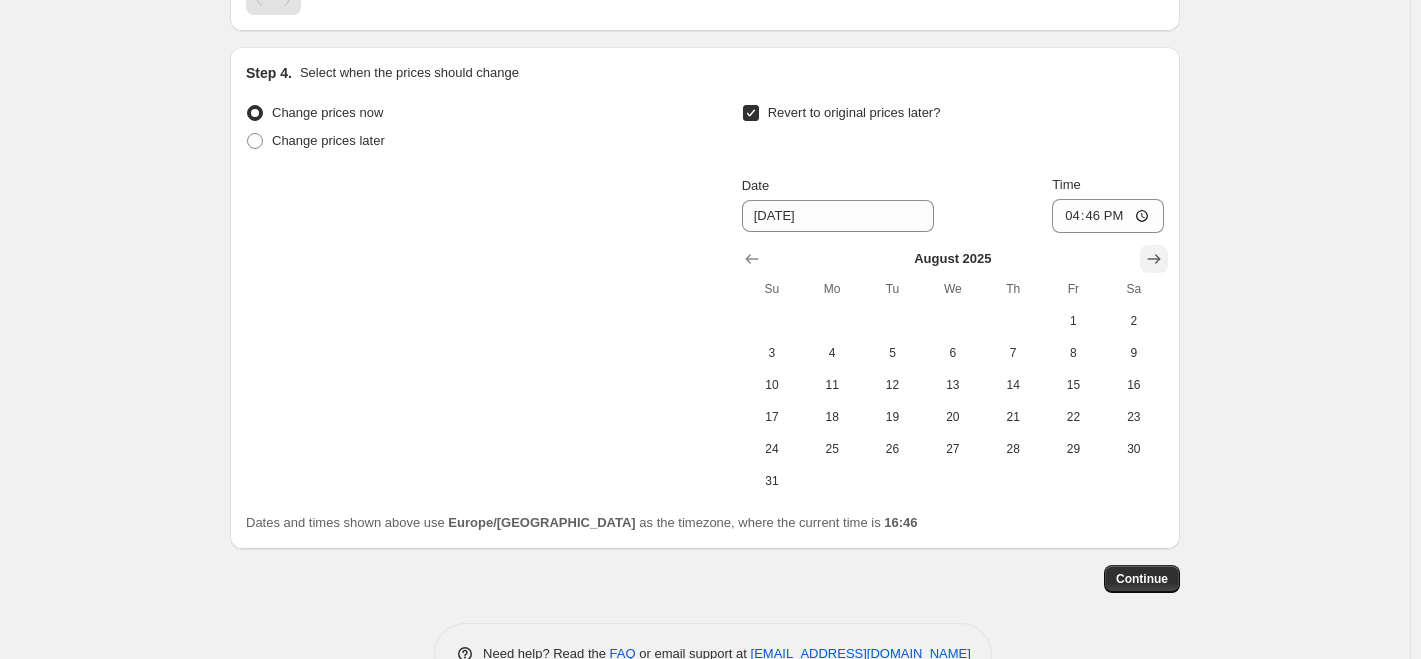 click 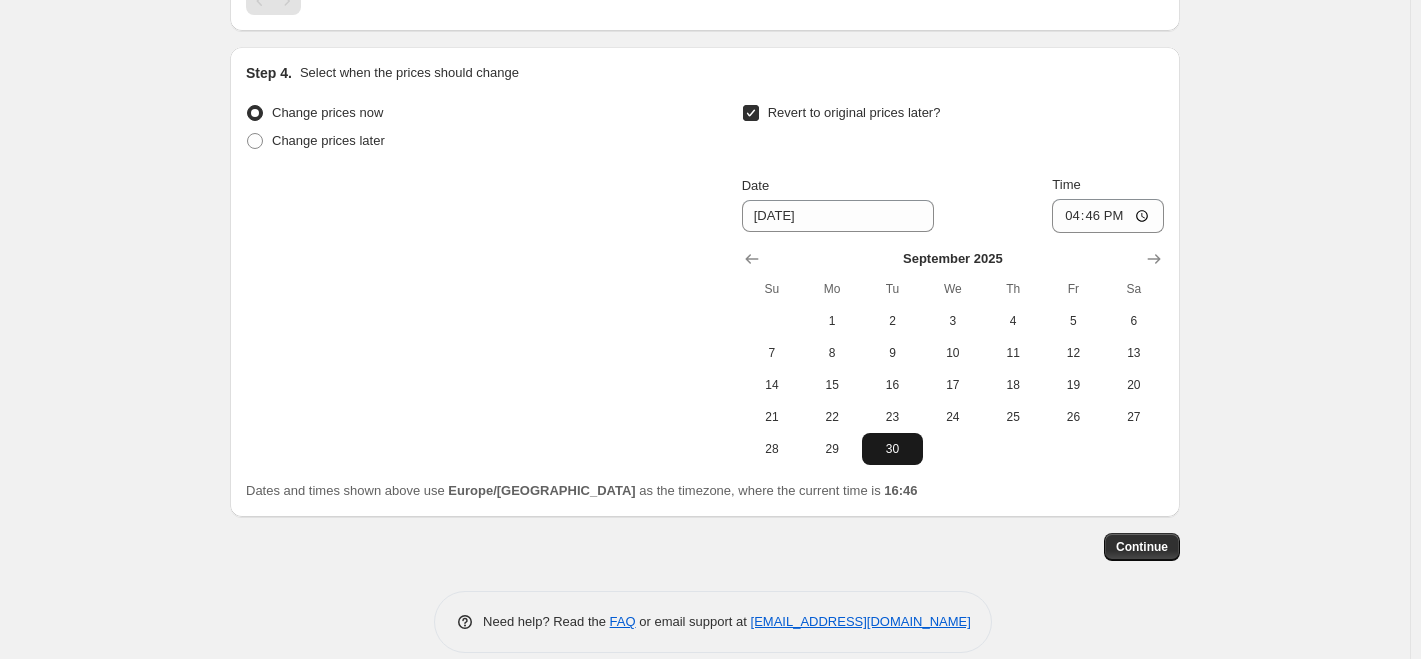 click on "30" at bounding box center (892, 449) 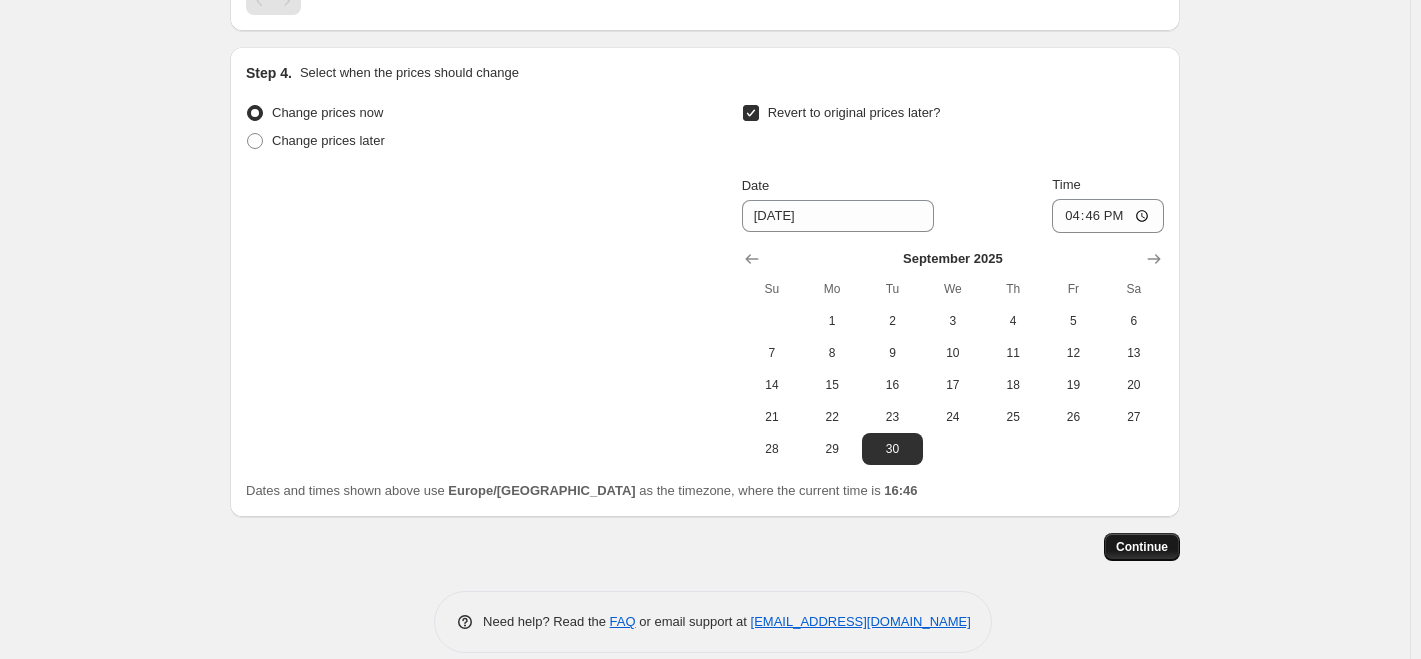 click on "Continue" at bounding box center [1142, 547] 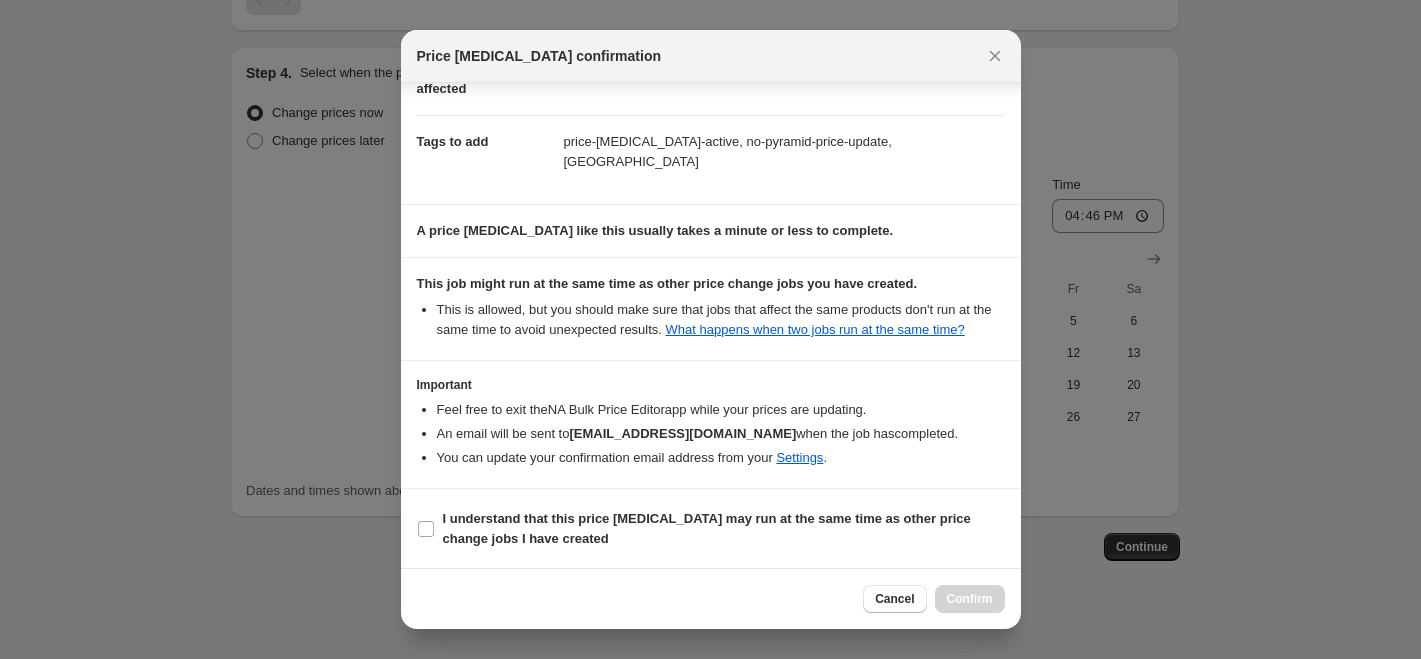 scroll, scrollTop: 130, scrollLeft: 0, axis: vertical 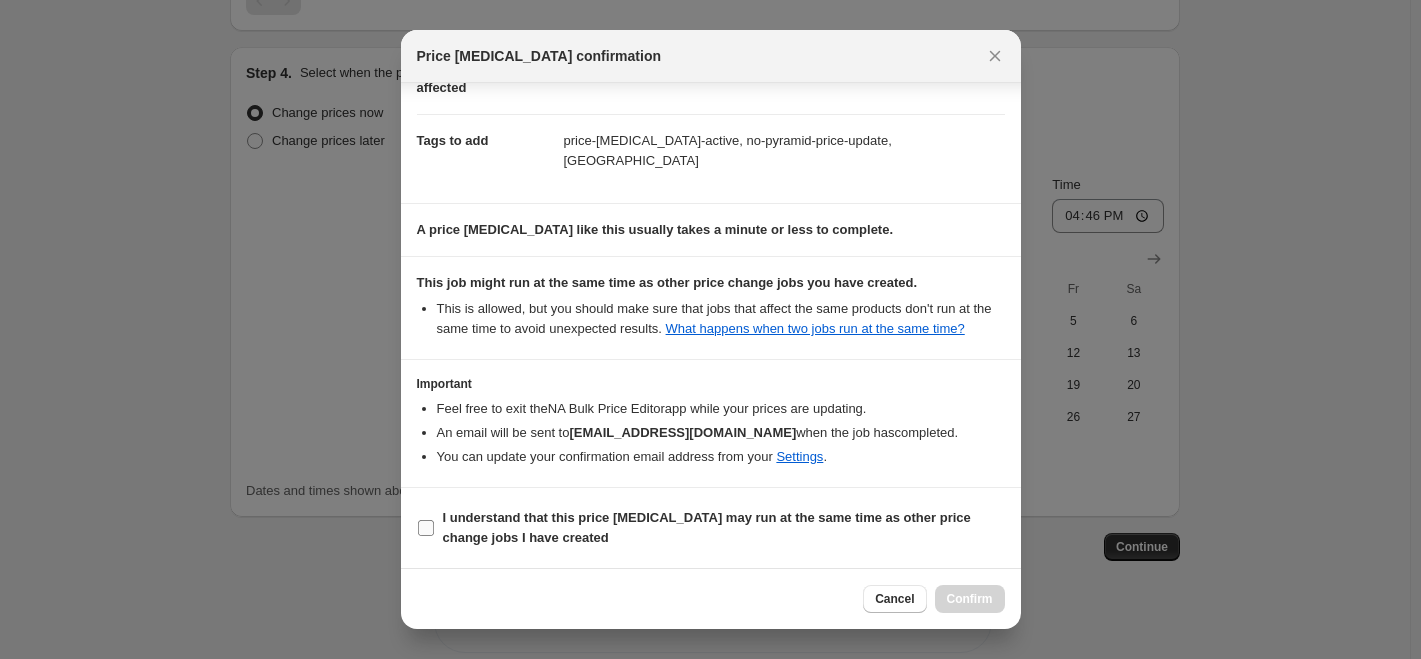 click on "I understand that this price change job may run at the same time as other price change jobs I have created" at bounding box center [707, 527] 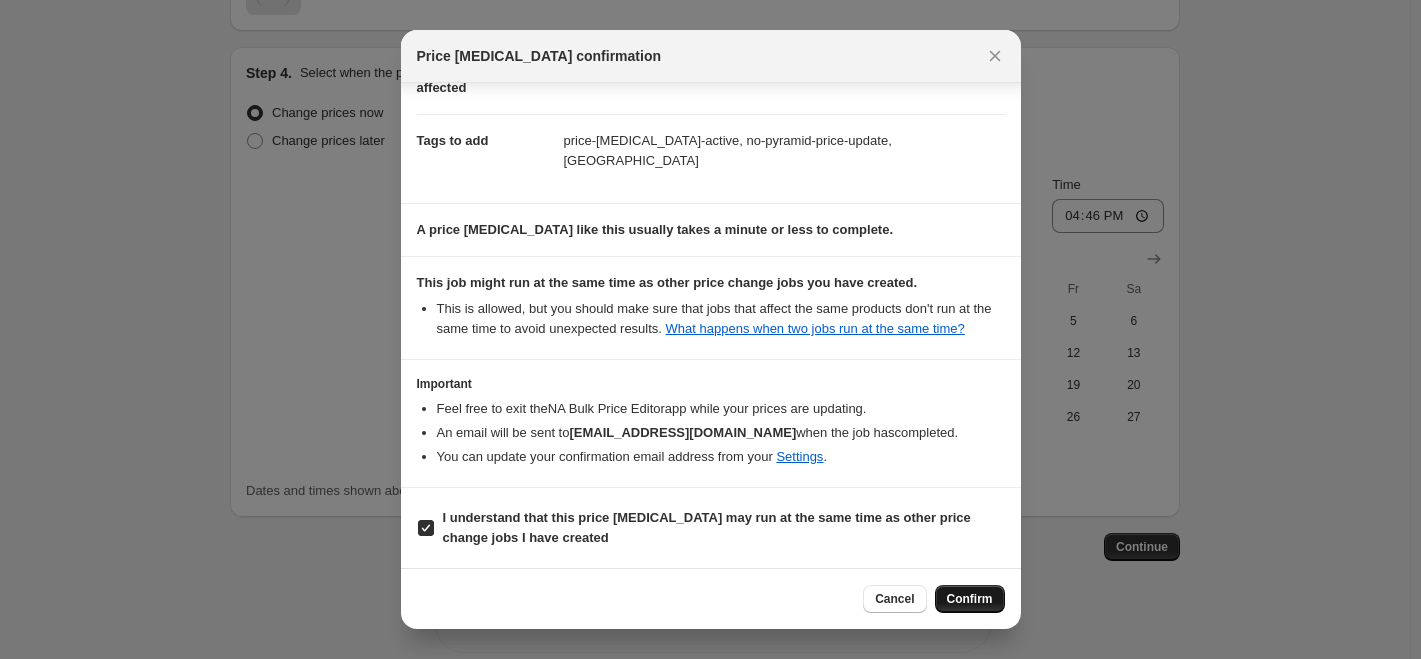 click on "Confirm" at bounding box center (970, 599) 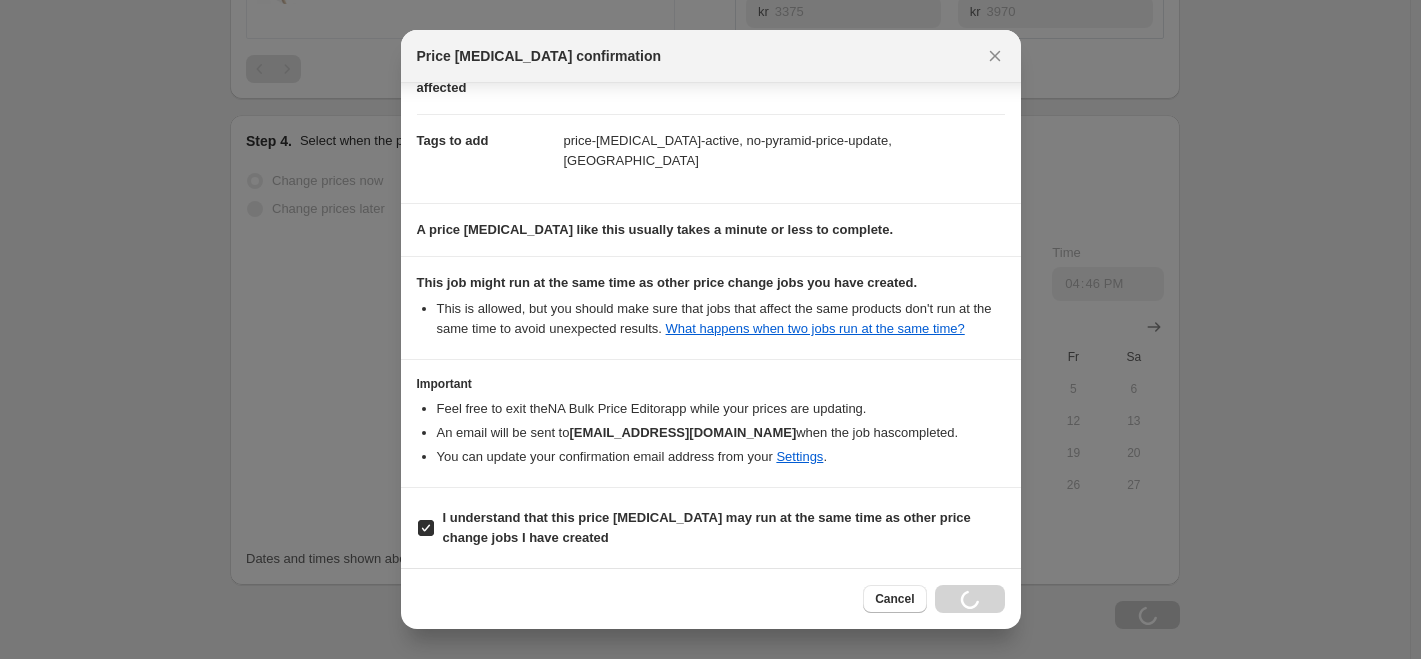 scroll, scrollTop: 1098, scrollLeft: 0, axis: vertical 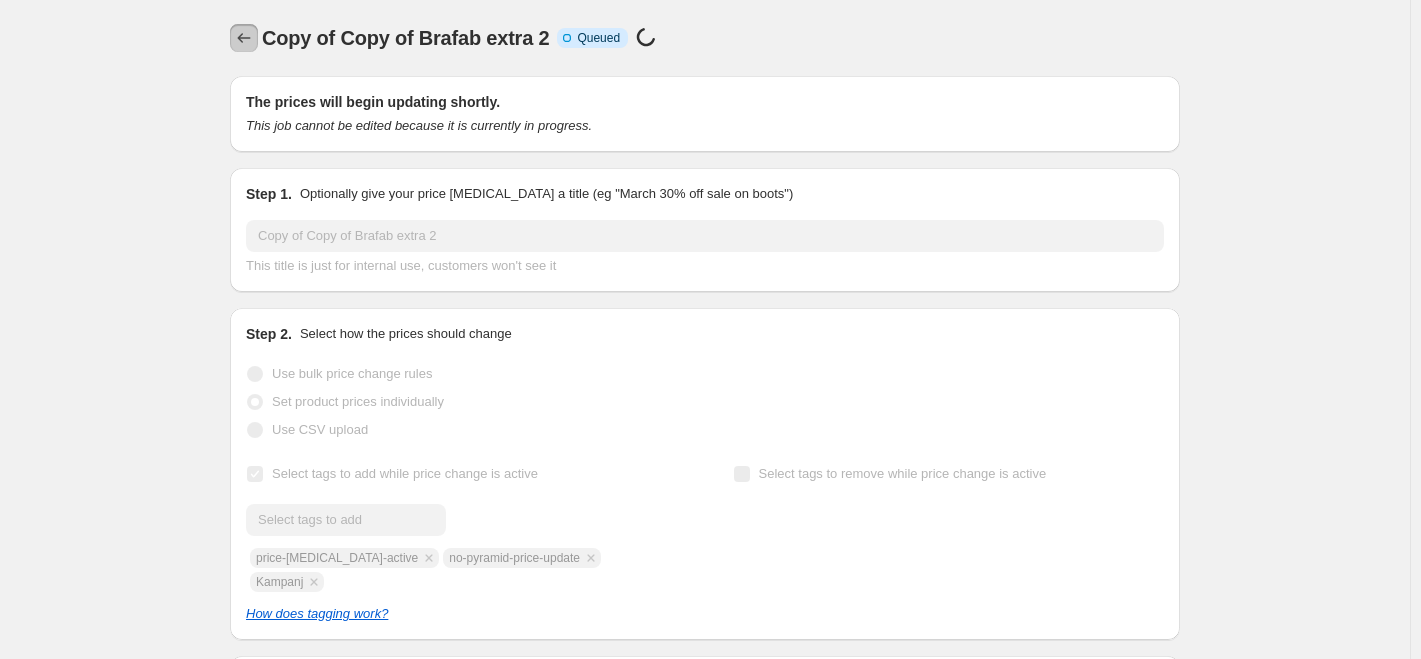 click 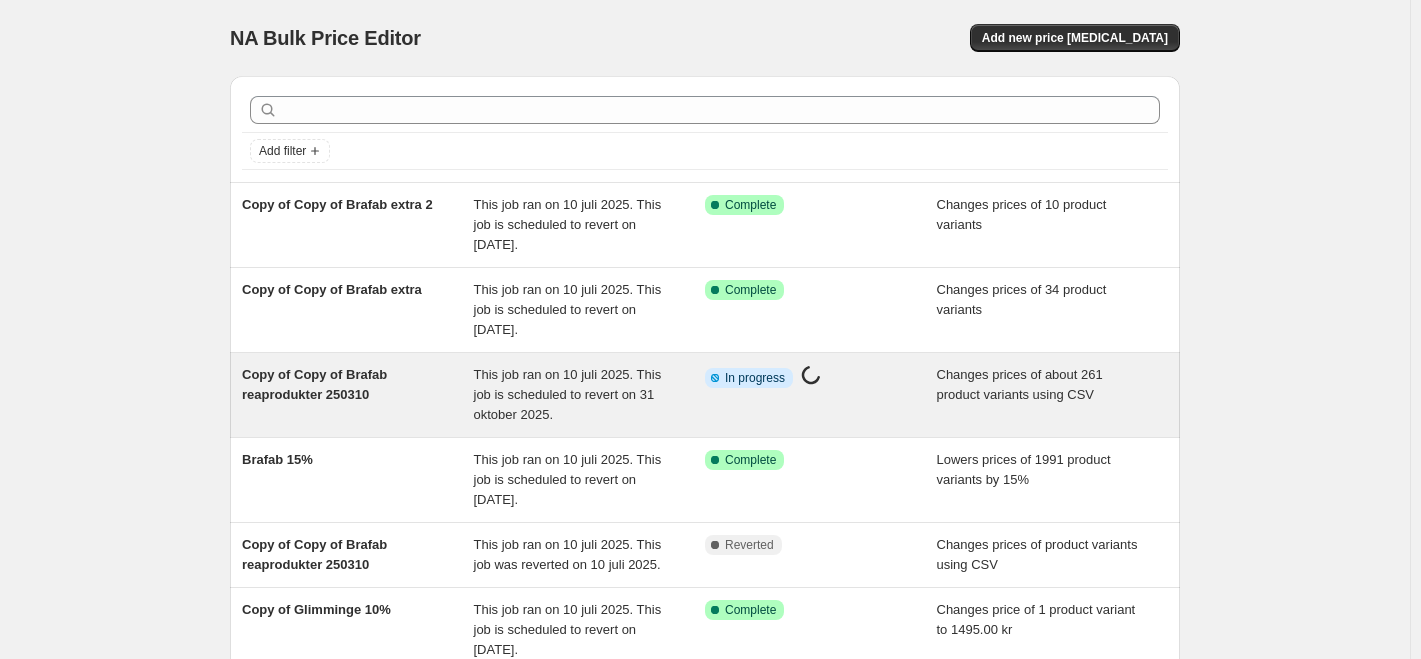 click on "Info Partially complete In progress Price change job in progress..." at bounding box center (821, 395) 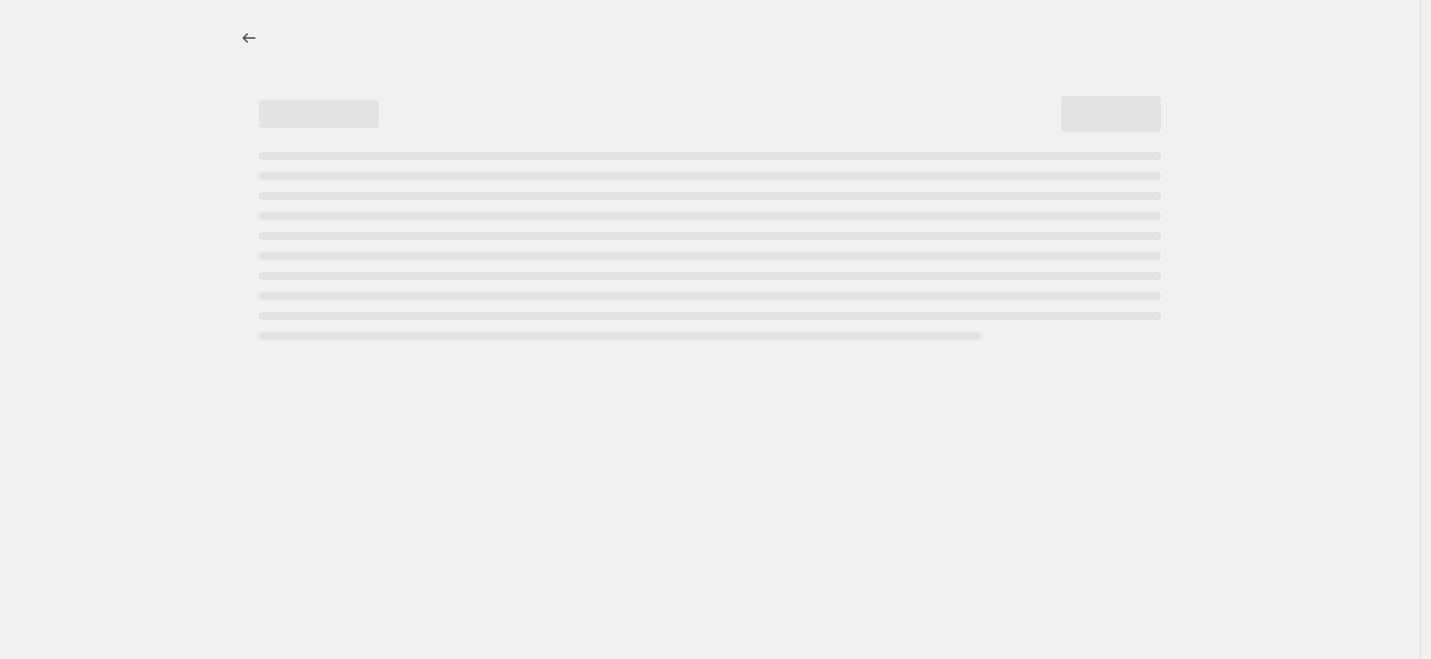 select on "percentage" 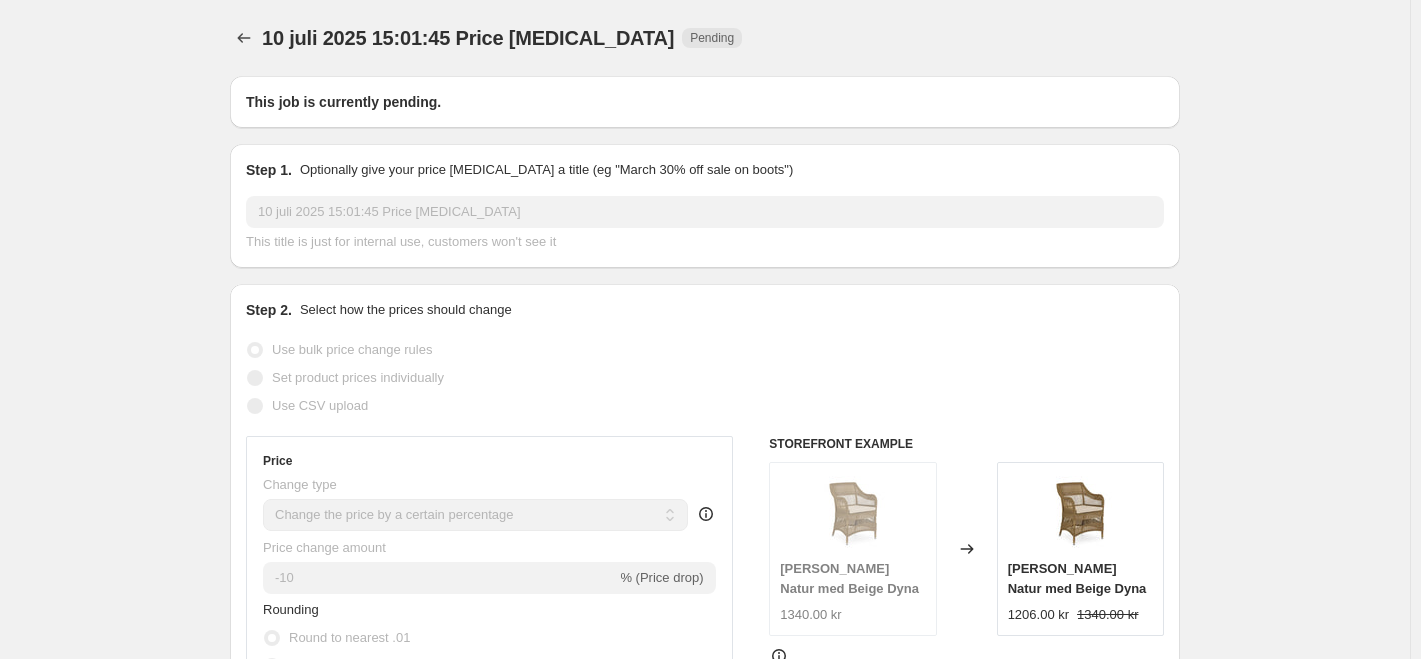 type on "Copy of Copy of Brafab reaprodukter 250310" 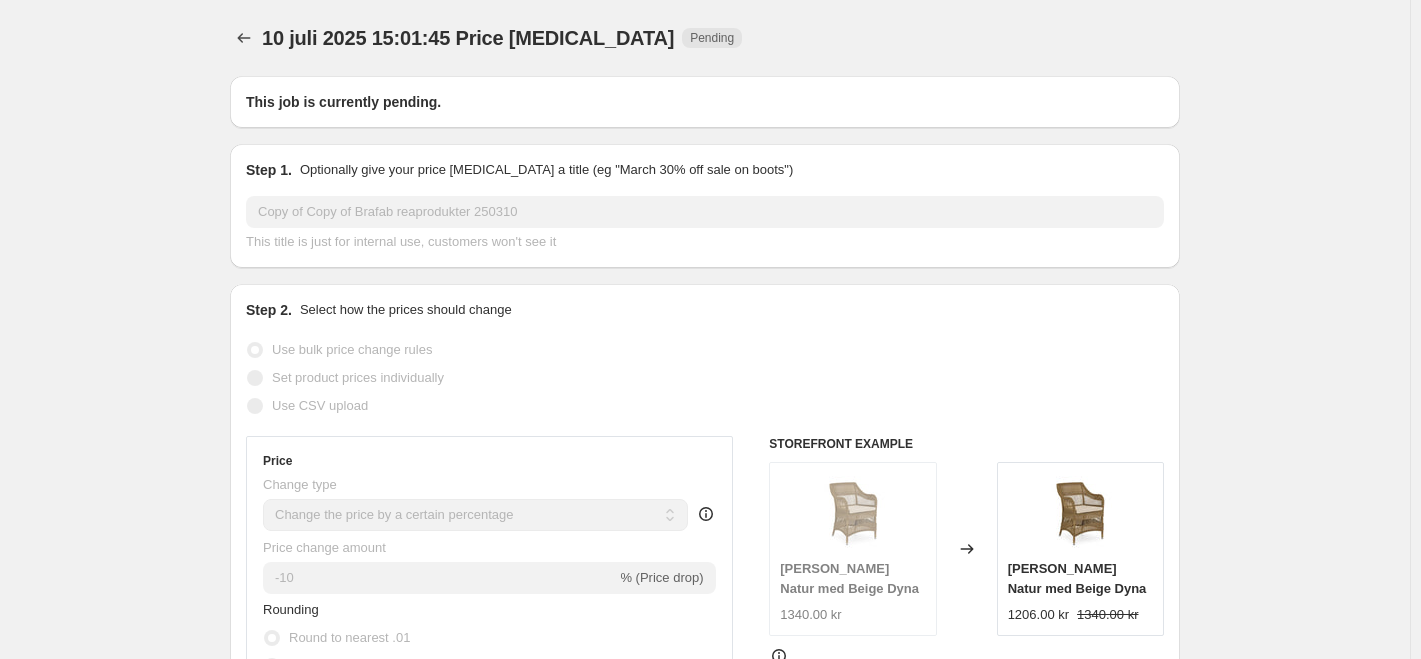 radio on "false" 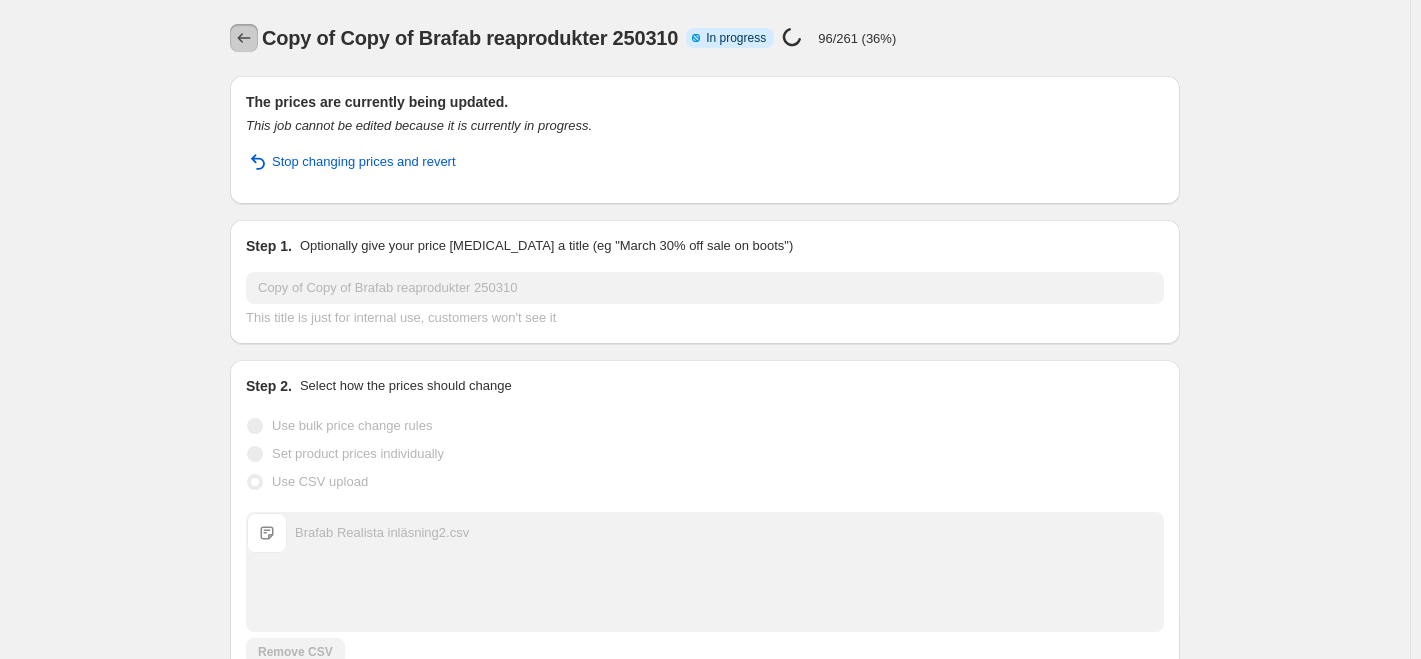 click 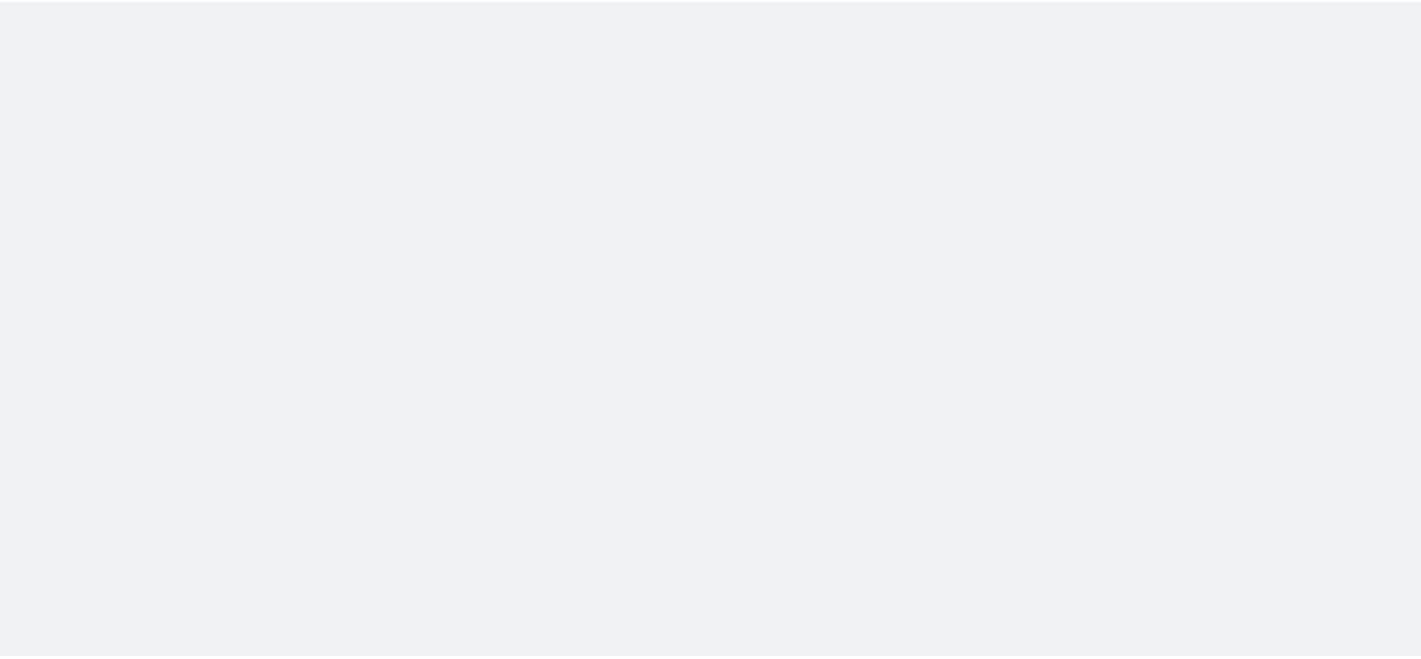 scroll, scrollTop: 0, scrollLeft: 0, axis: both 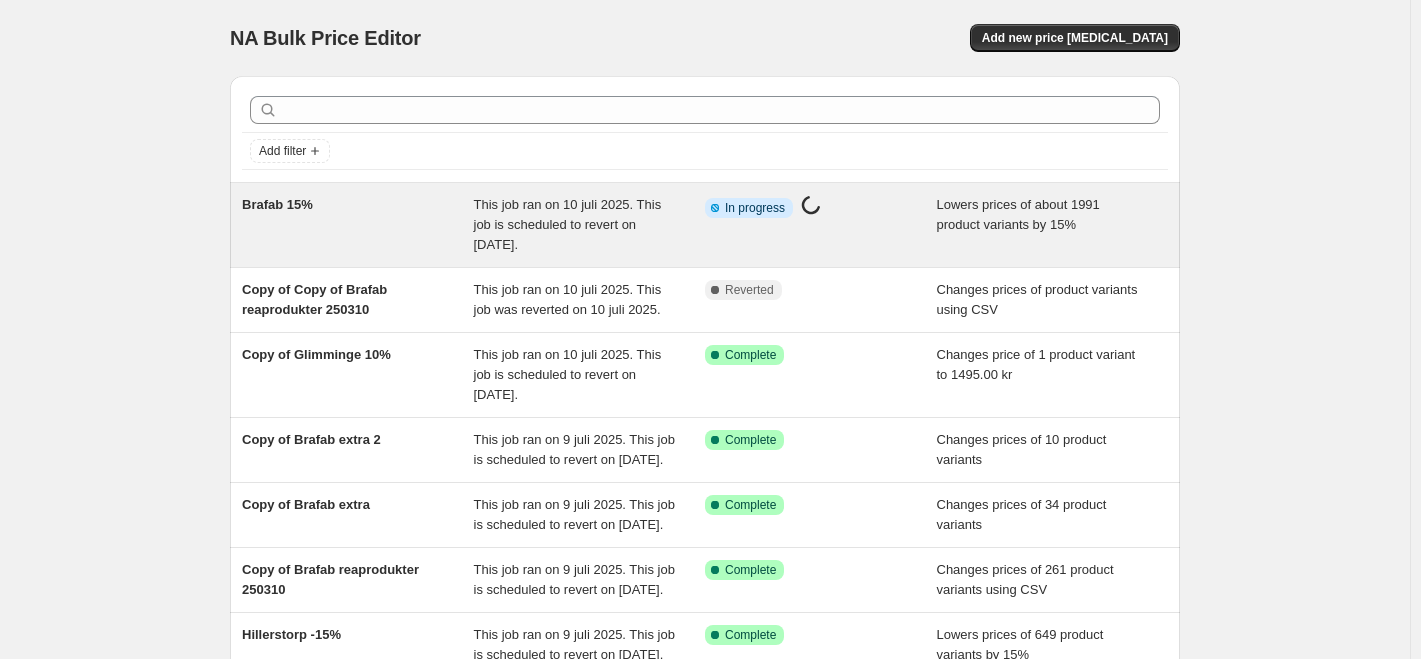 click on "Brafab 15%" at bounding box center (277, 204) 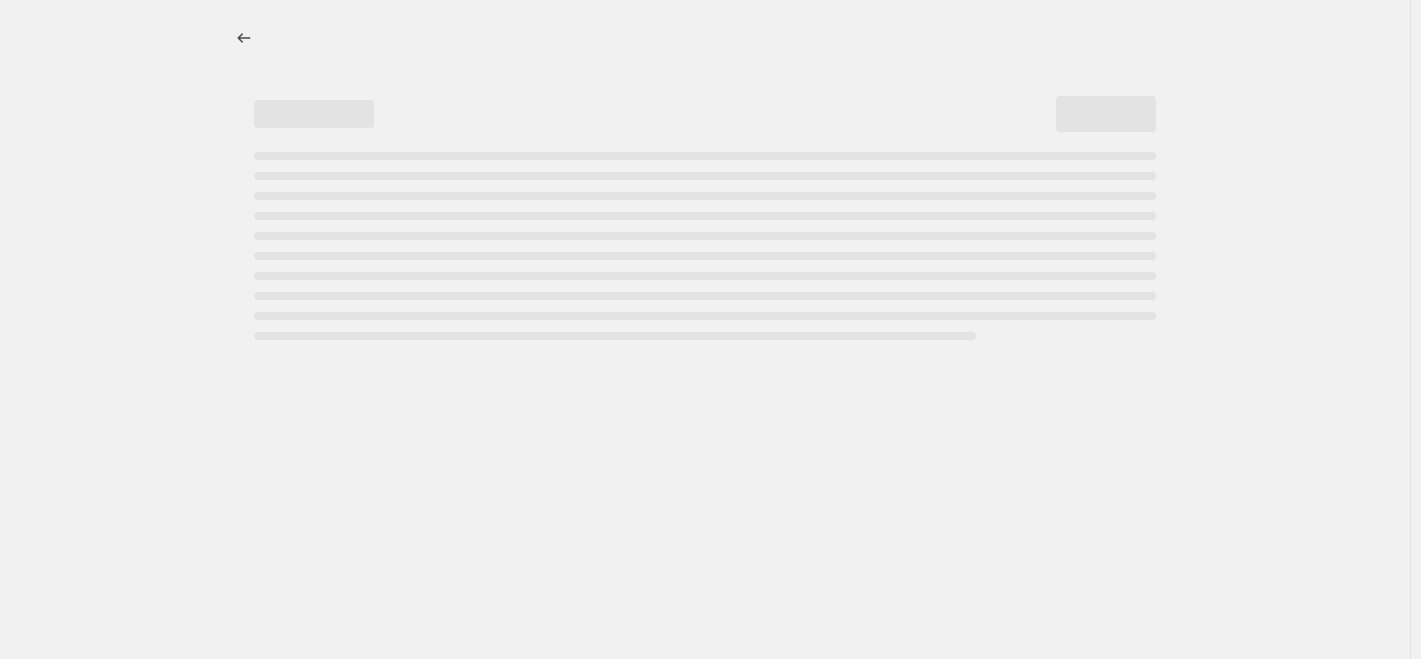 select on "percentage" 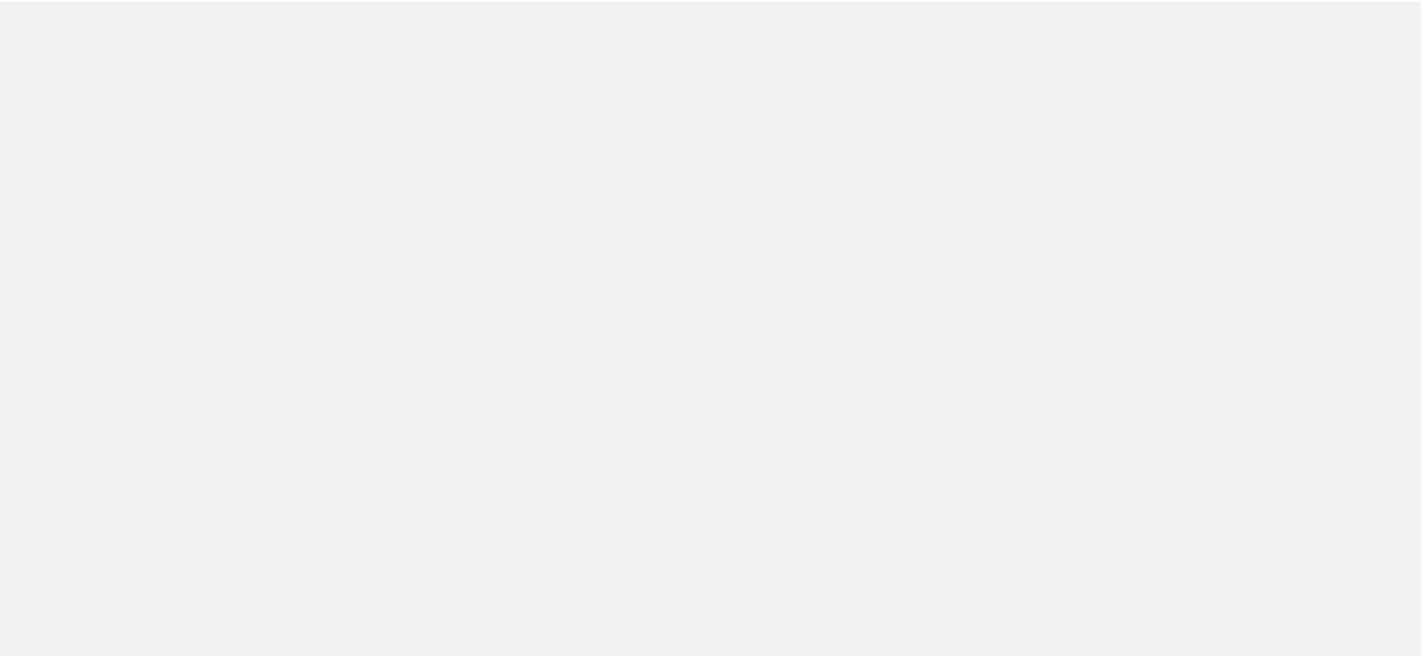 scroll, scrollTop: 0, scrollLeft: 0, axis: both 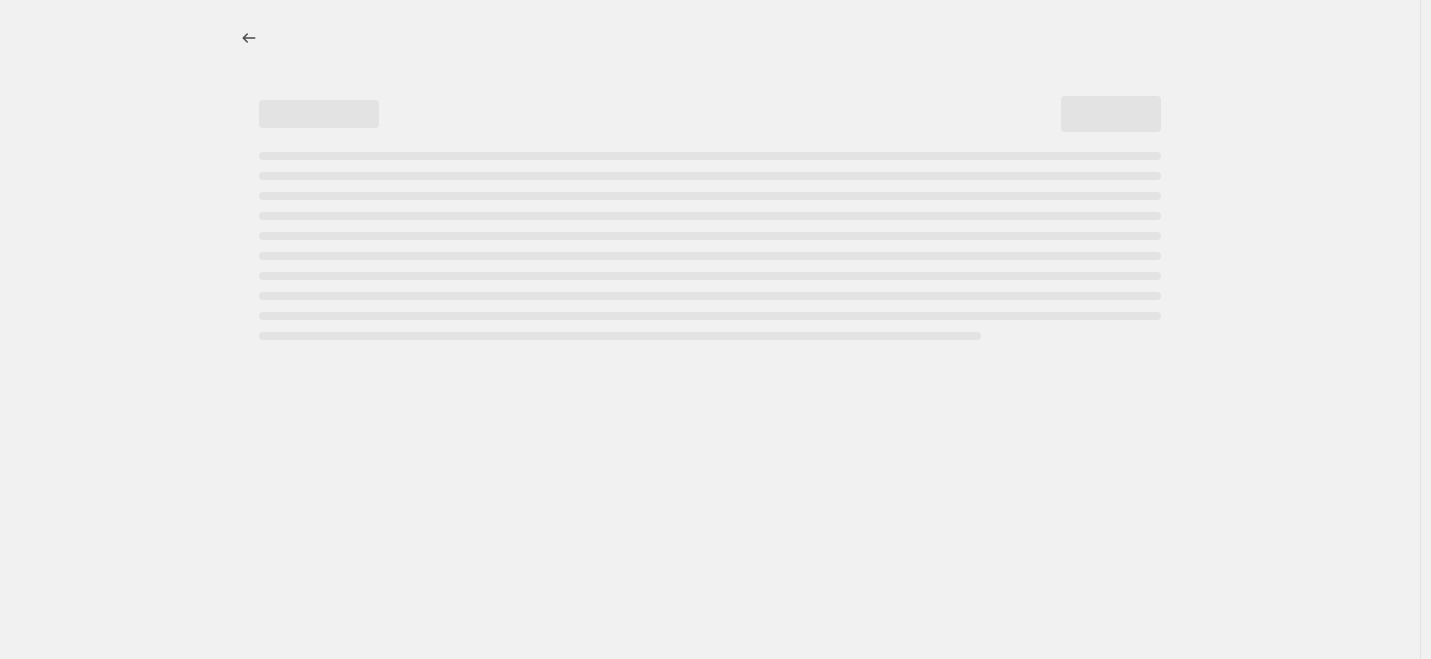 select on "percentage" 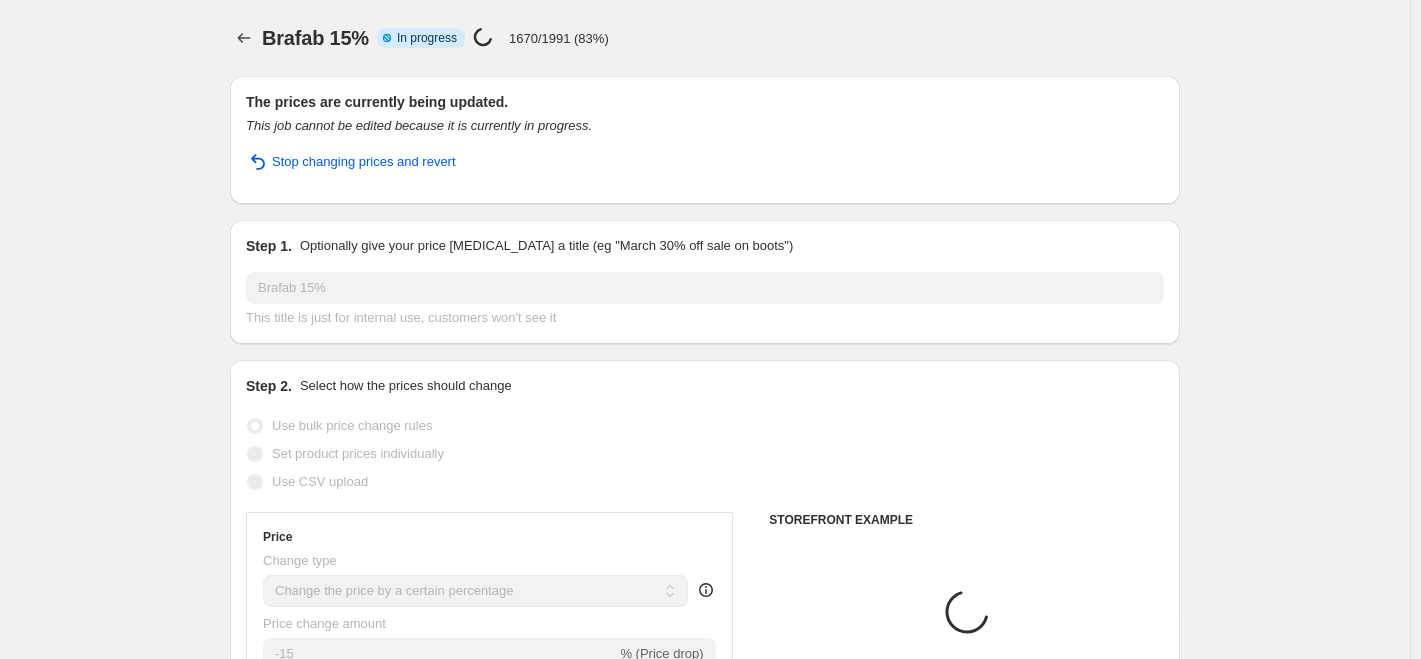 select on "vendor" 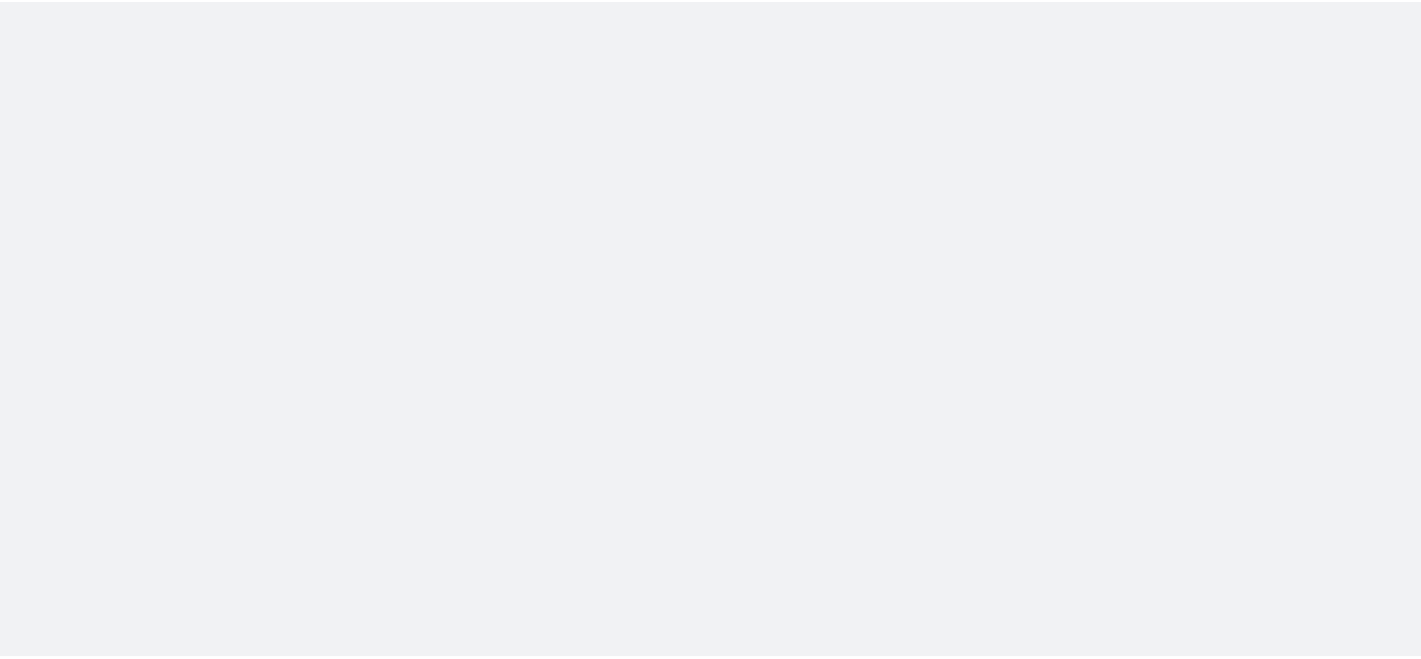 scroll, scrollTop: 0, scrollLeft: 0, axis: both 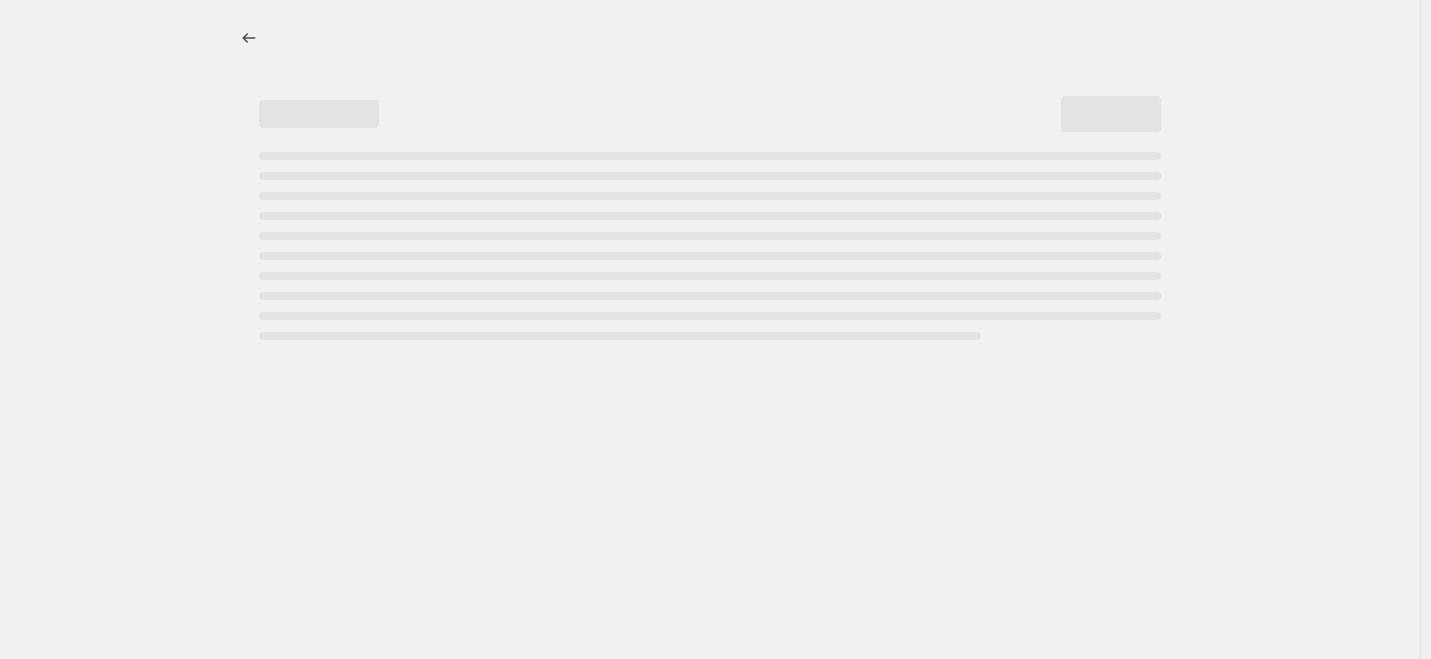 select on "percentage" 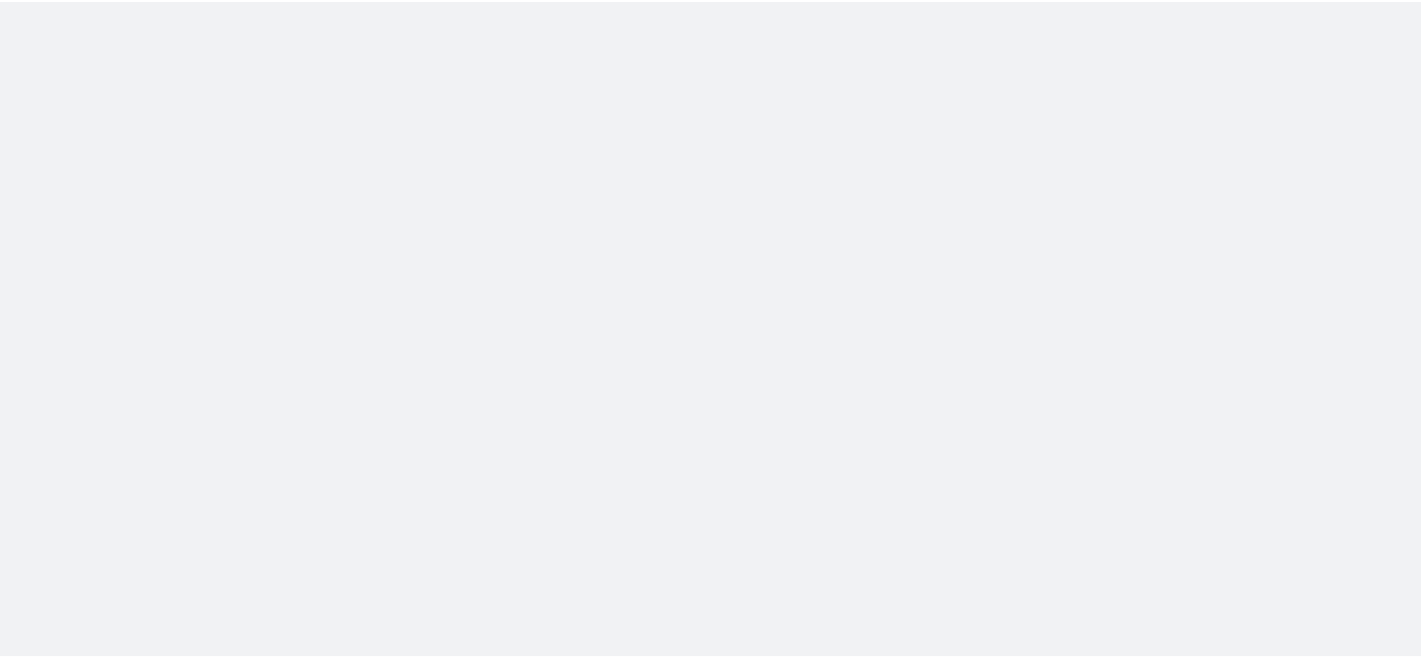 scroll, scrollTop: 0, scrollLeft: 0, axis: both 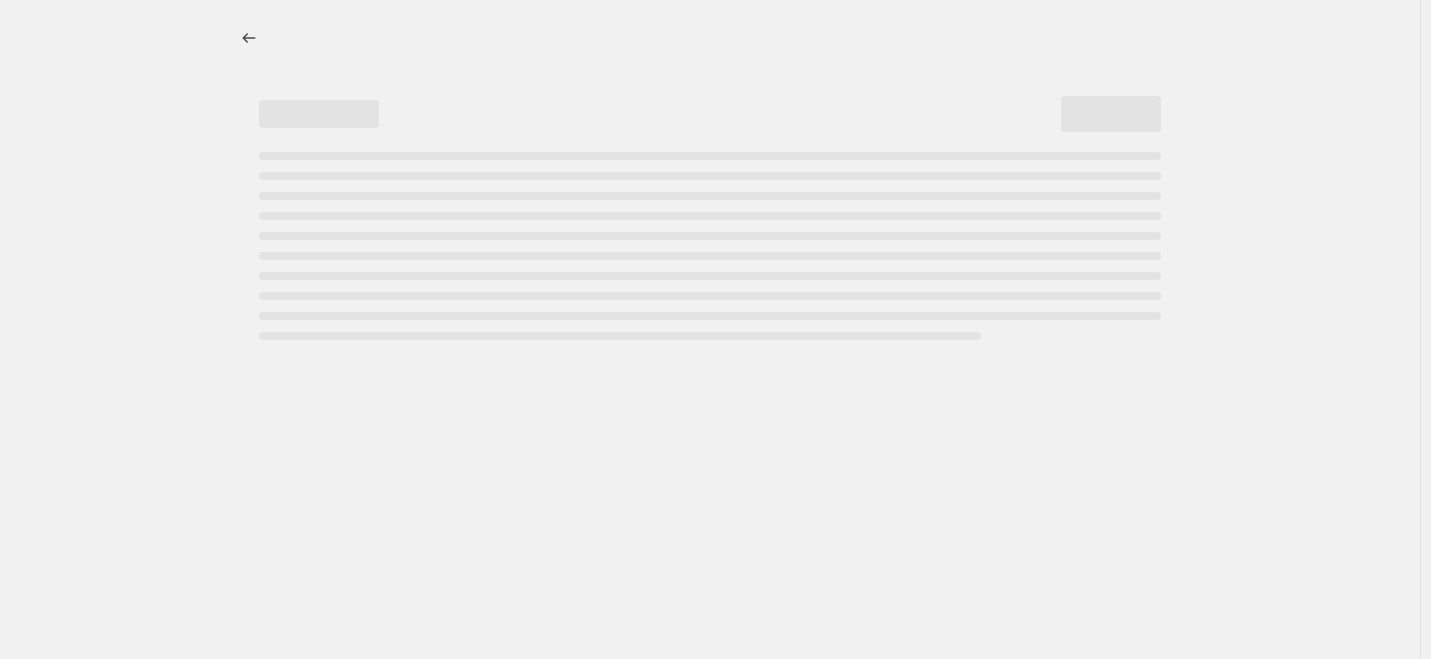 select on "percentage" 